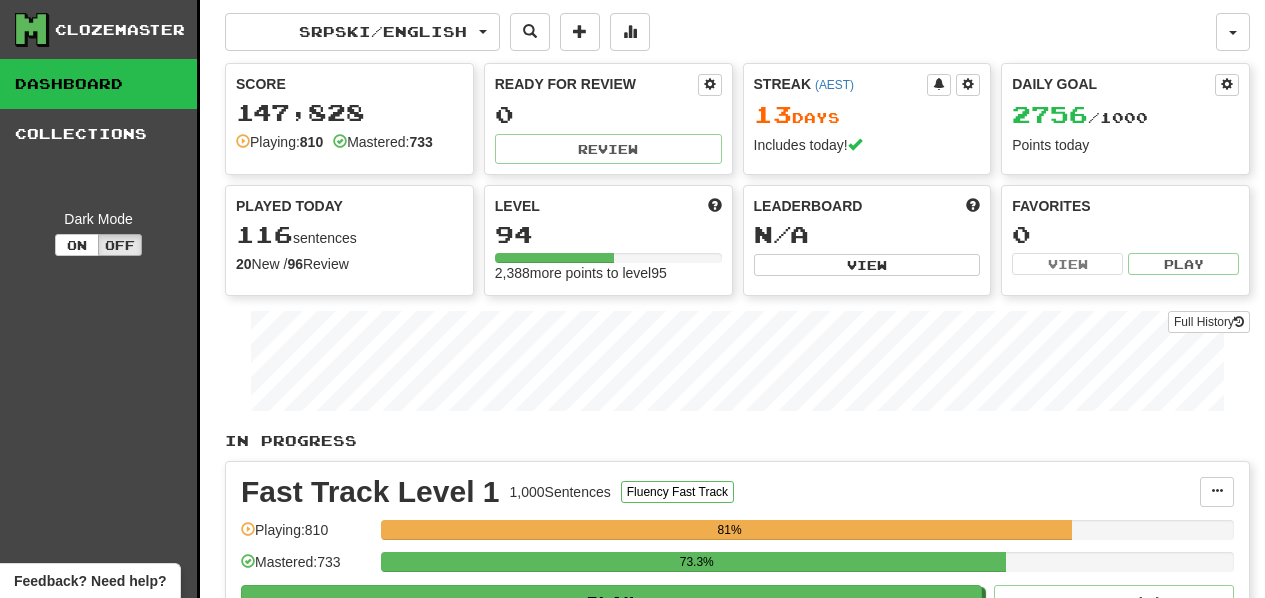scroll, scrollTop: 0, scrollLeft: 0, axis: both 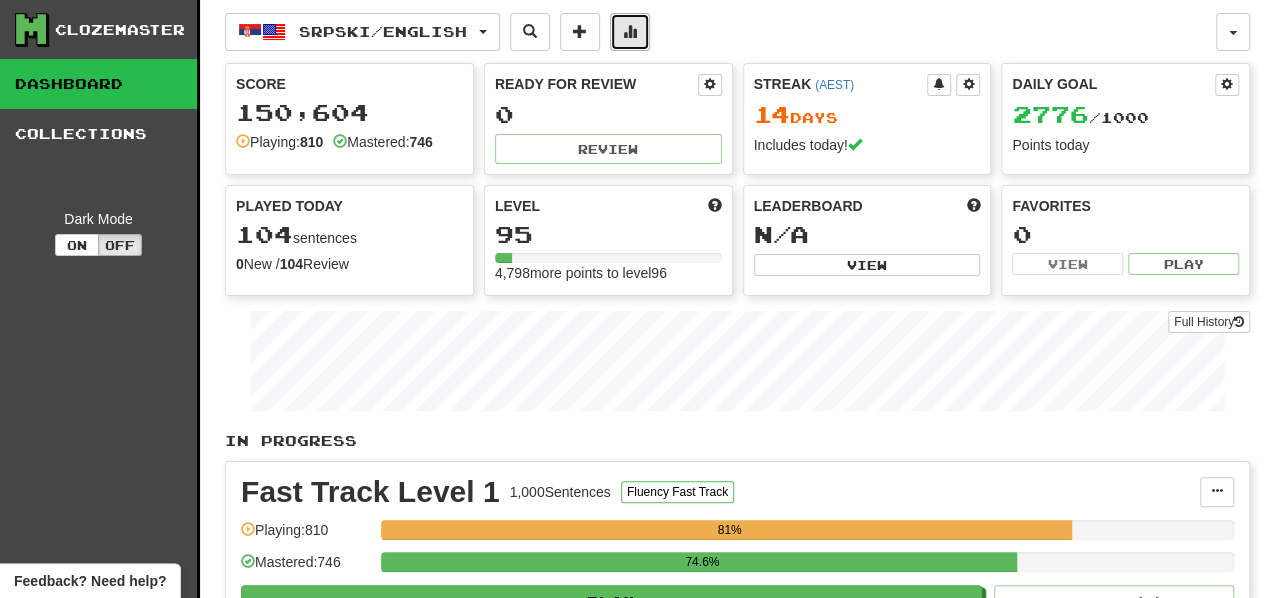 click at bounding box center (630, 32) 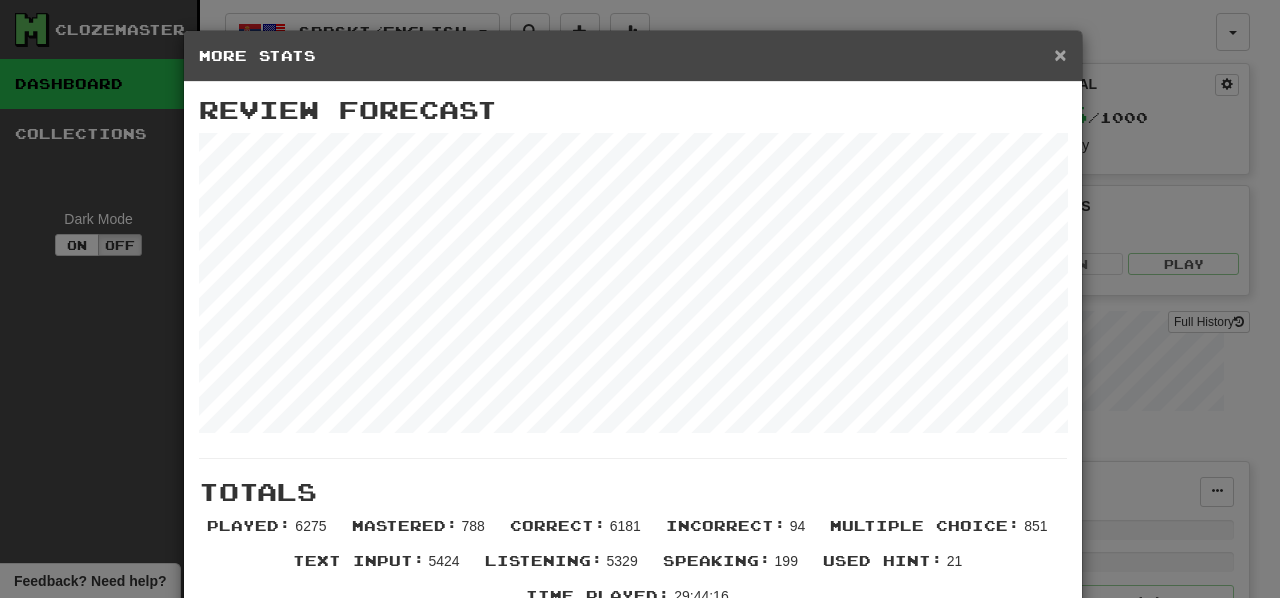 click on "×" at bounding box center (1060, 54) 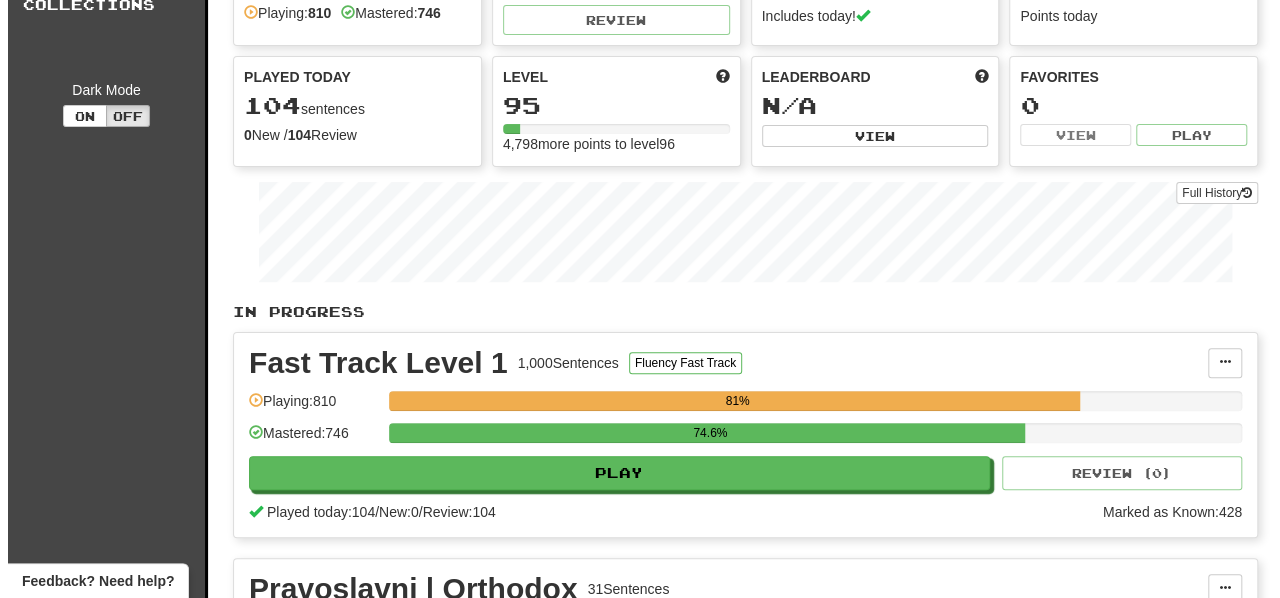 scroll, scrollTop: 134, scrollLeft: 0, axis: vertical 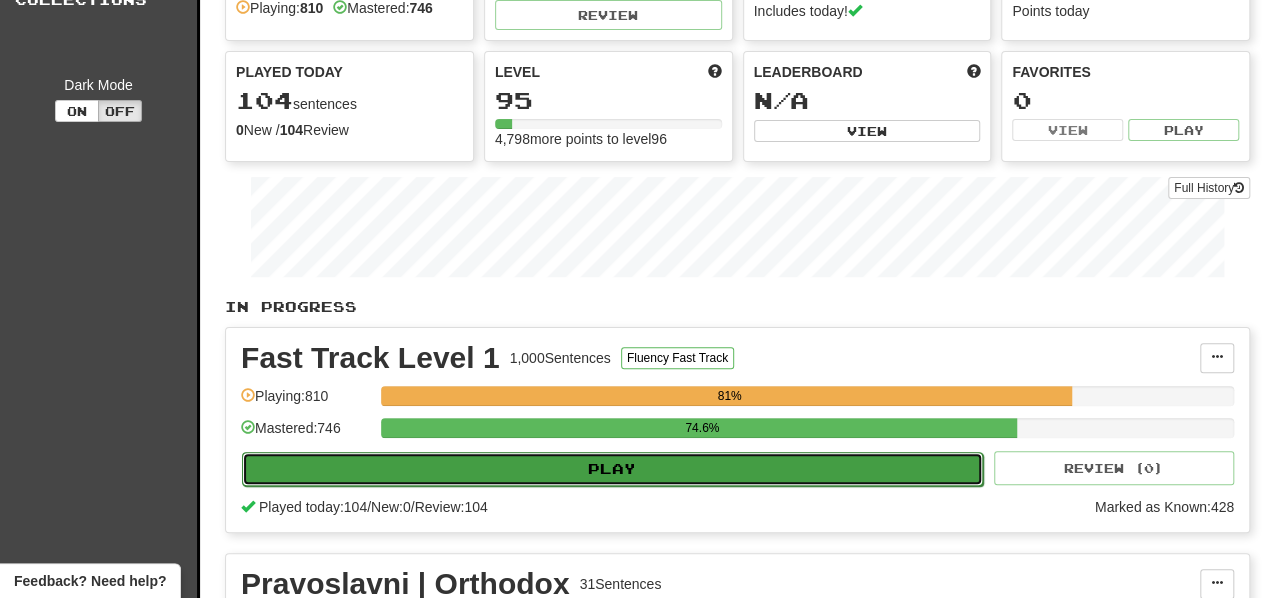 click on "Play" at bounding box center (612, 469) 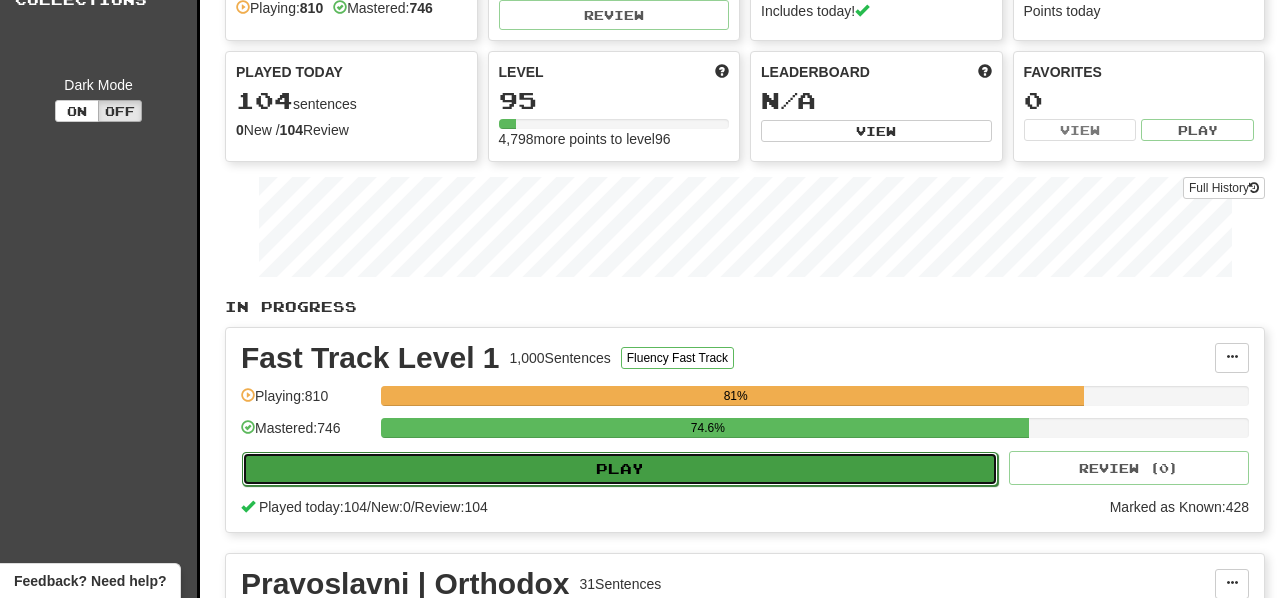 select on "**" 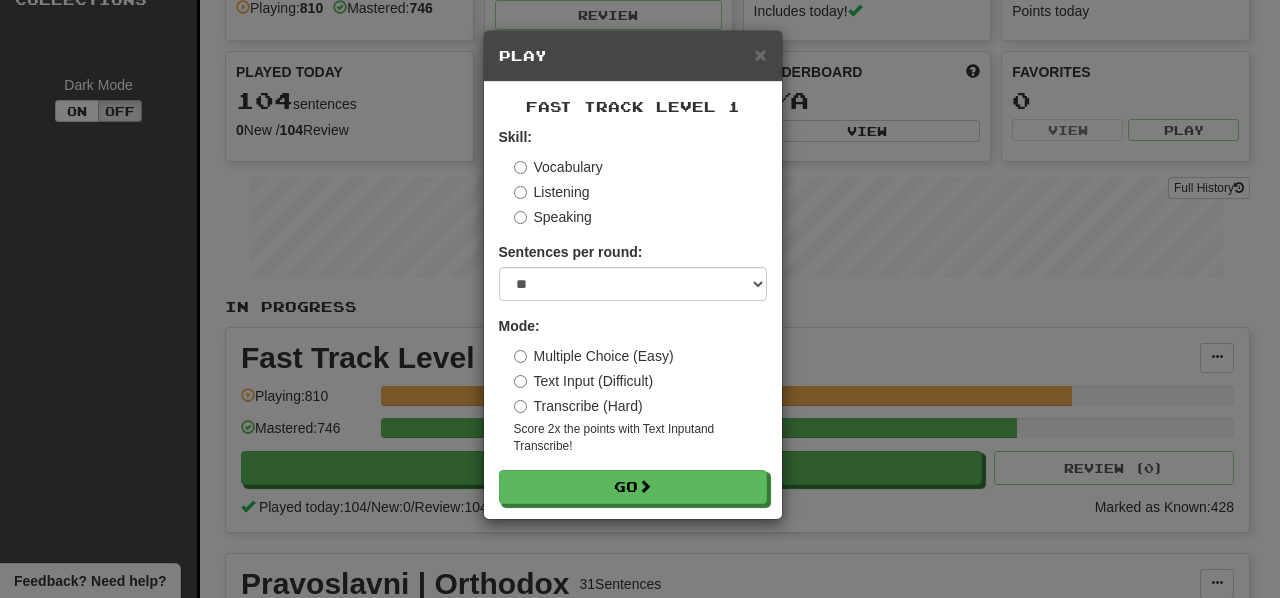 click on "Multiple Choice (Easy)" at bounding box center (594, 356) 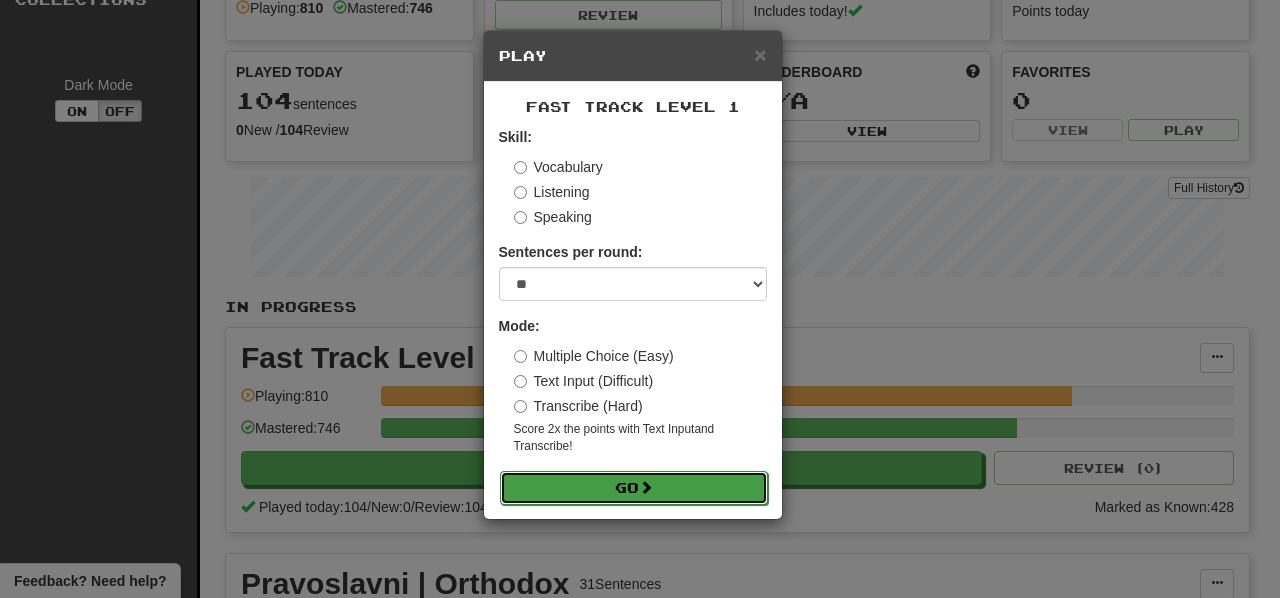 click at bounding box center [646, 487] 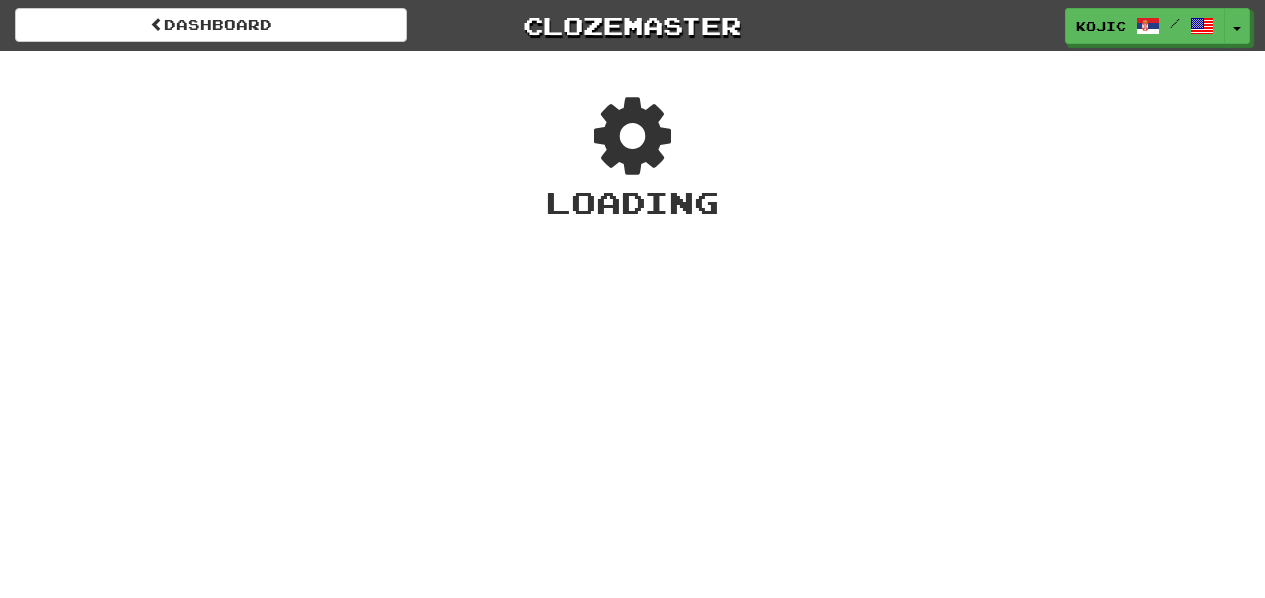 scroll, scrollTop: 0, scrollLeft: 0, axis: both 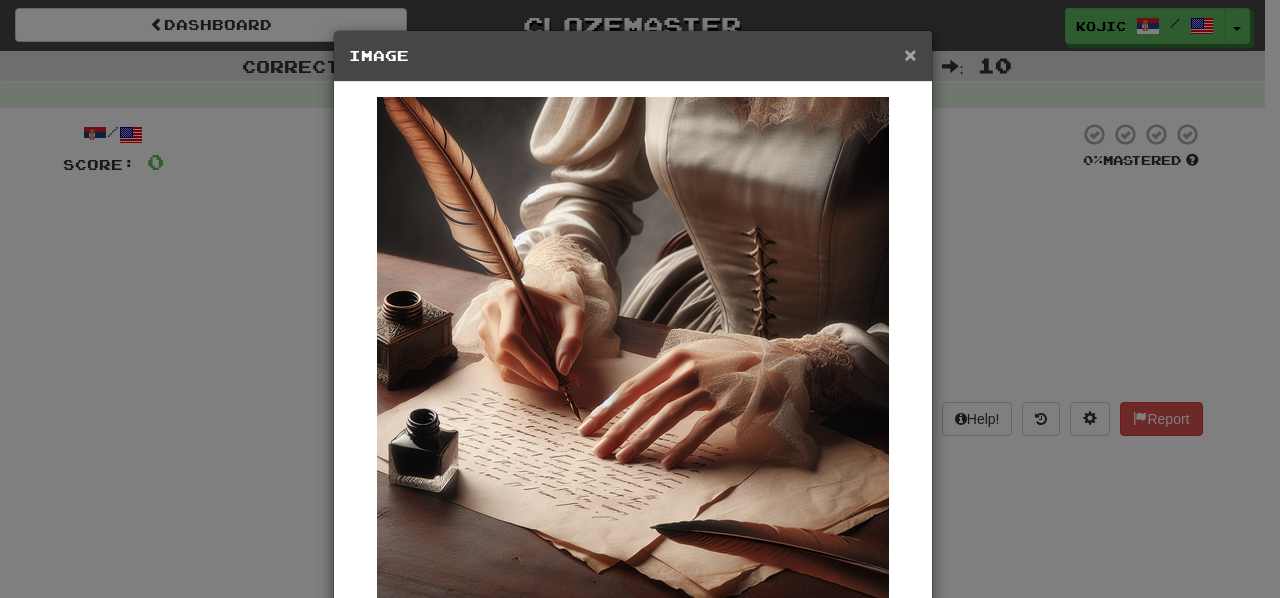 click on "×" at bounding box center (910, 54) 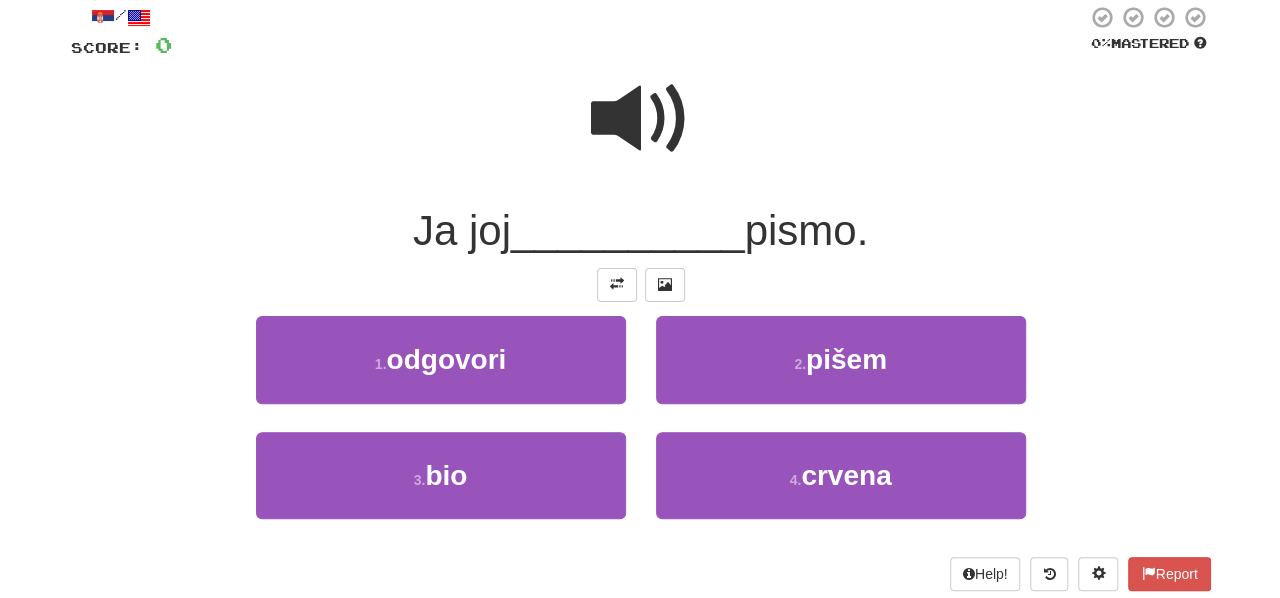 scroll, scrollTop: 118, scrollLeft: 0, axis: vertical 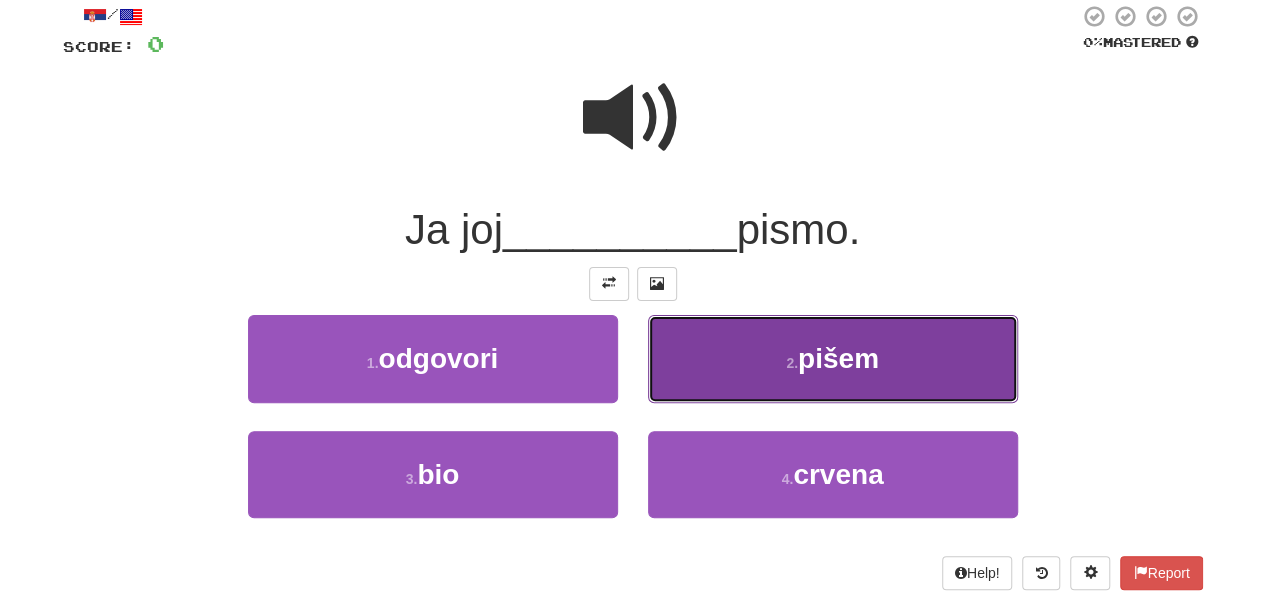 click on "pišem" at bounding box center (838, 358) 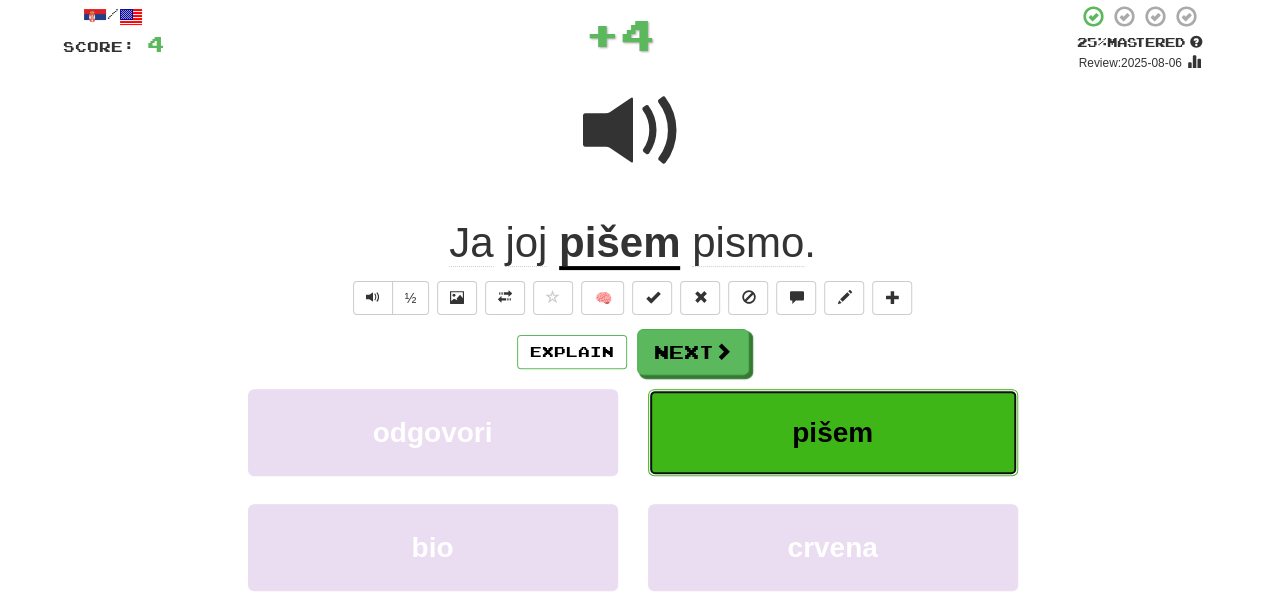 type 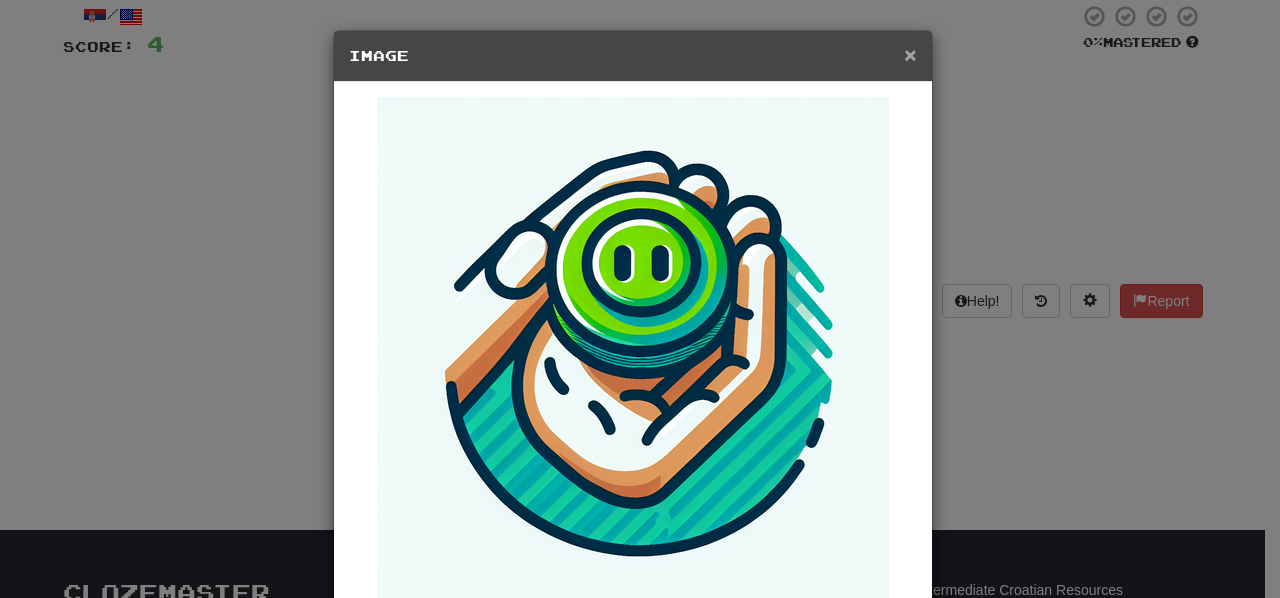click on "×" at bounding box center [910, 54] 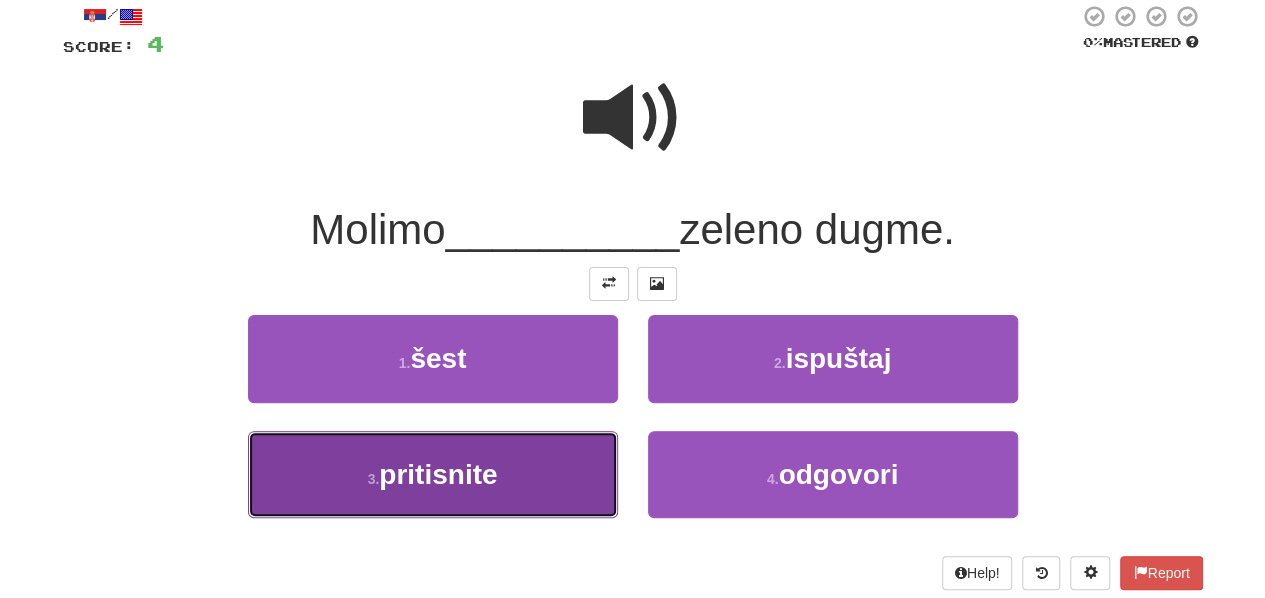 click on "3 .  pritisnite" at bounding box center (433, 474) 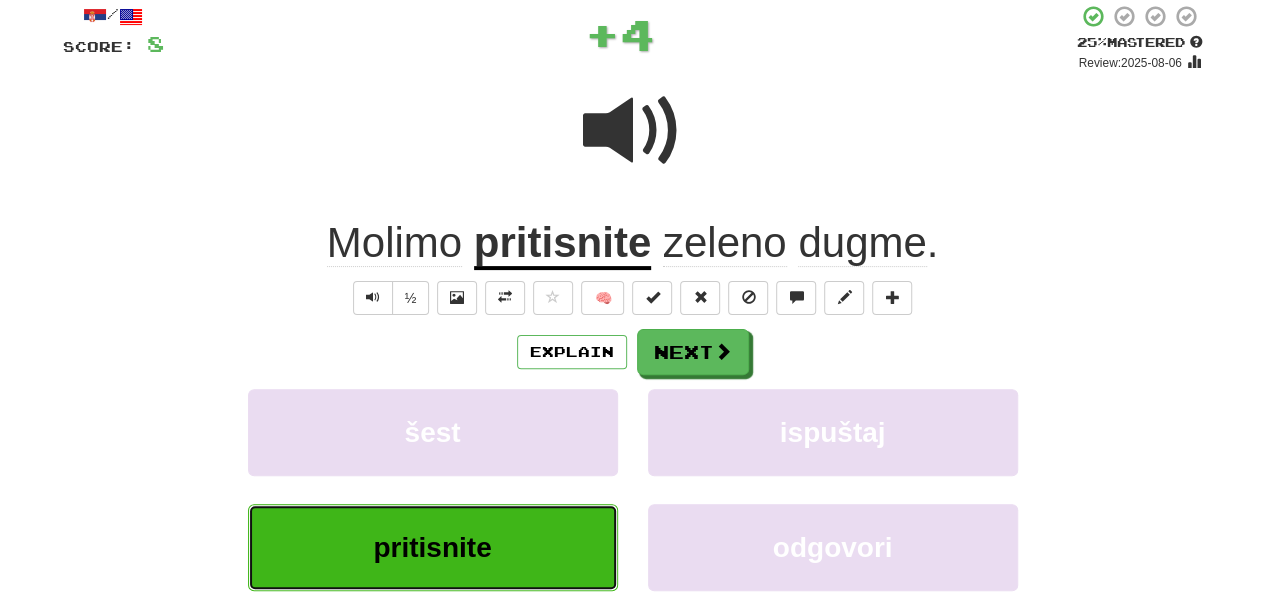 type 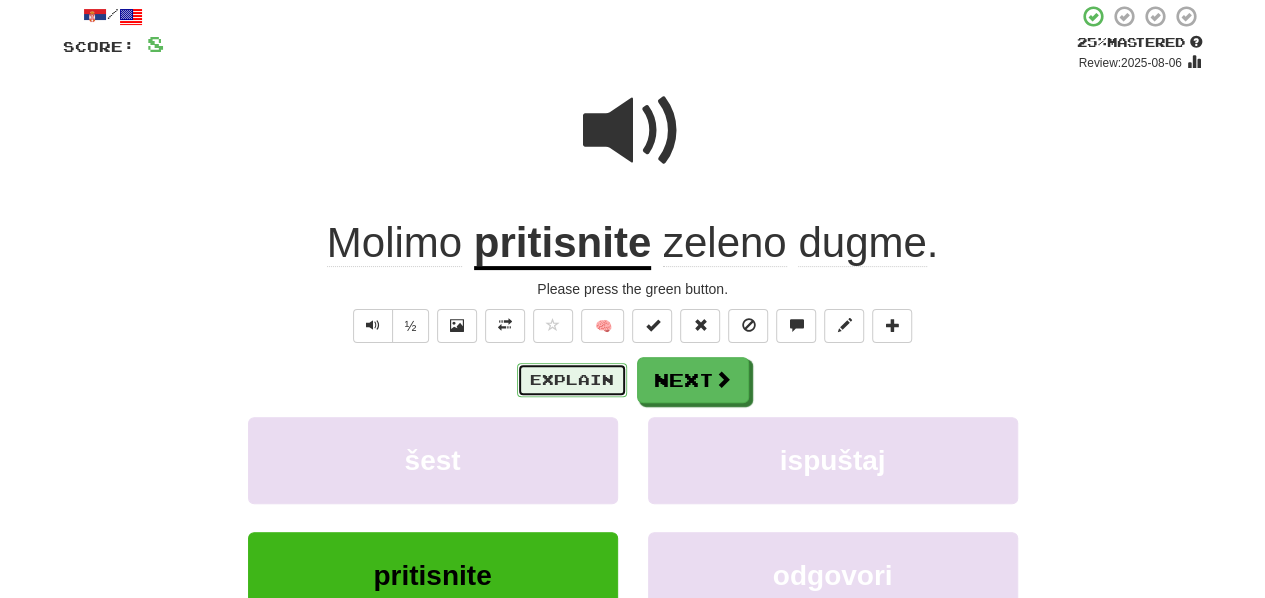 click on "Explain" at bounding box center [572, 380] 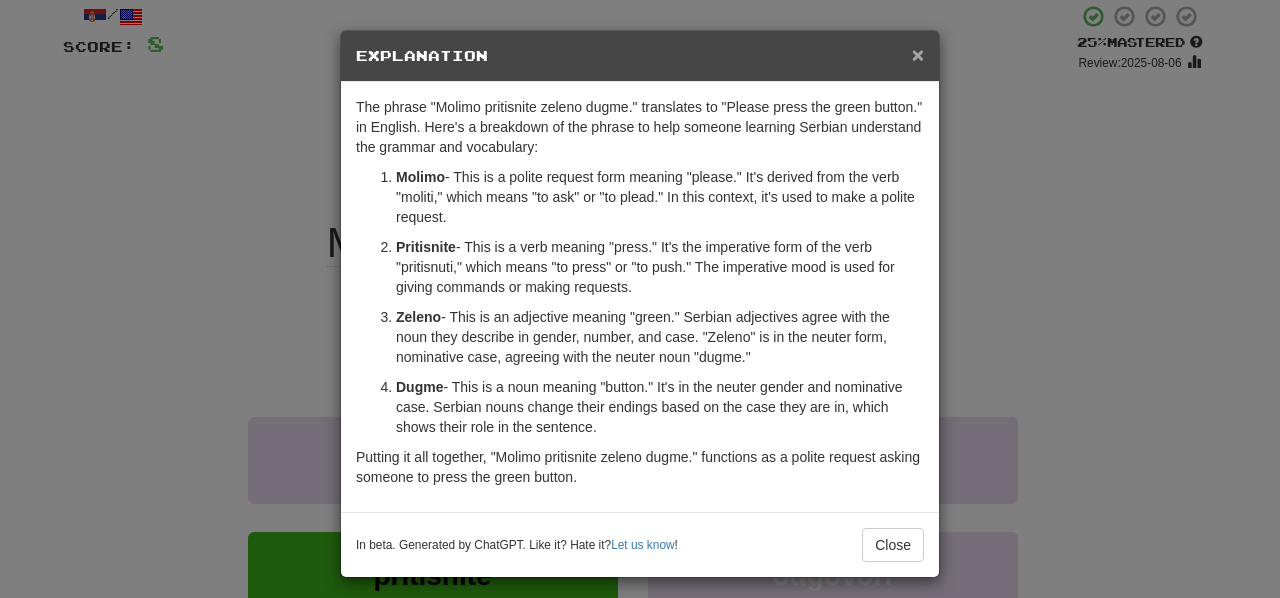 click on "×" at bounding box center (918, 54) 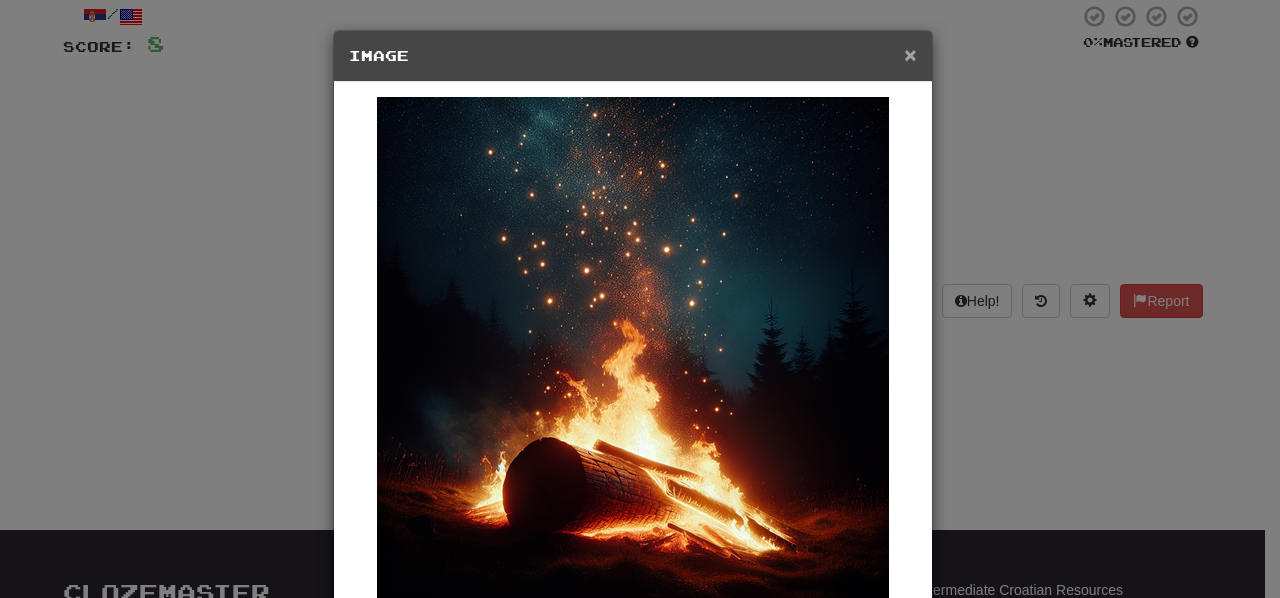 click on "×" at bounding box center (910, 54) 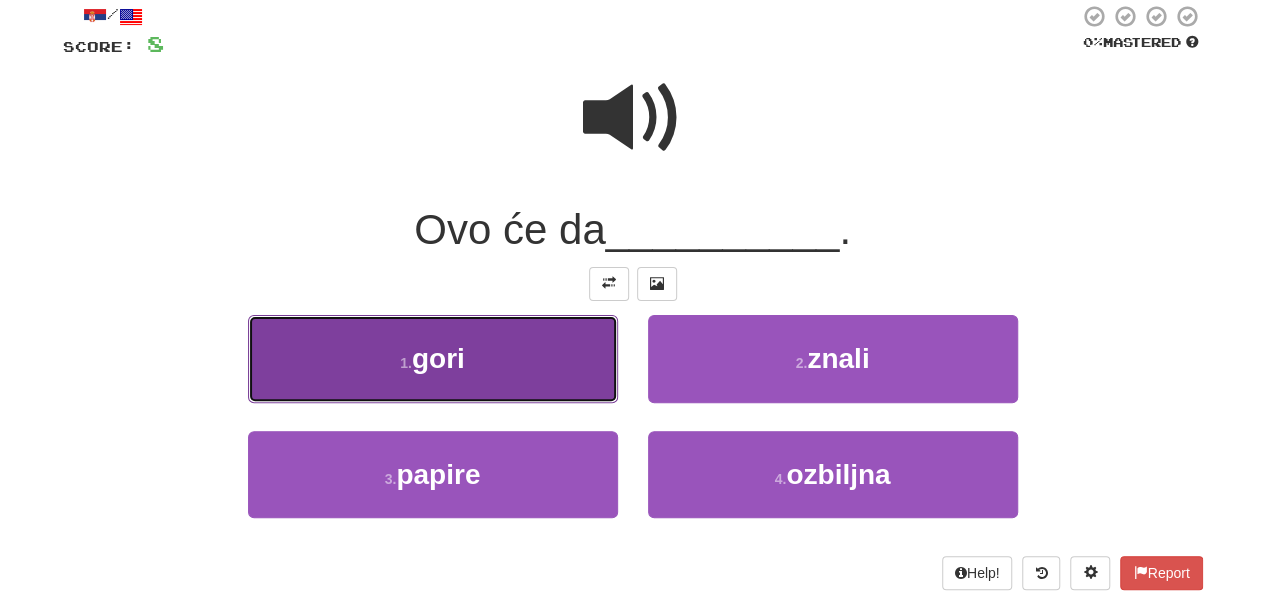 click on "1 .  gori" at bounding box center (433, 358) 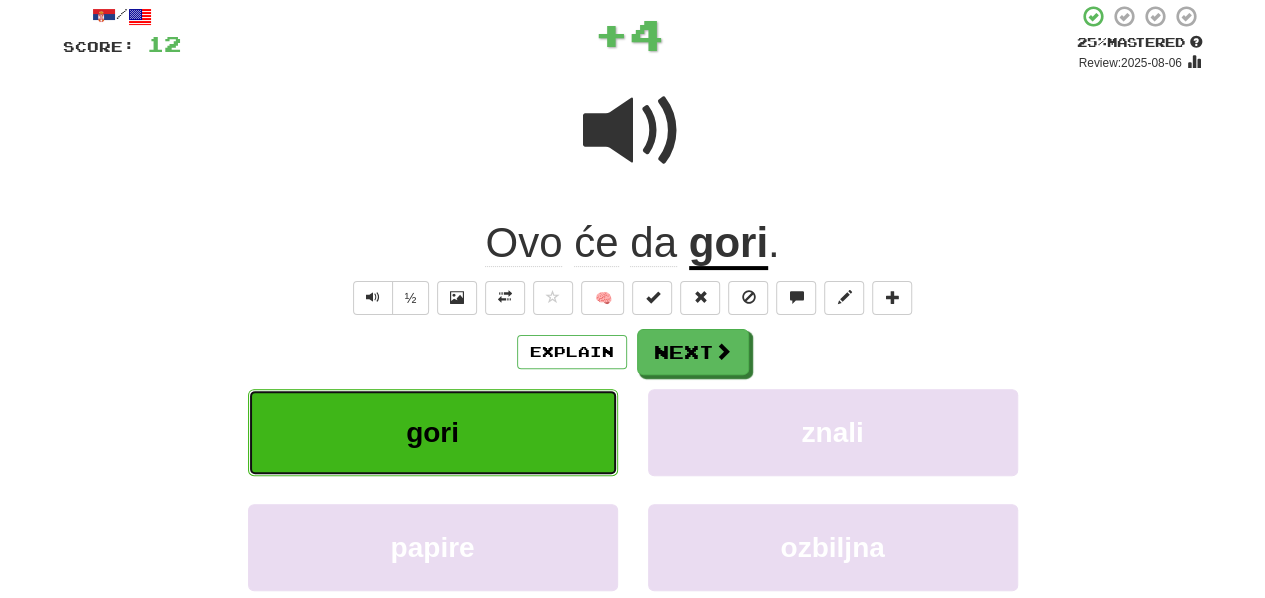 type 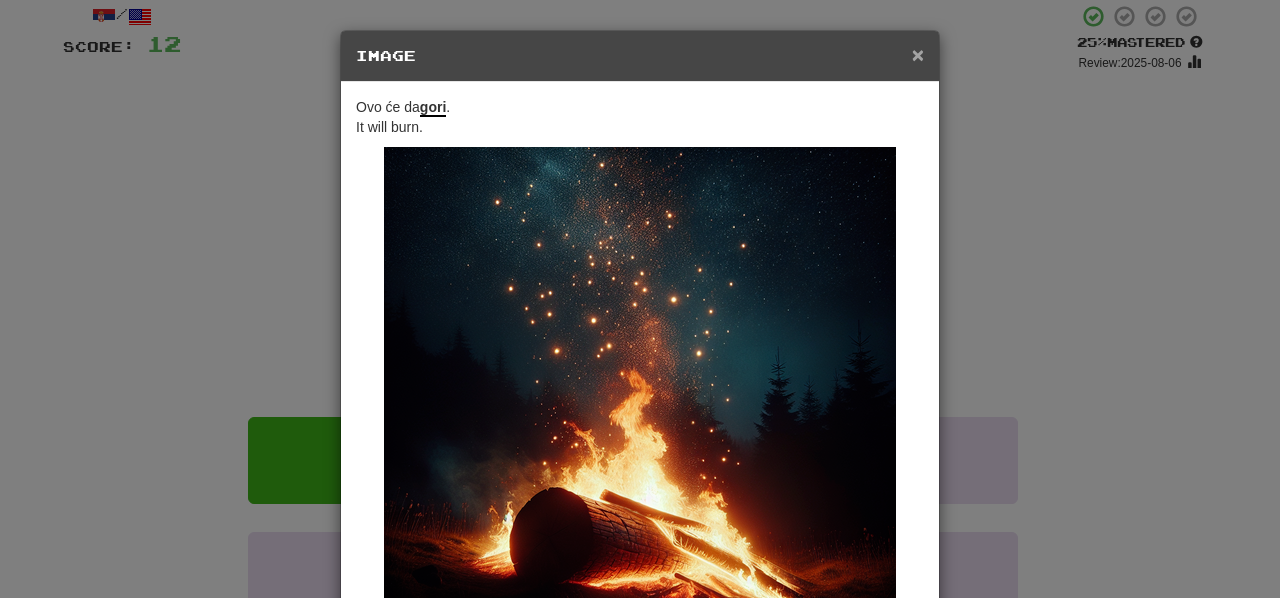 click on "×" at bounding box center [918, 54] 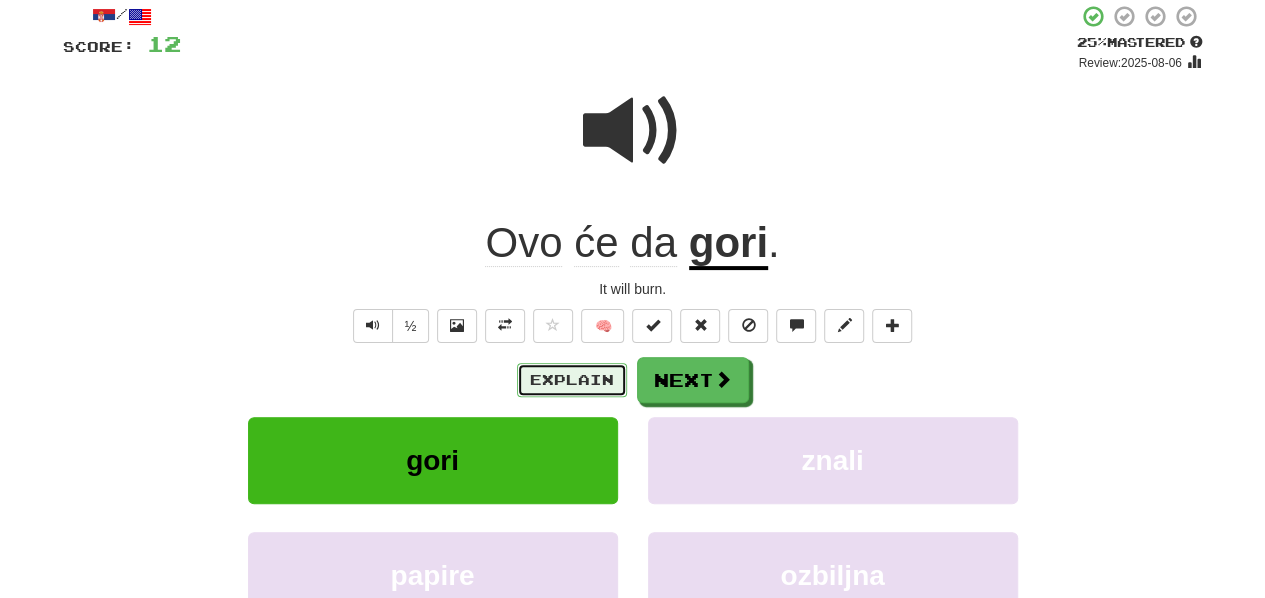 click on "Explain" at bounding box center (572, 380) 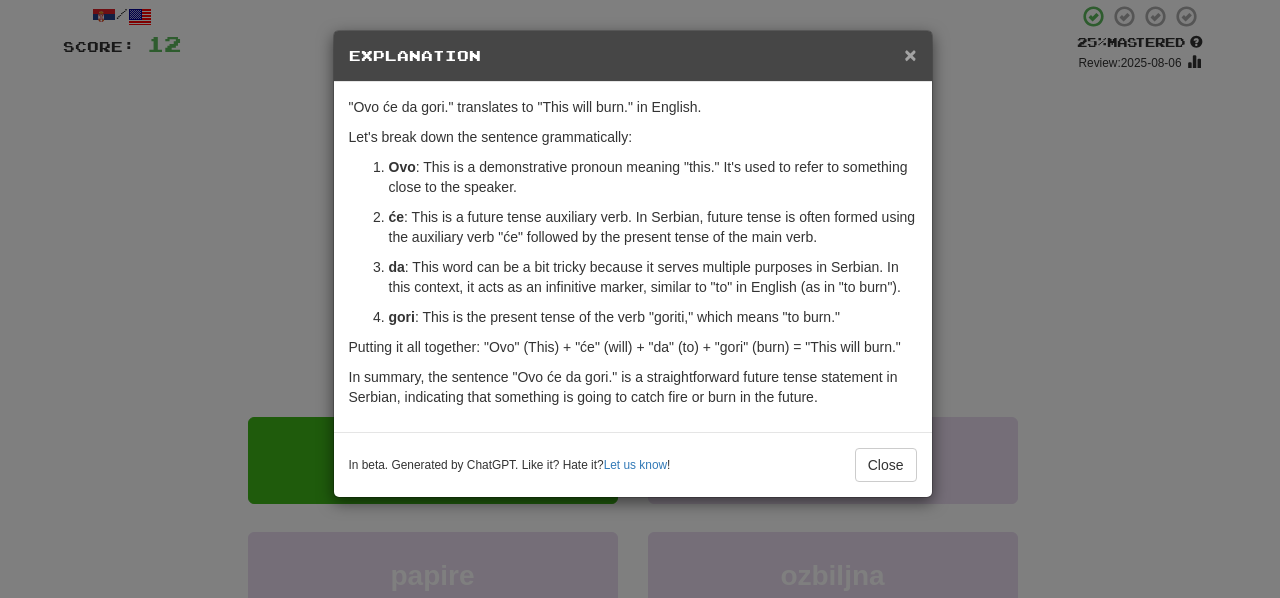 click on "×" at bounding box center (910, 54) 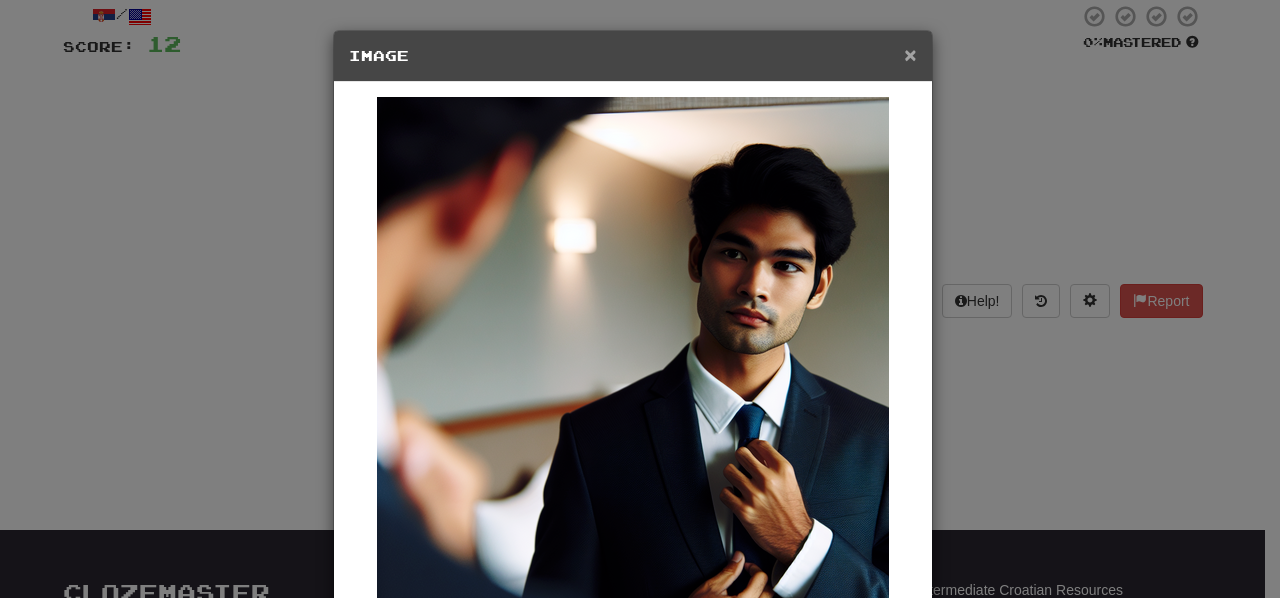 click on "×" at bounding box center [910, 54] 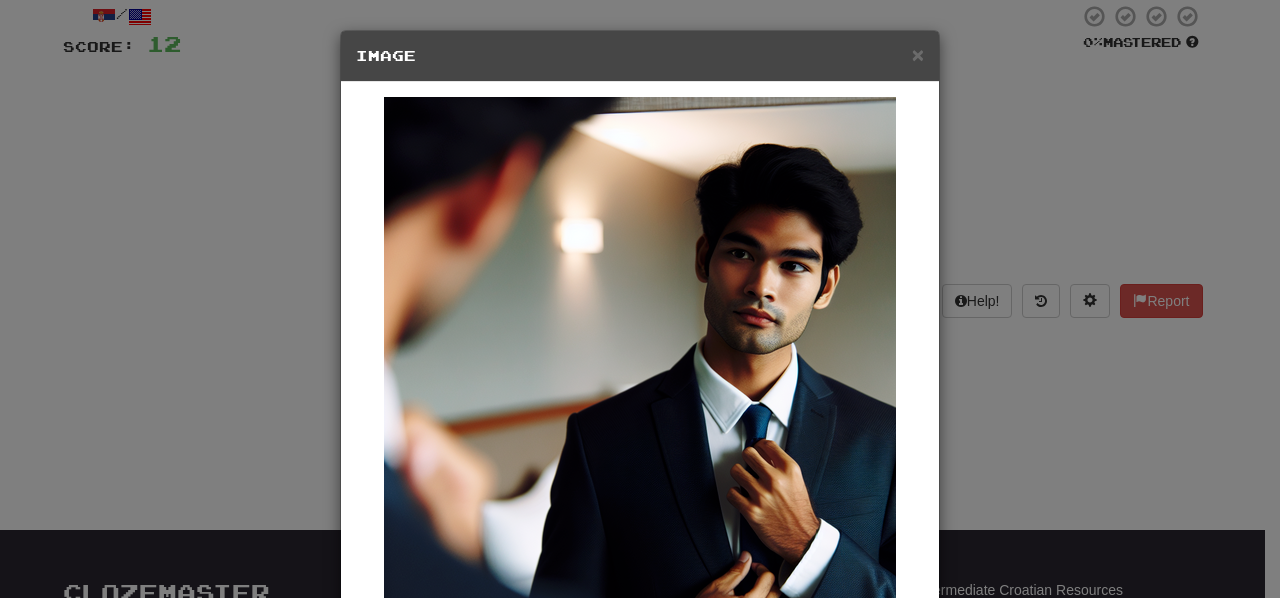 click on "Image" at bounding box center (640, 56) 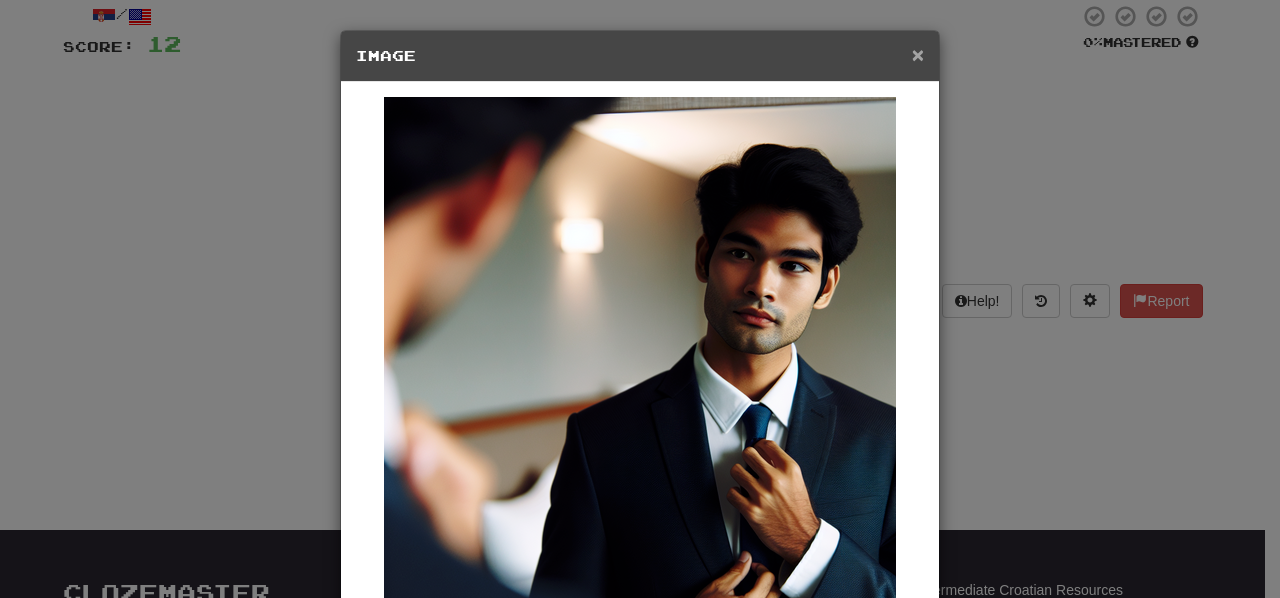click on "×" at bounding box center [918, 54] 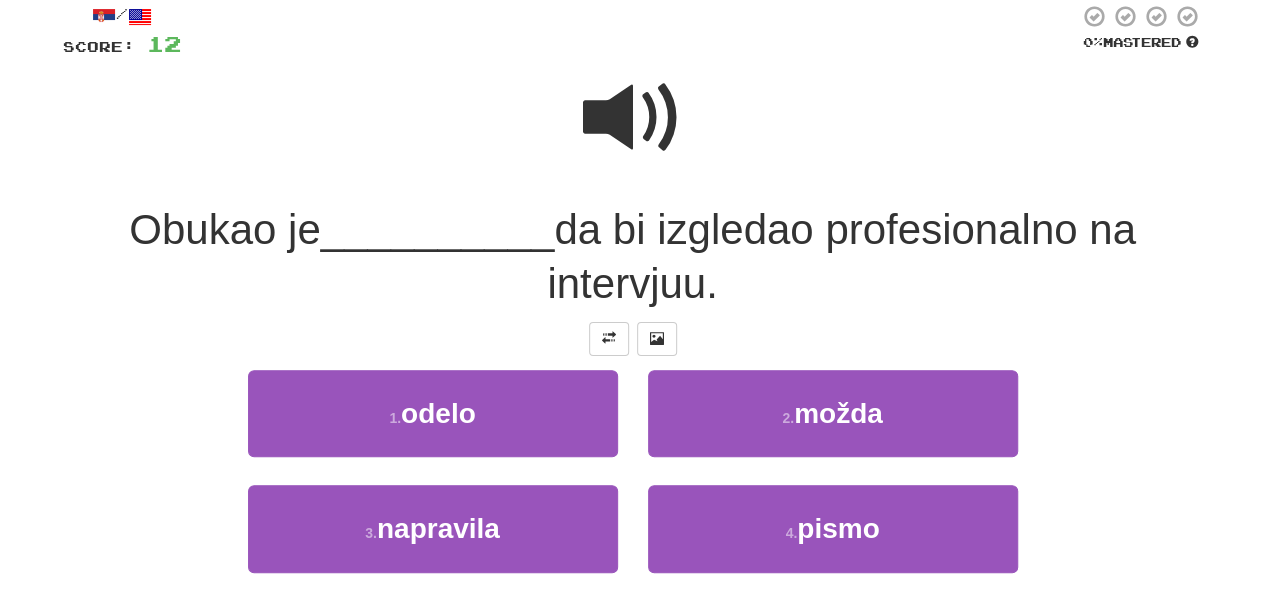 click at bounding box center [633, 118] 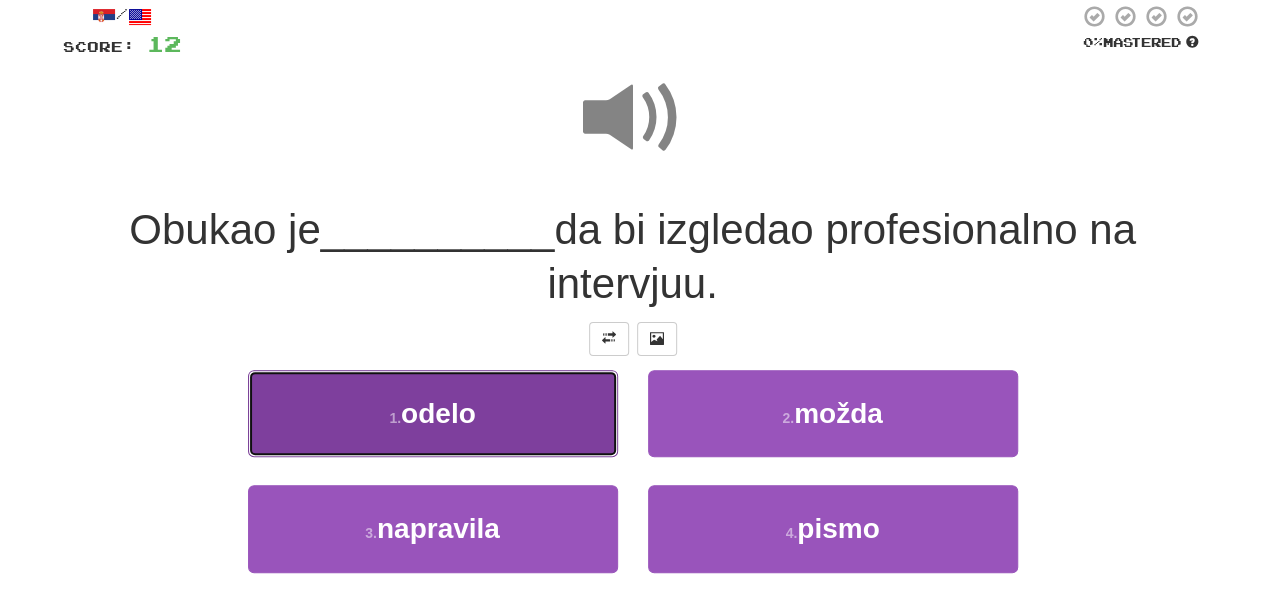 click on "1 .  odelo" at bounding box center (433, 413) 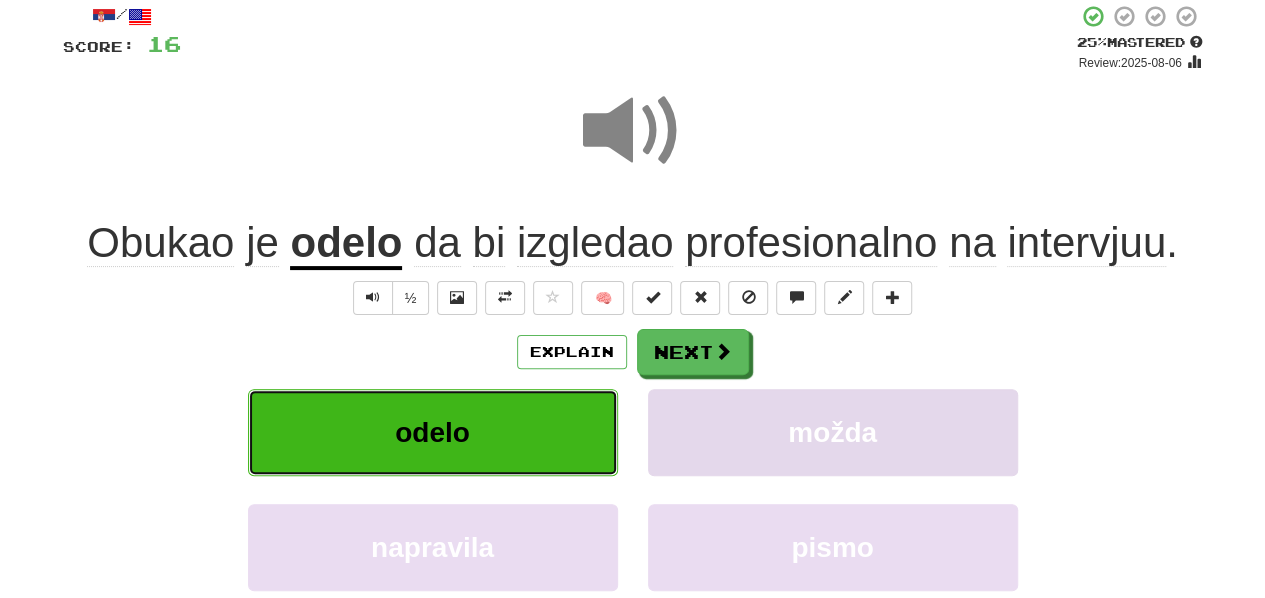type 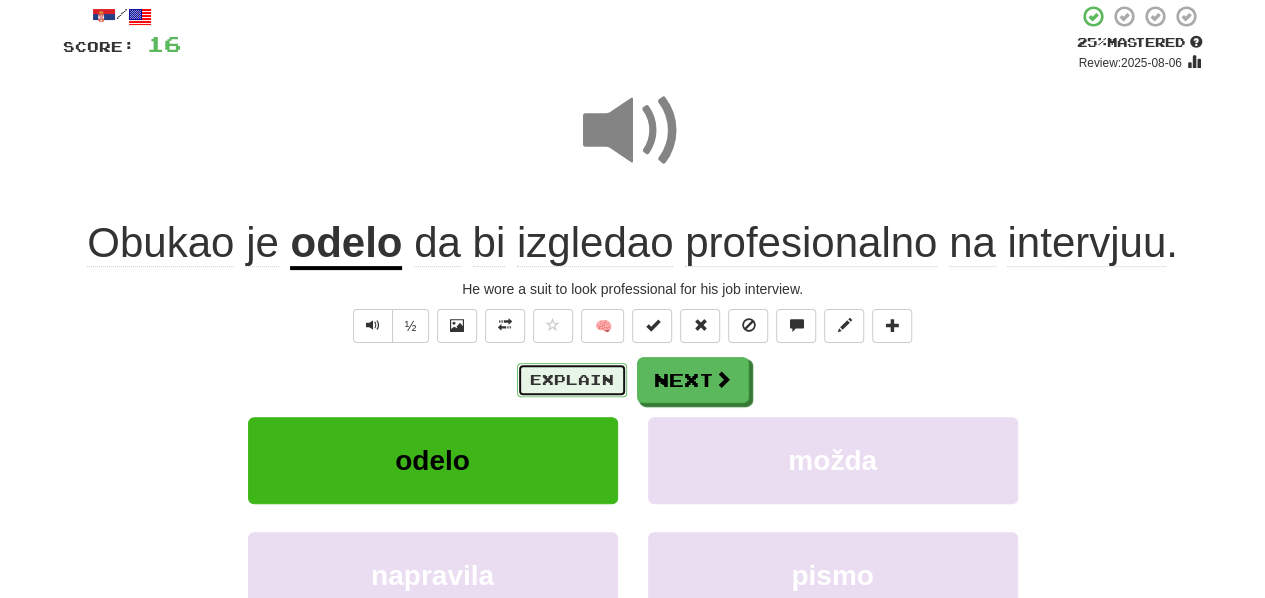 click on "Explain" at bounding box center [572, 380] 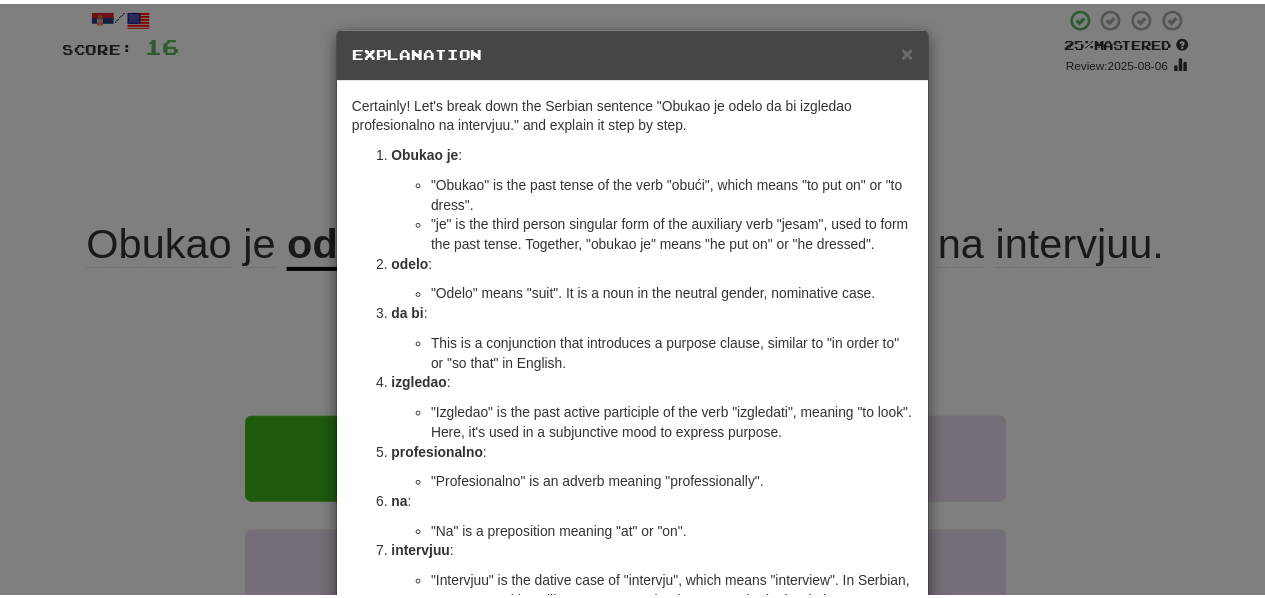 scroll, scrollTop: 2, scrollLeft: 0, axis: vertical 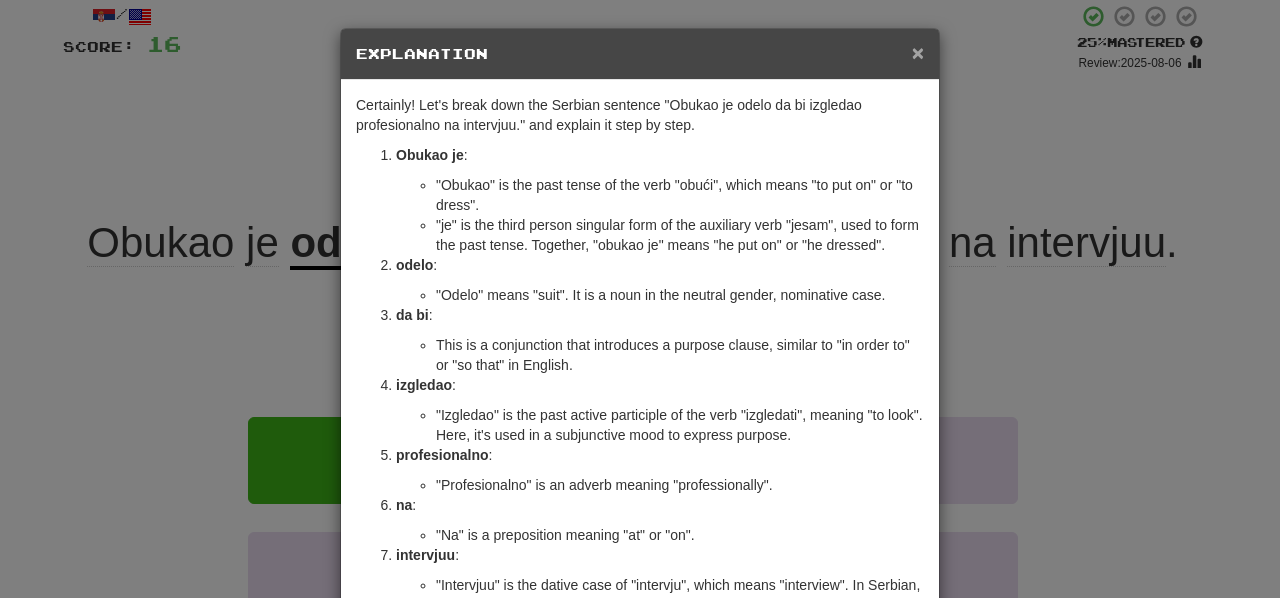 click on "×" at bounding box center (918, 52) 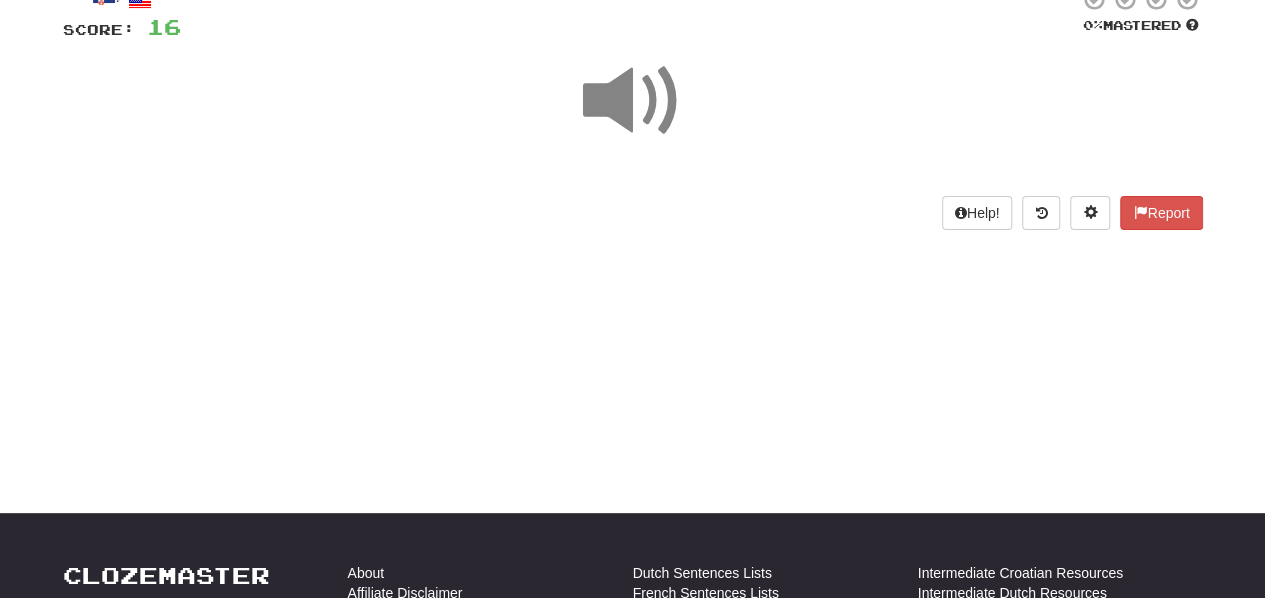 scroll, scrollTop: 128, scrollLeft: 0, axis: vertical 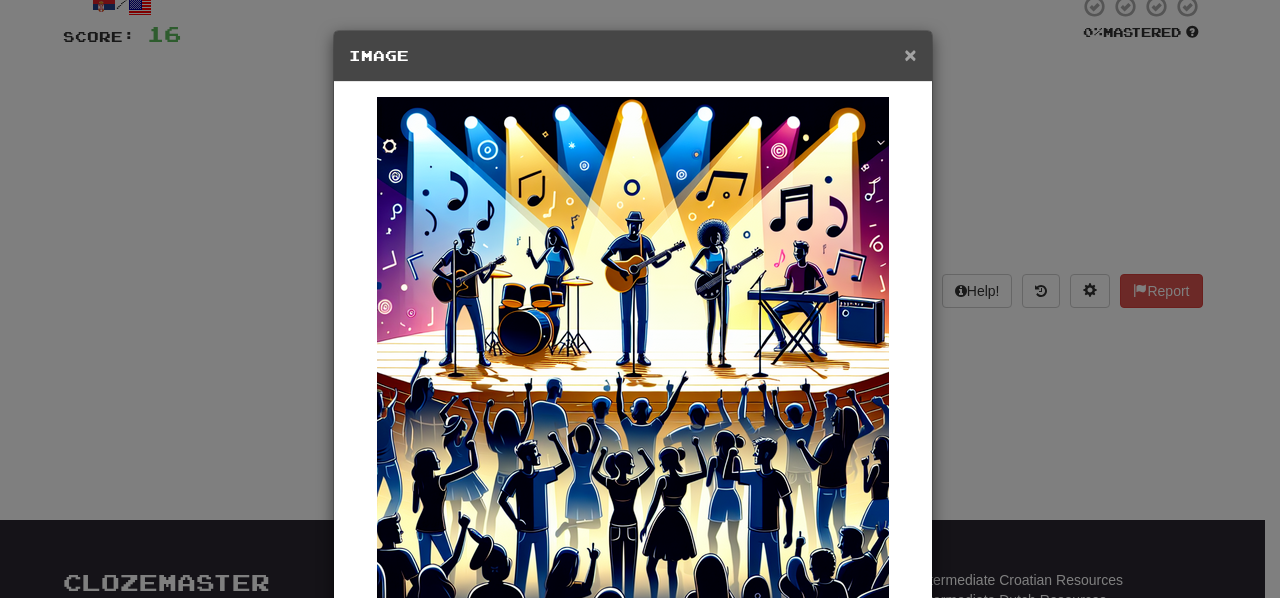 click on "×" at bounding box center [910, 54] 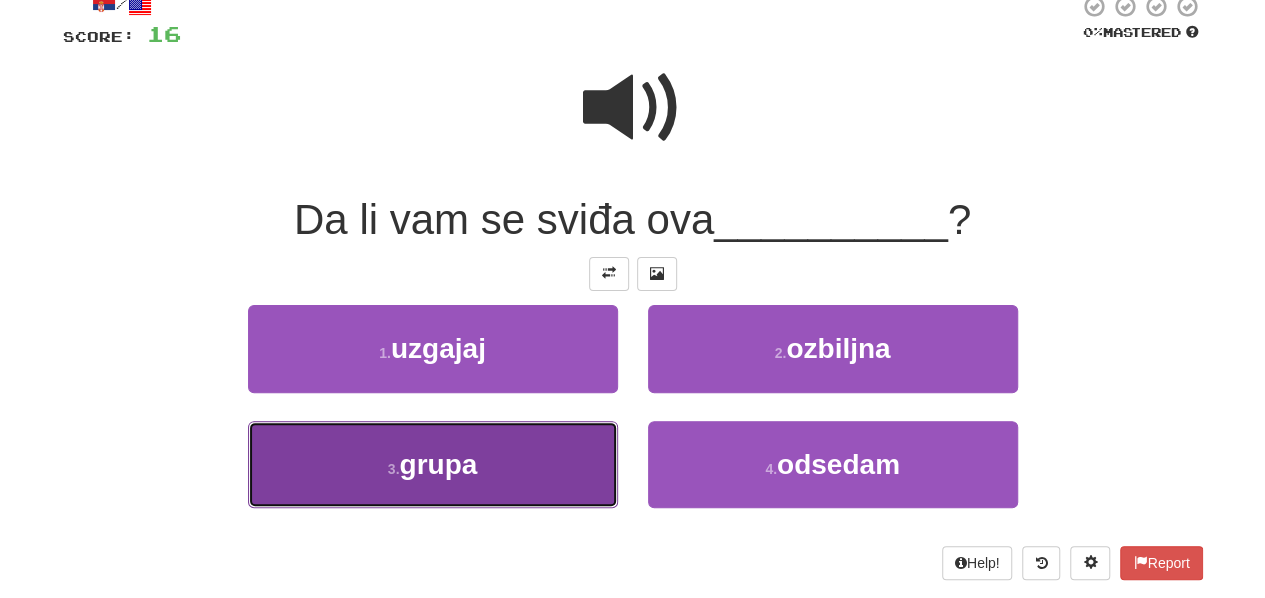 click on "3 .  grupa" at bounding box center [433, 464] 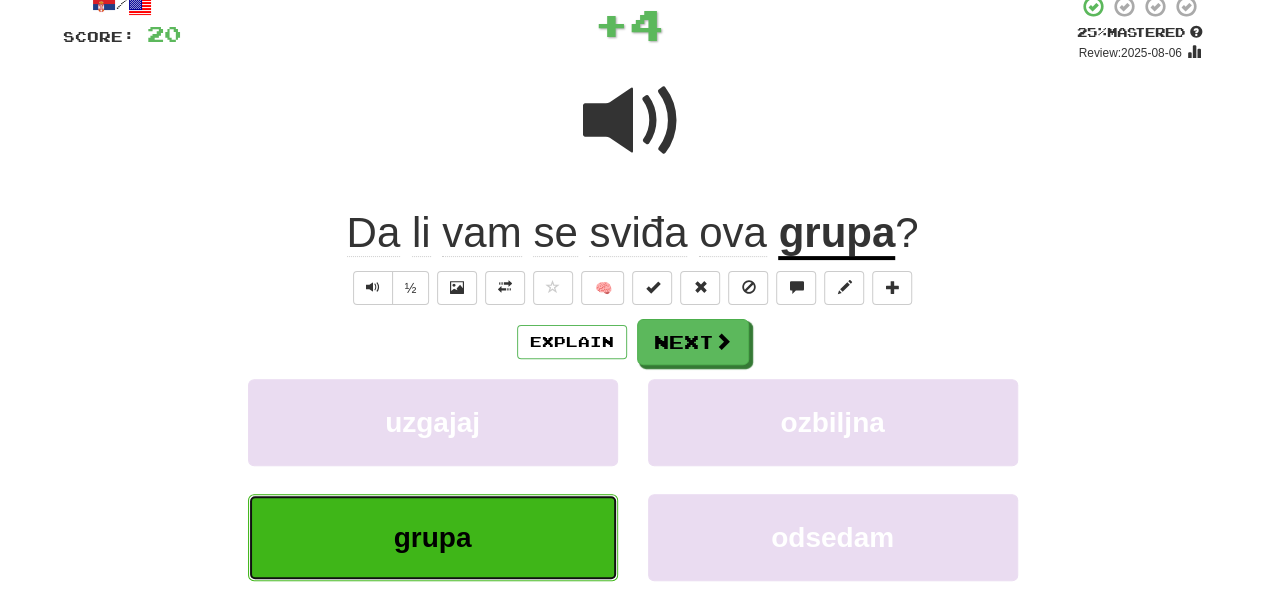 type 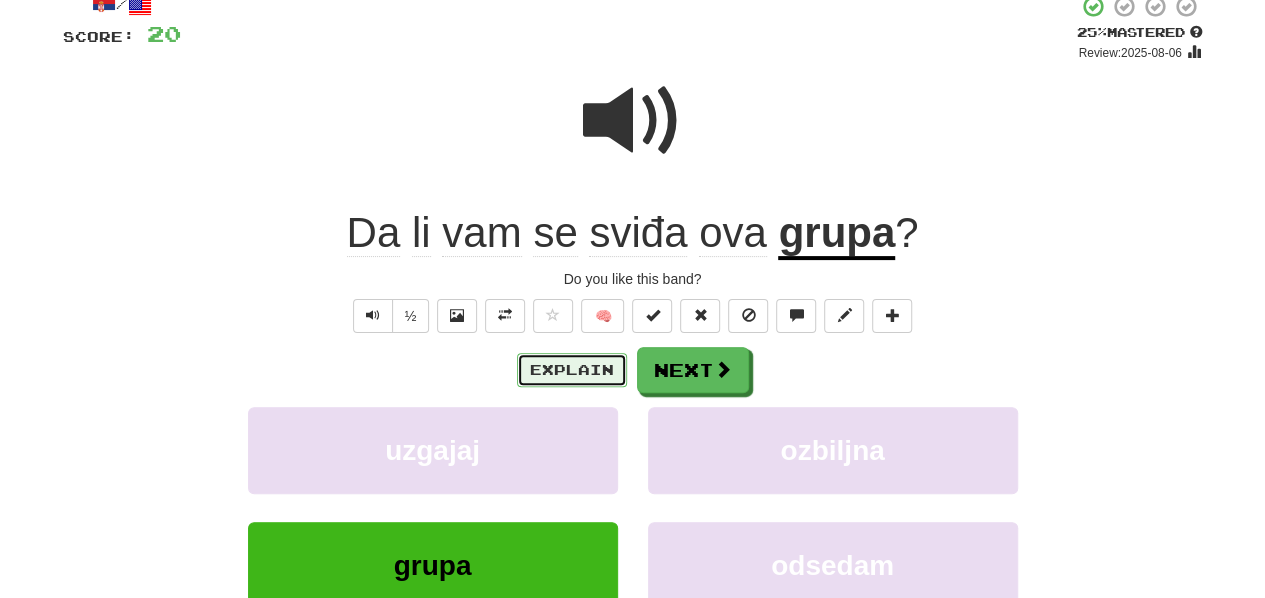 click on "Explain" at bounding box center [572, 370] 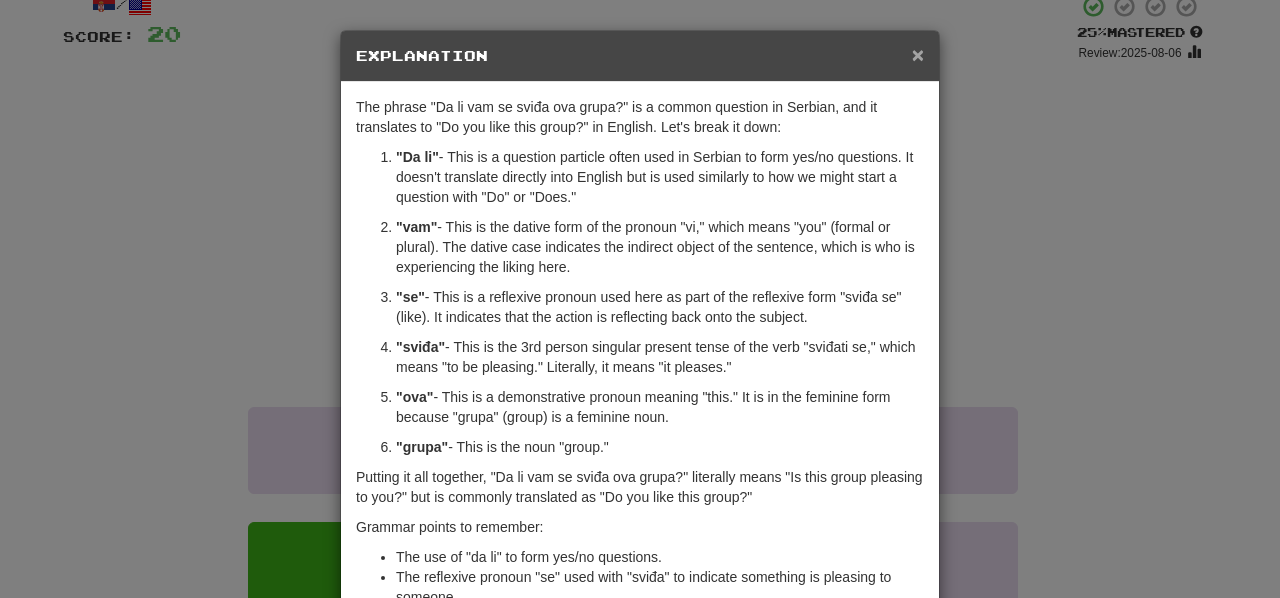 click on "×" at bounding box center [918, 54] 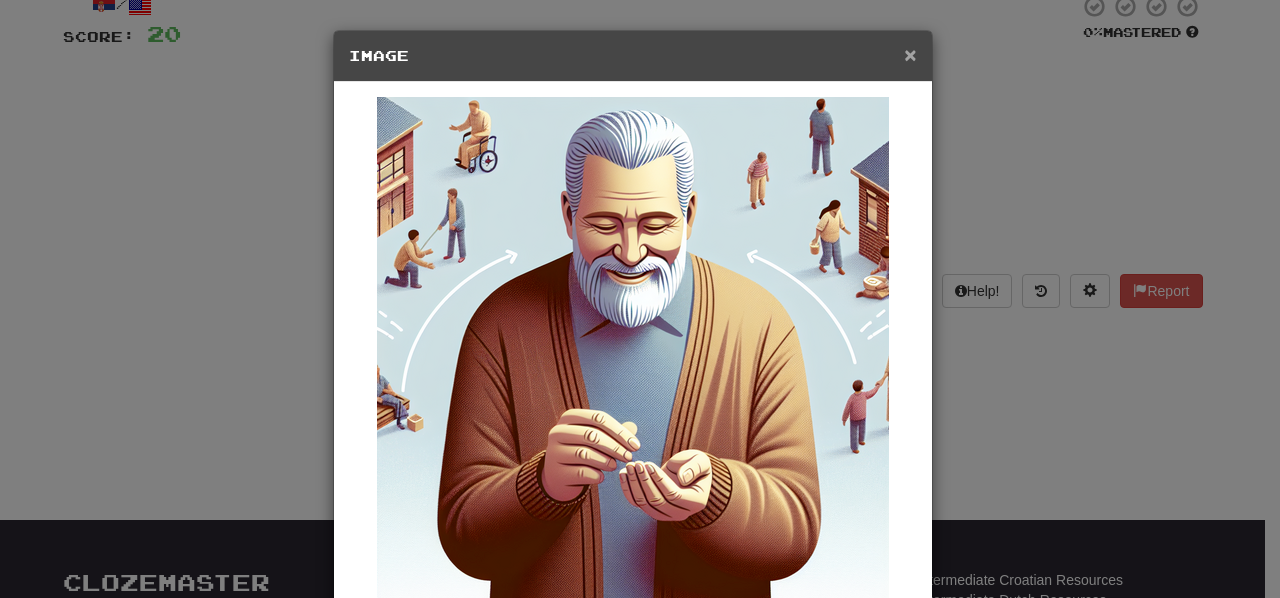 click on "×" at bounding box center (910, 54) 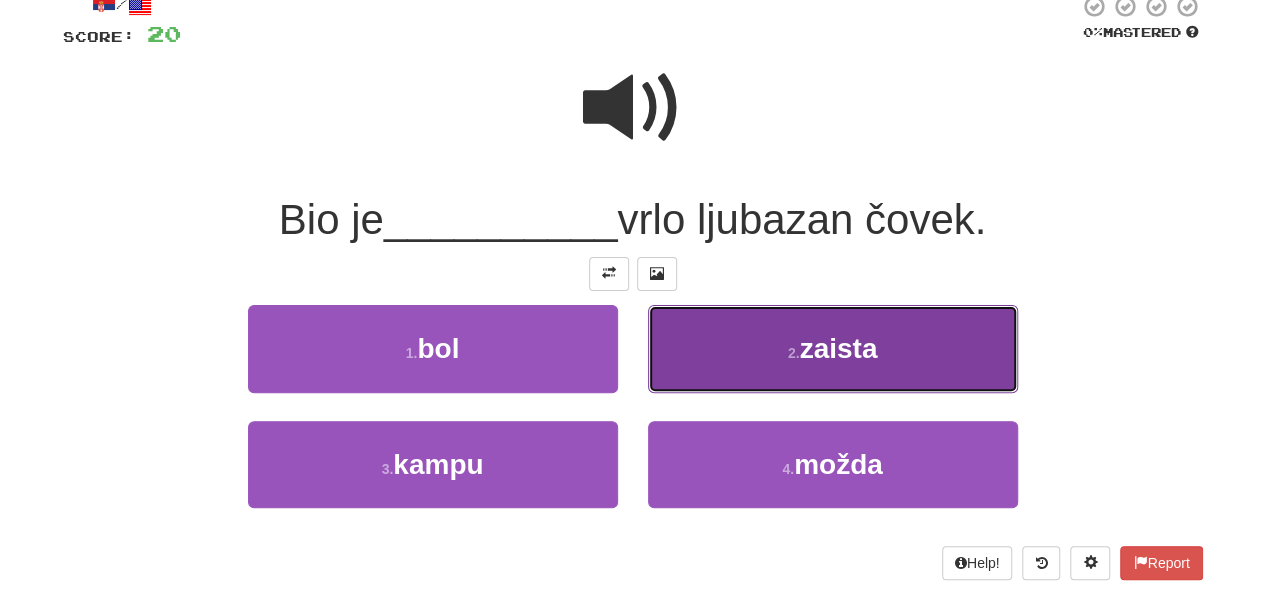 click on "2 .  zaista" at bounding box center (833, 348) 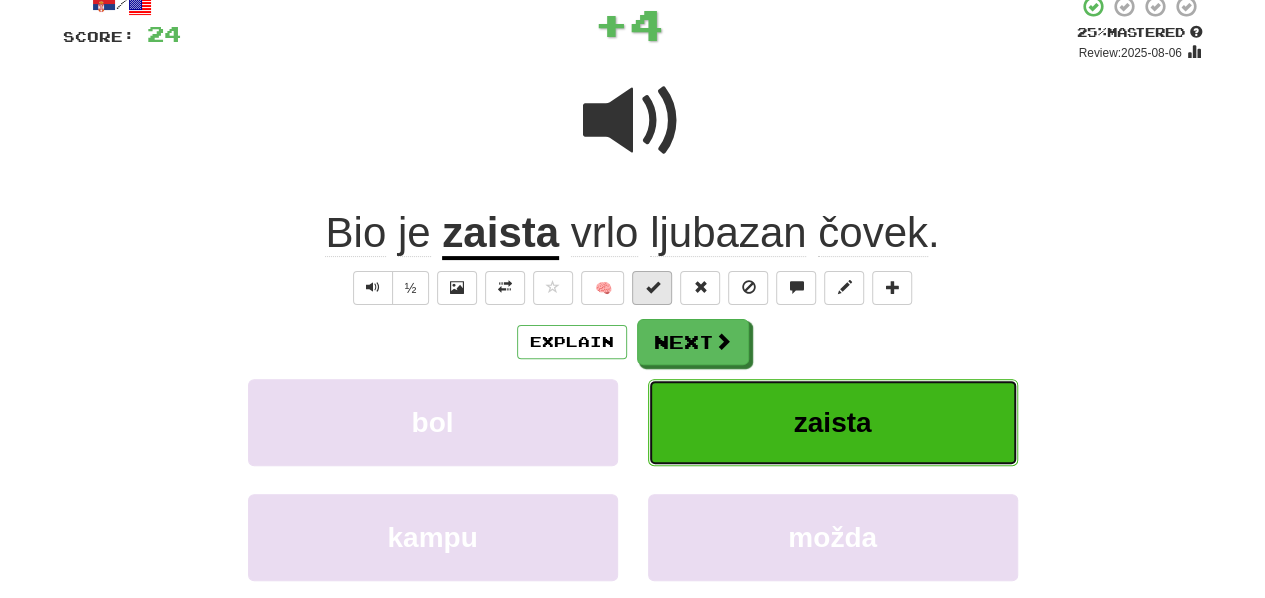 type 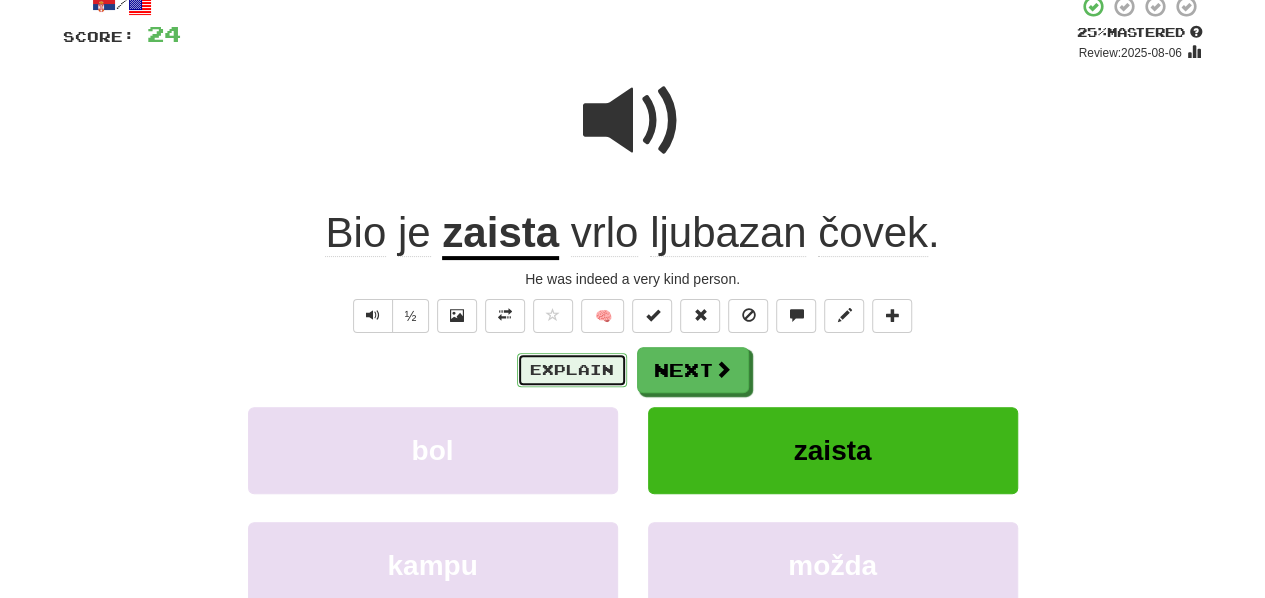 click on "Explain" at bounding box center (572, 370) 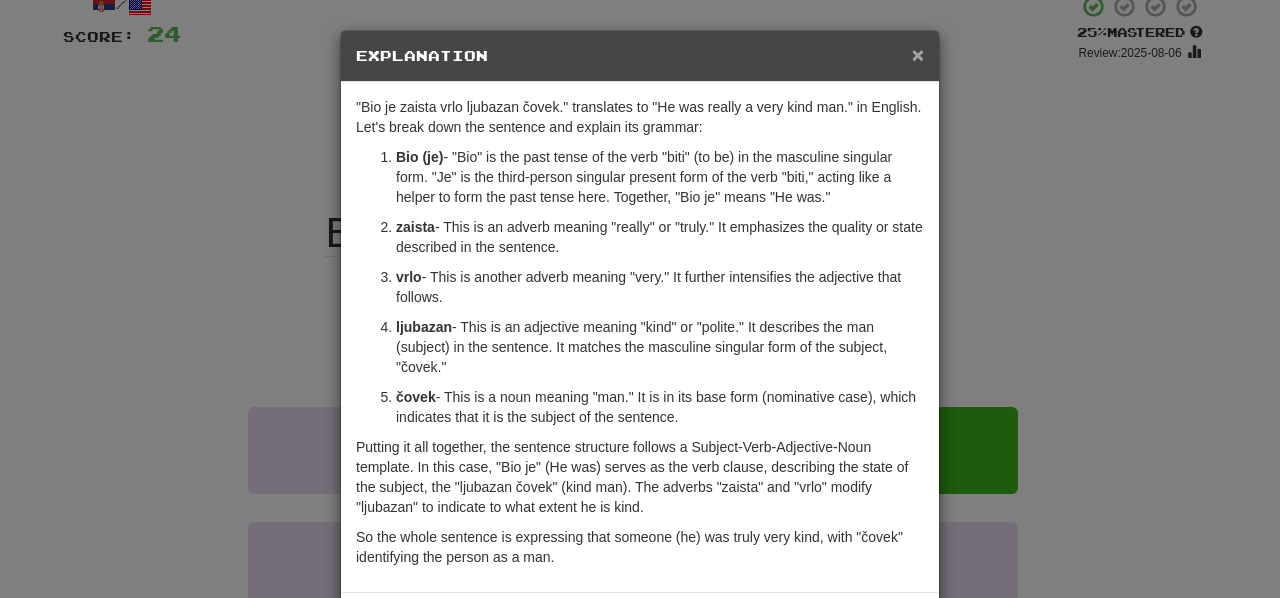 click on "×" at bounding box center [918, 54] 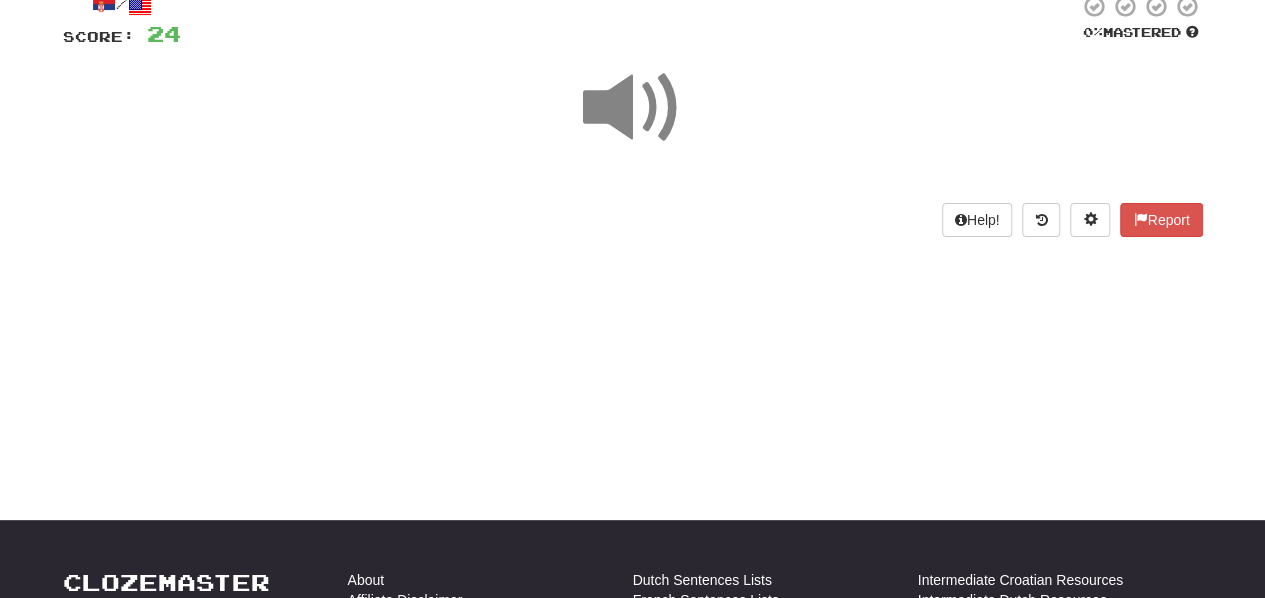 scroll, scrollTop: 0, scrollLeft: 0, axis: both 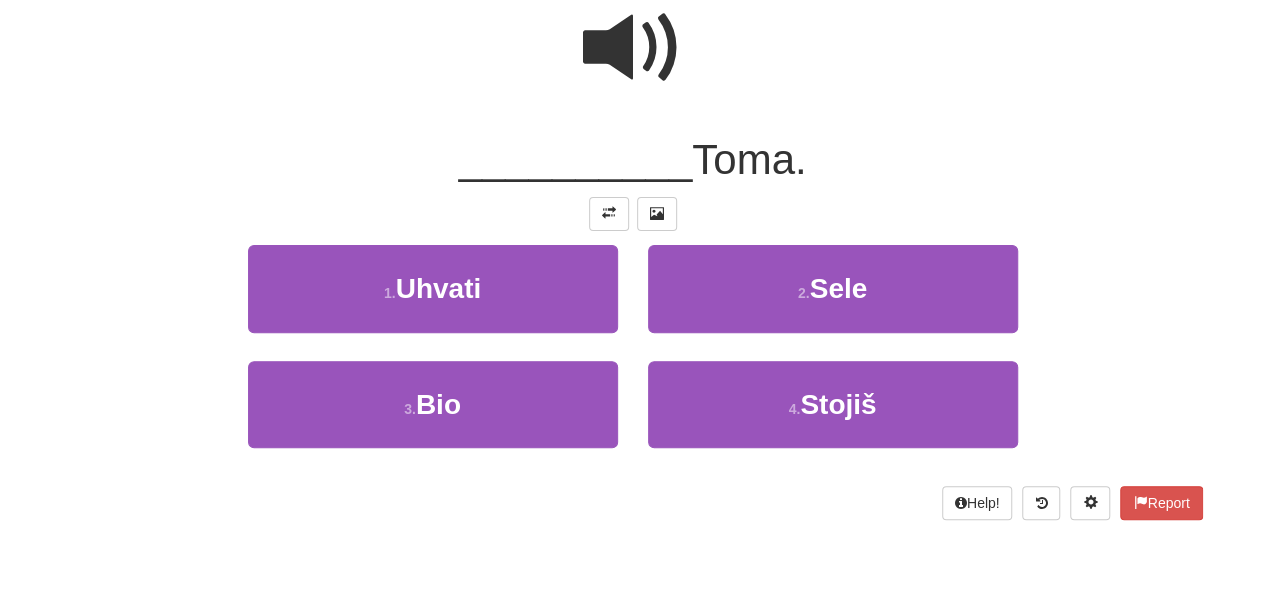 click on "/  Score:   24 0 %  Mastered __________  [PROPER_NOUN]. 1 .  Uhvati 2 .  Sele 3 .  Bio 4 .  Stojiš  Help!  Report" at bounding box center (633, 227) 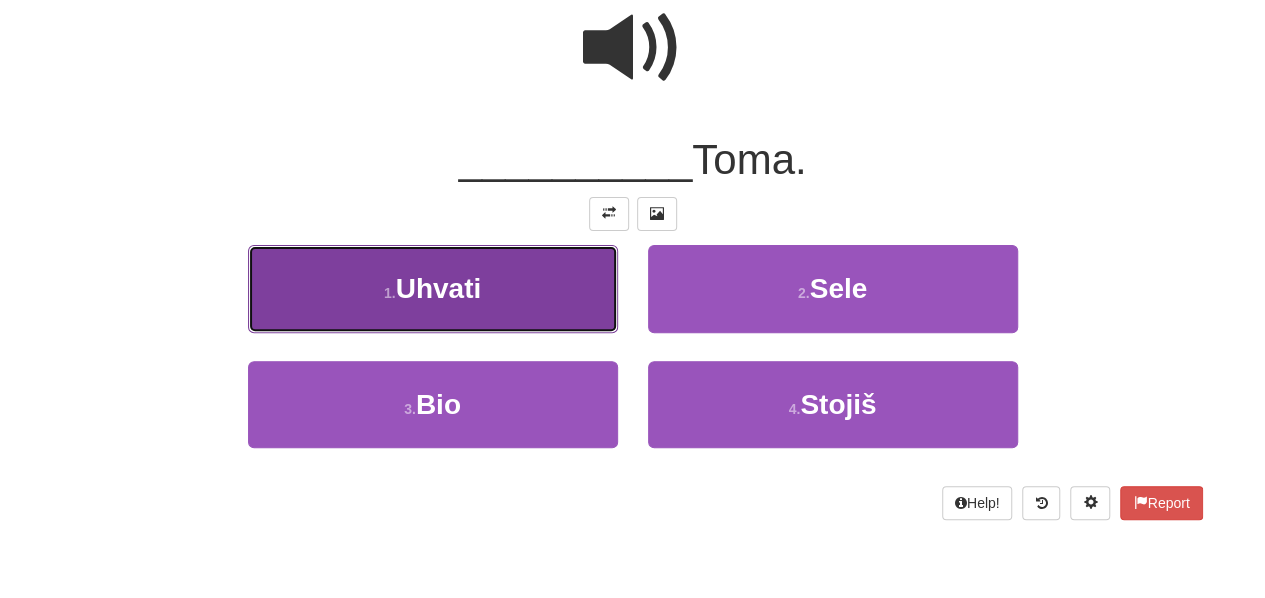 click on "Uhvati" at bounding box center (439, 288) 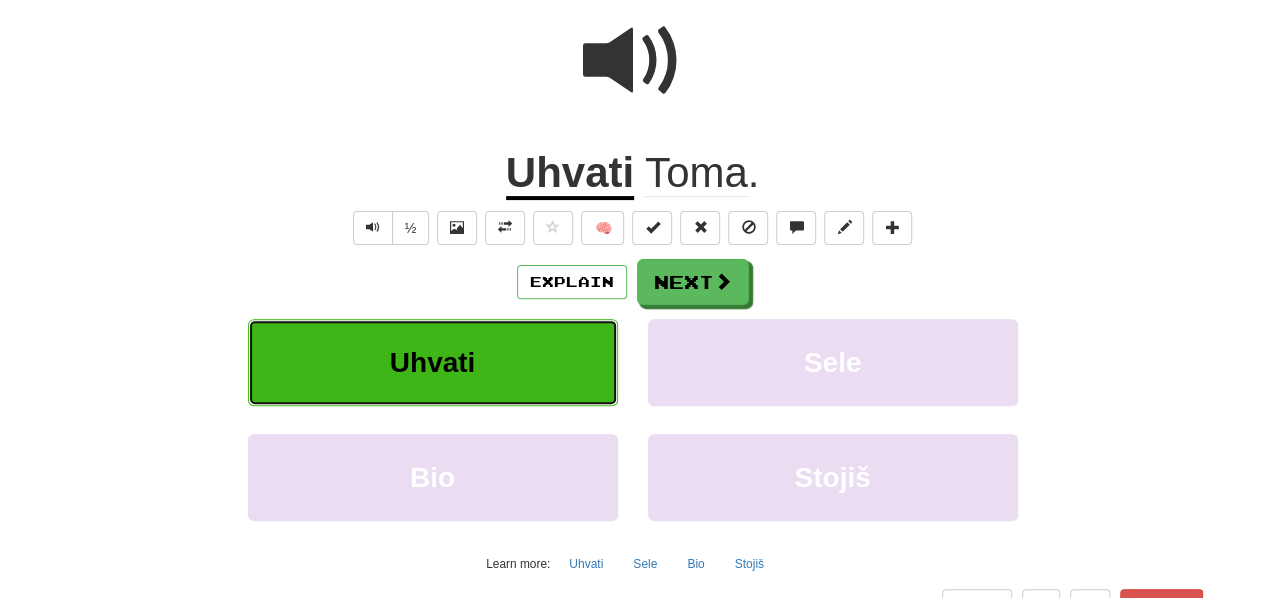 scroll, scrollTop: 201, scrollLeft: 0, axis: vertical 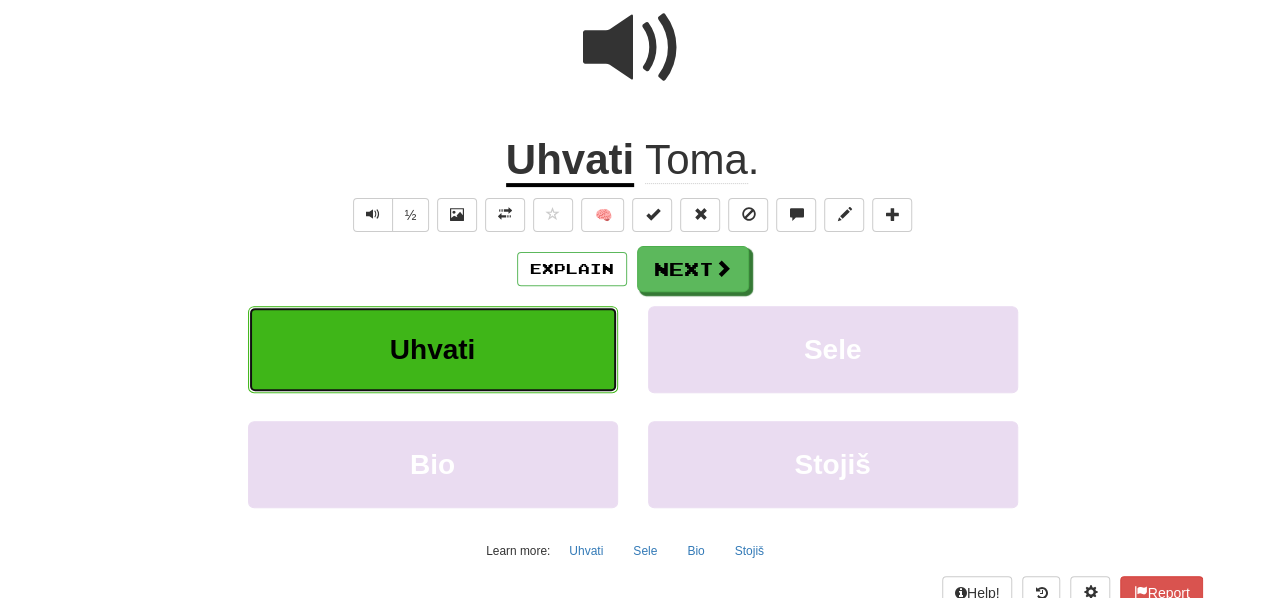 type 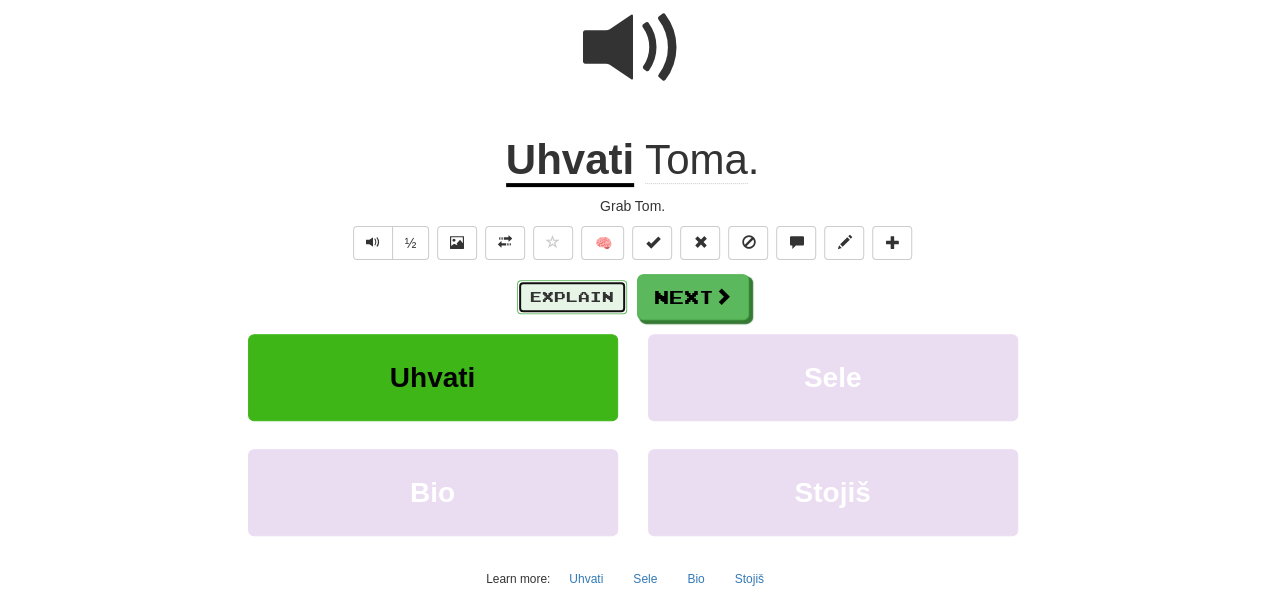 click on "Explain" at bounding box center [572, 297] 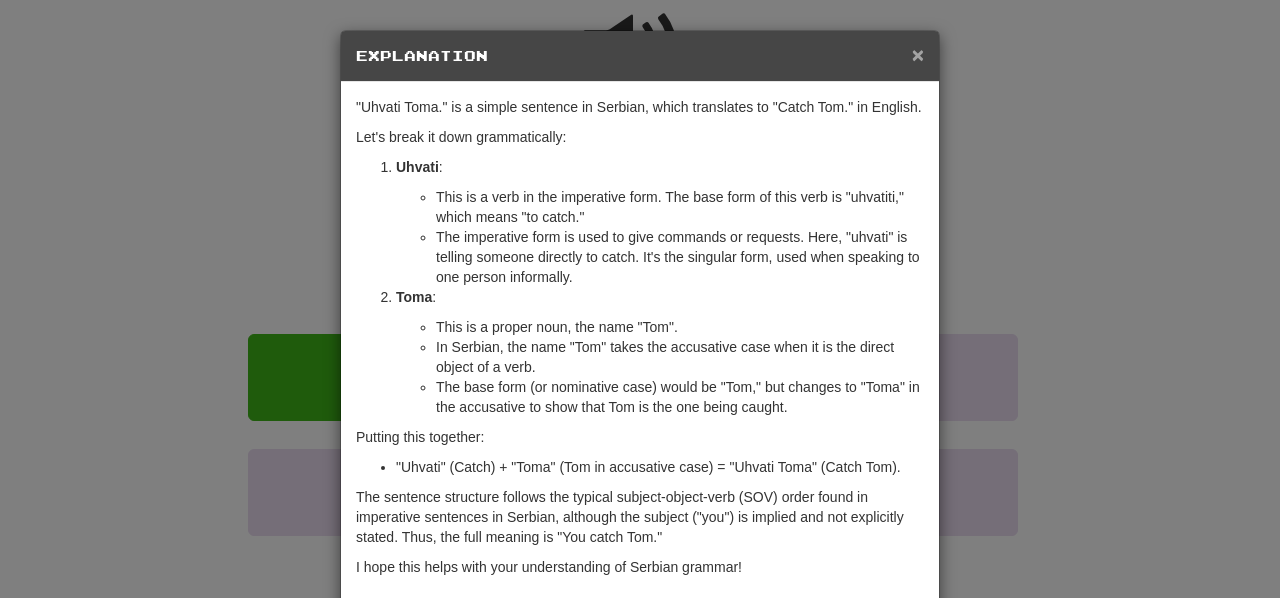 click on "×" at bounding box center (918, 54) 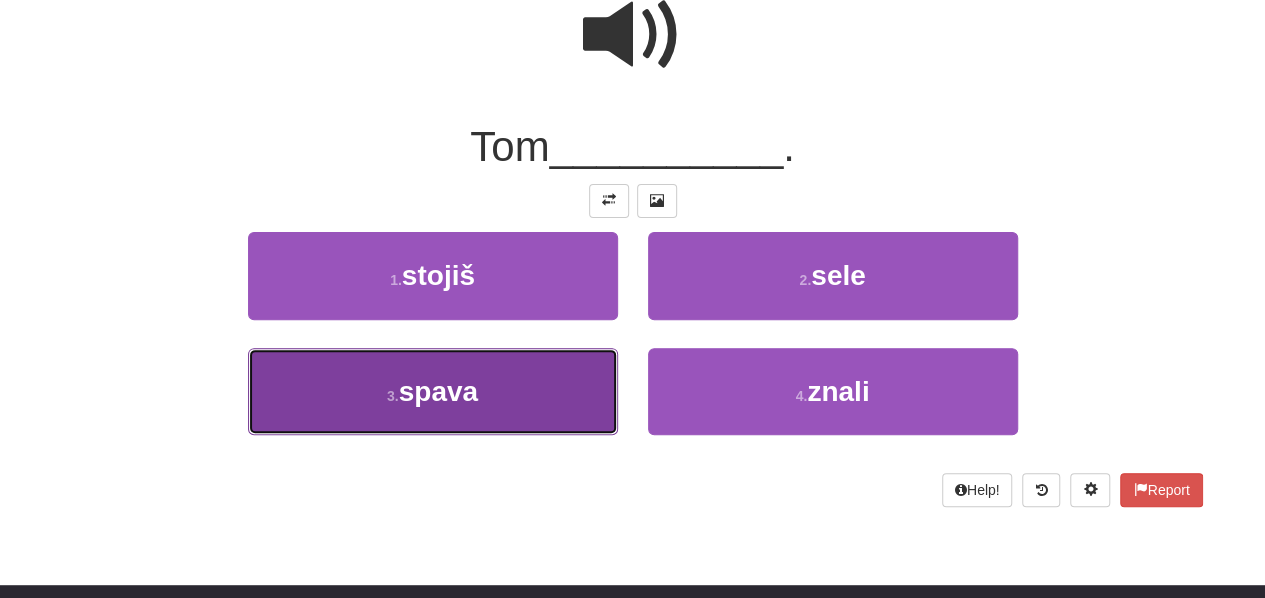 click on "3 .  spava" at bounding box center (433, 391) 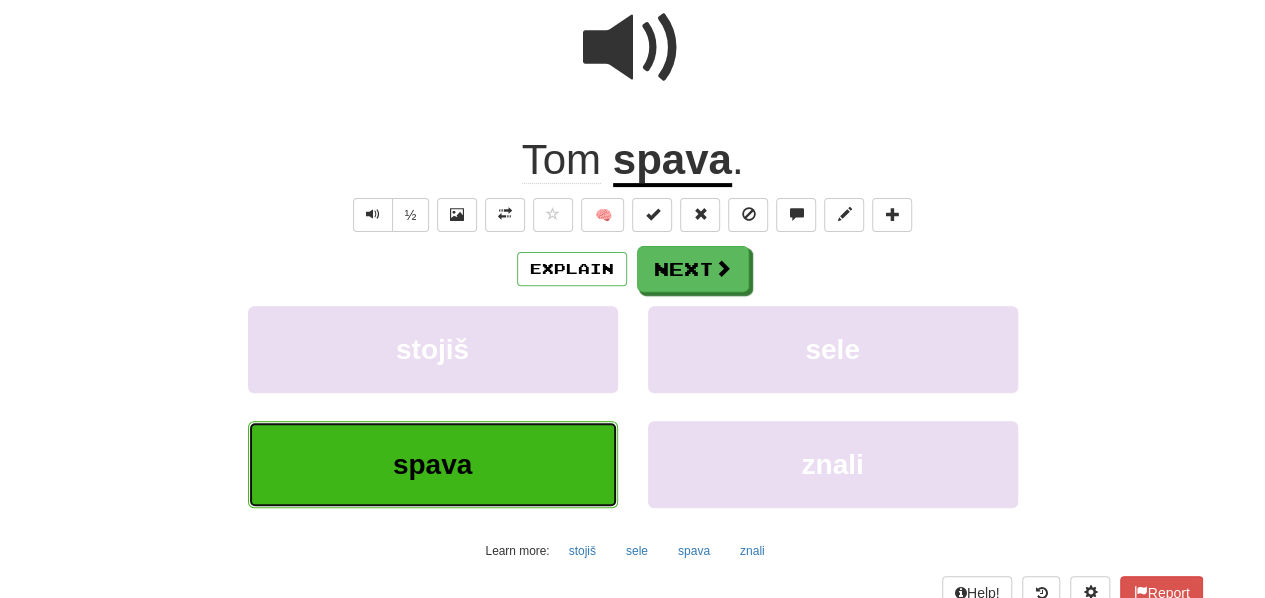 scroll, scrollTop: 214, scrollLeft: 0, axis: vertical 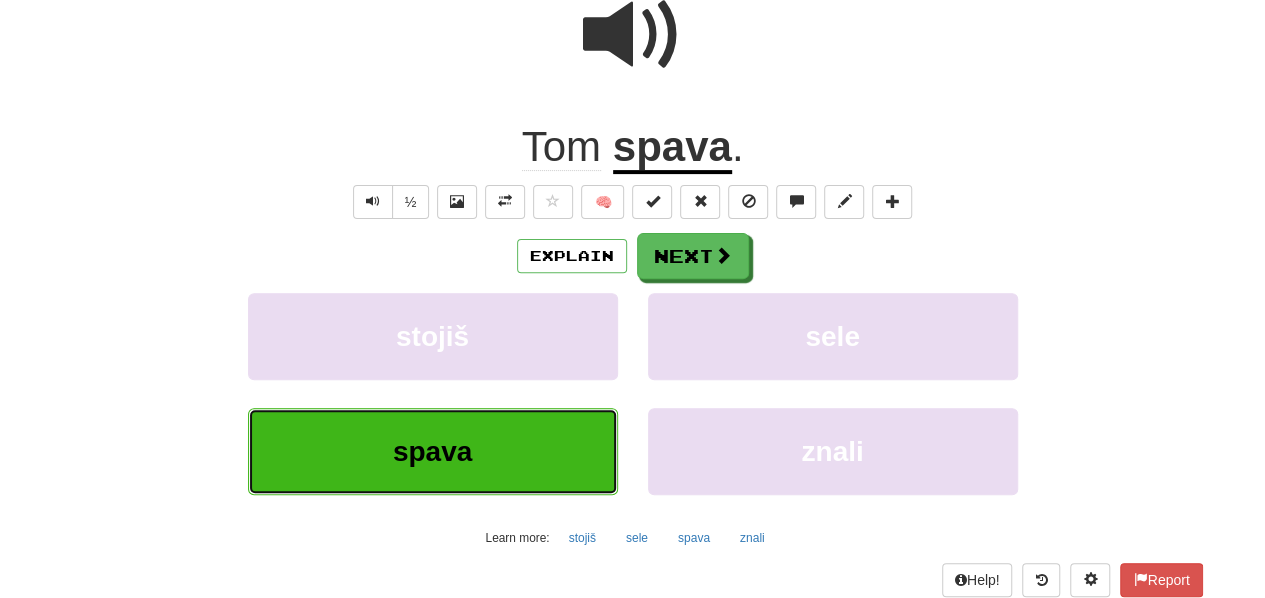 type 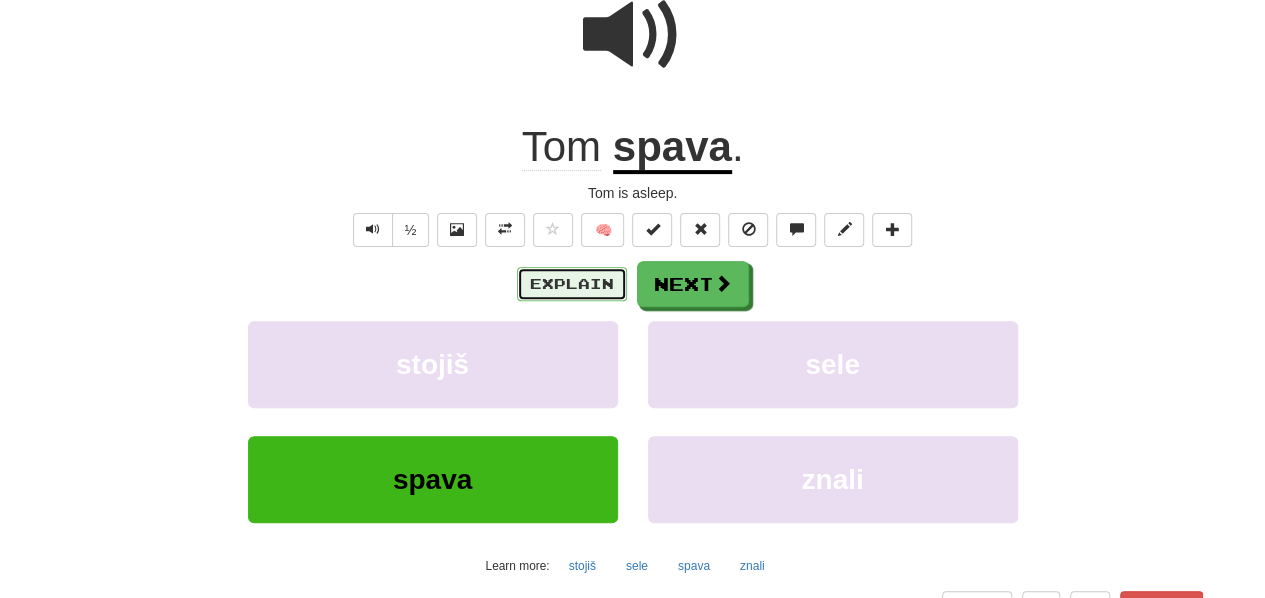 click on "Explain" at bounding box center [572, 284] 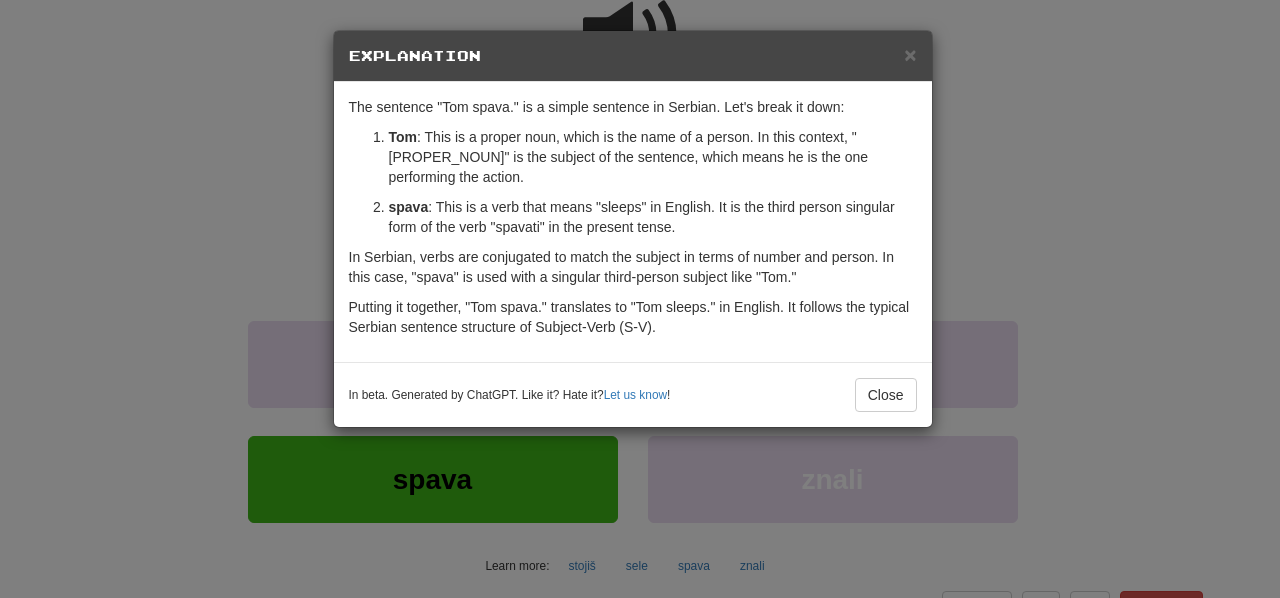 click on "Explanation" at bounding box center (633, 56) 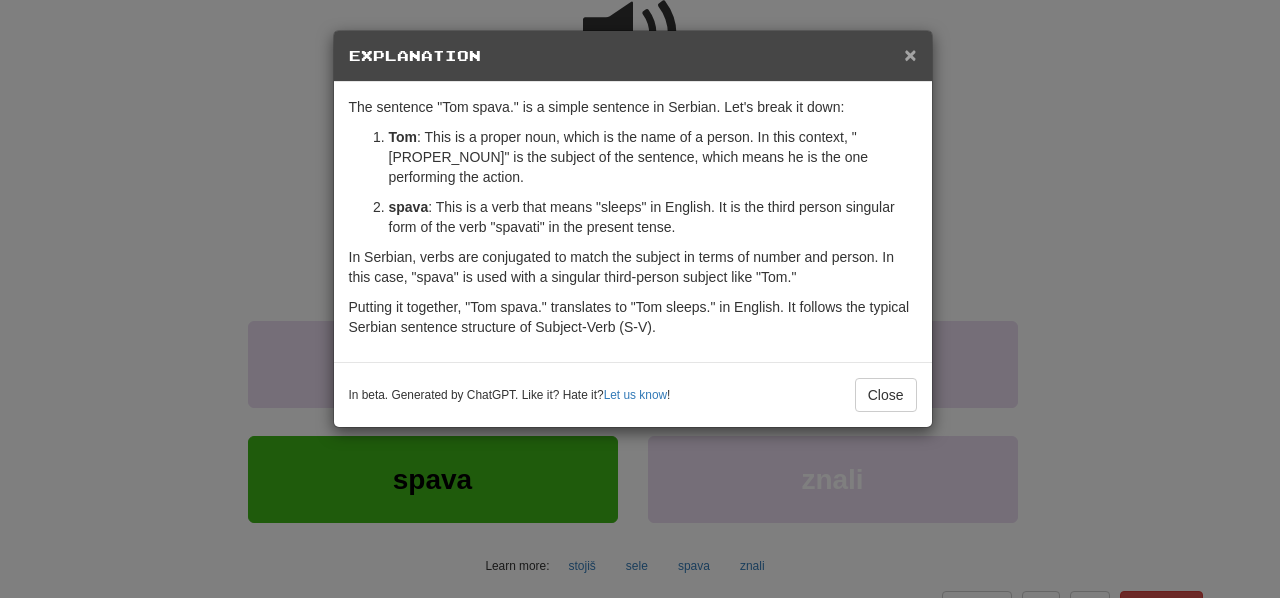 click on "×" at bounding box center [910, 54] 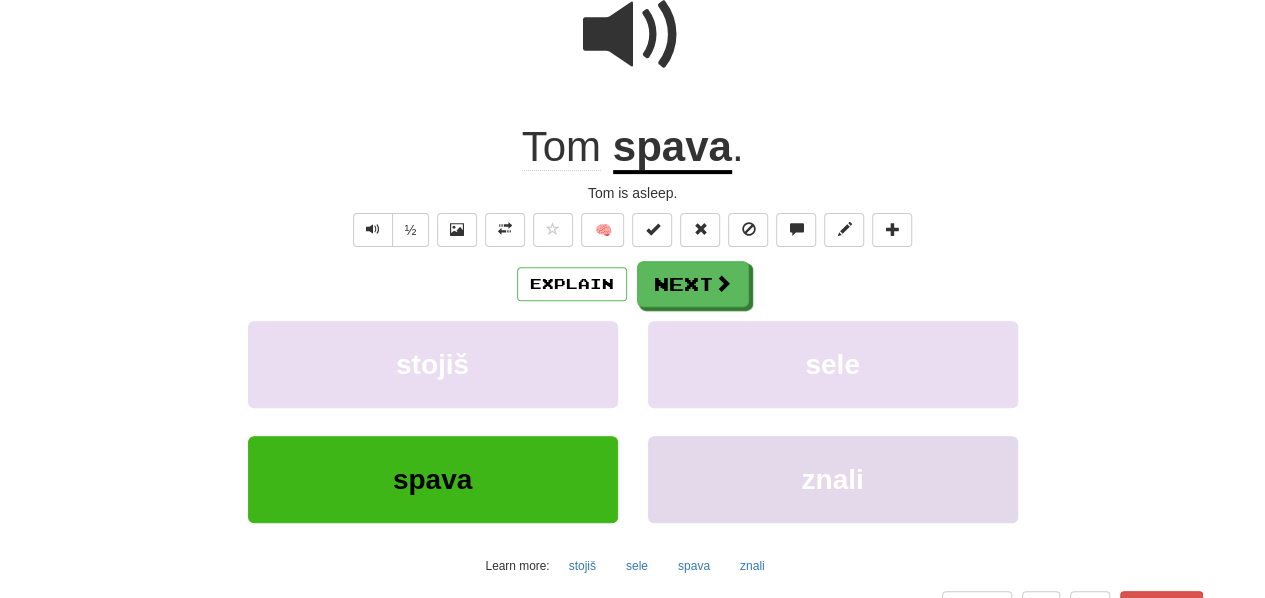 scroll, scrollTop: 0, scrollLeft: 0, axis: both 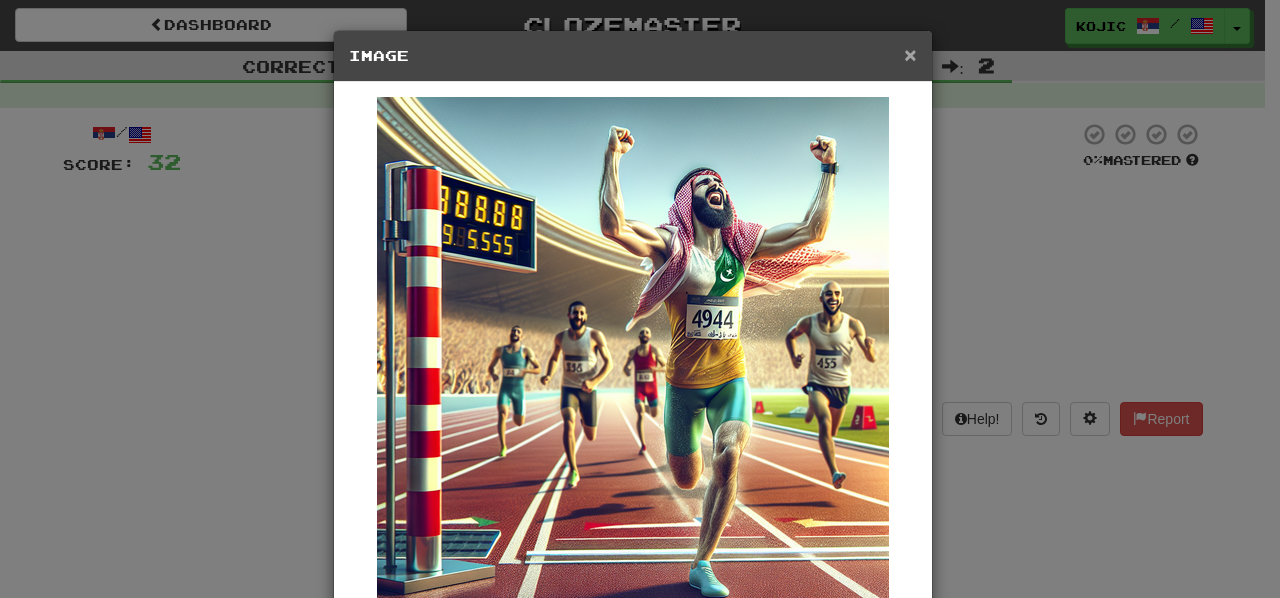 click on "×" at bounding box center [910, 54] 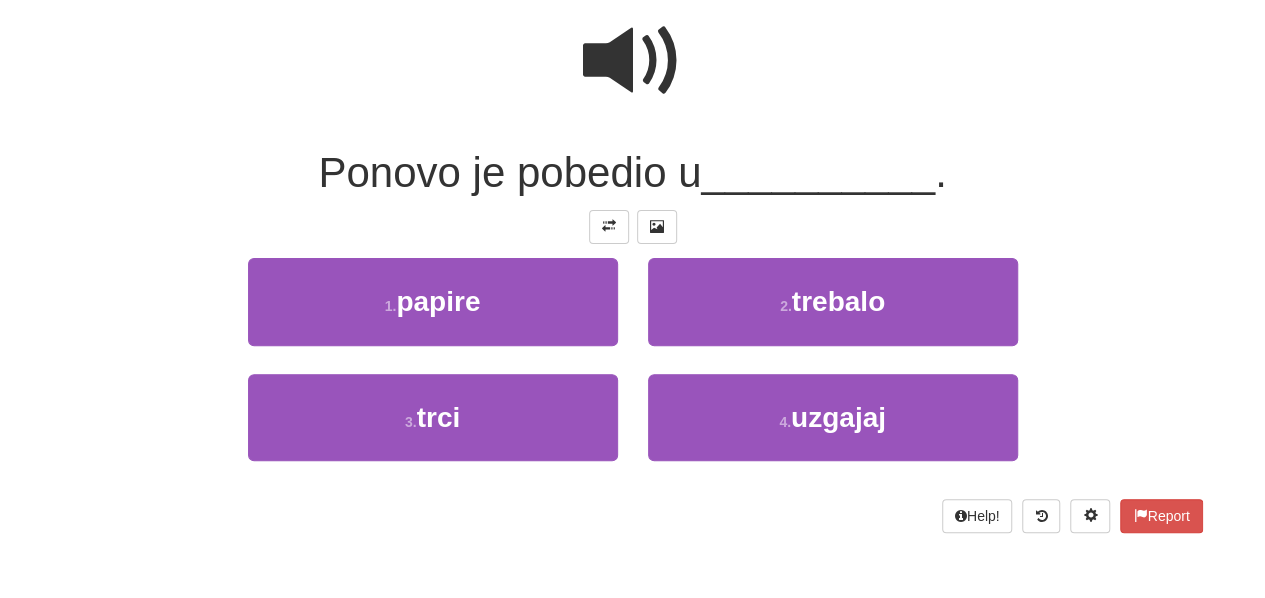 scroll, scrollTop: 176, scrollLeft: 0, axis: vertical 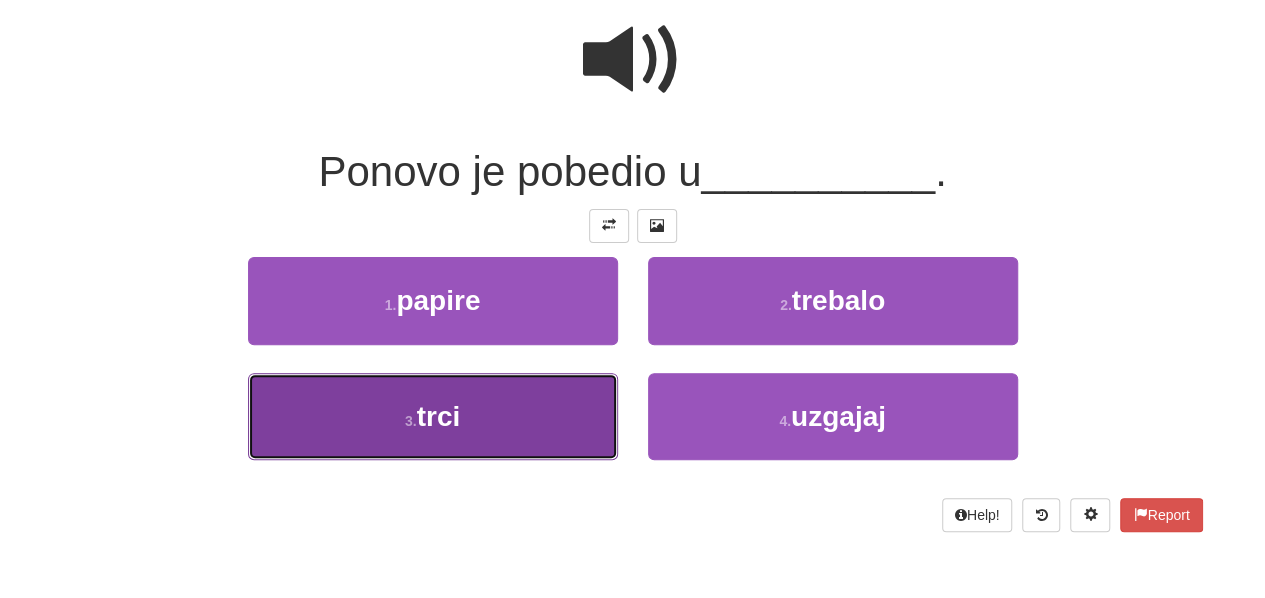 click on "3 .  trci" at bounding box center [433, 416] 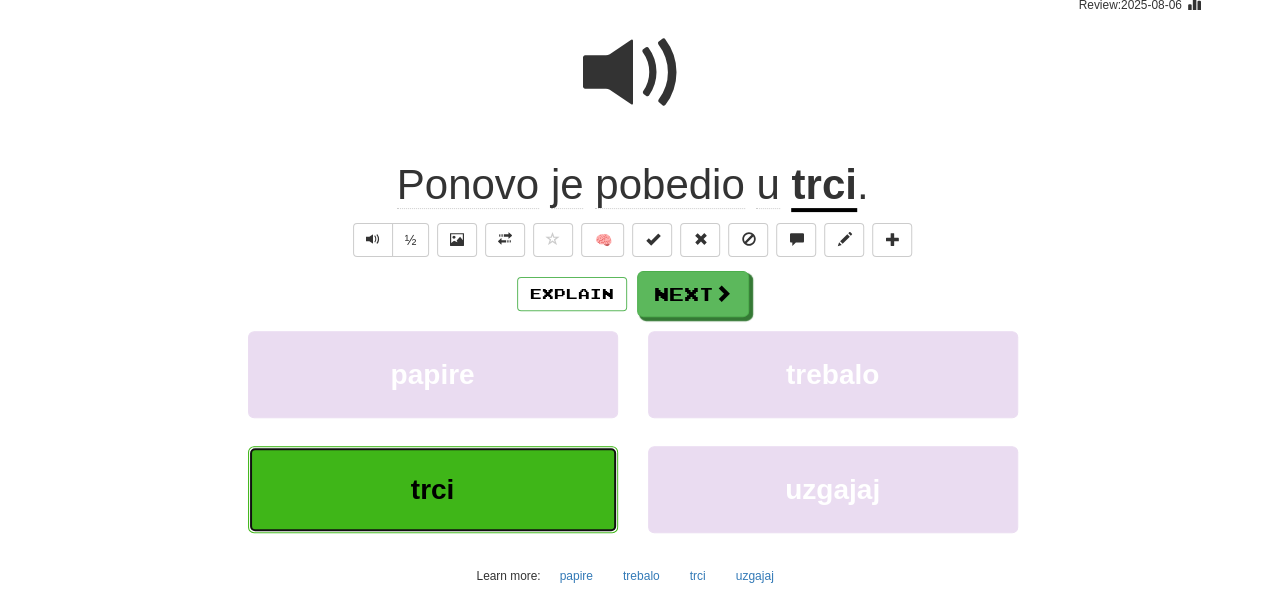 type 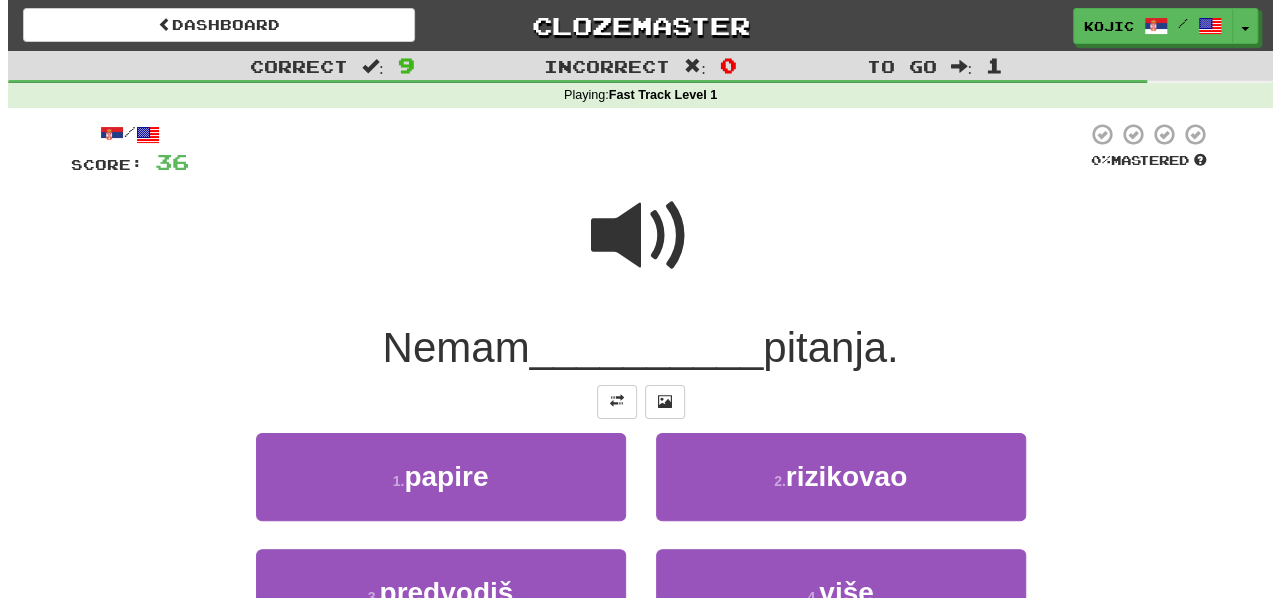 scroll, scrollTop: 137, scrollLeft: 0, axis: vertical 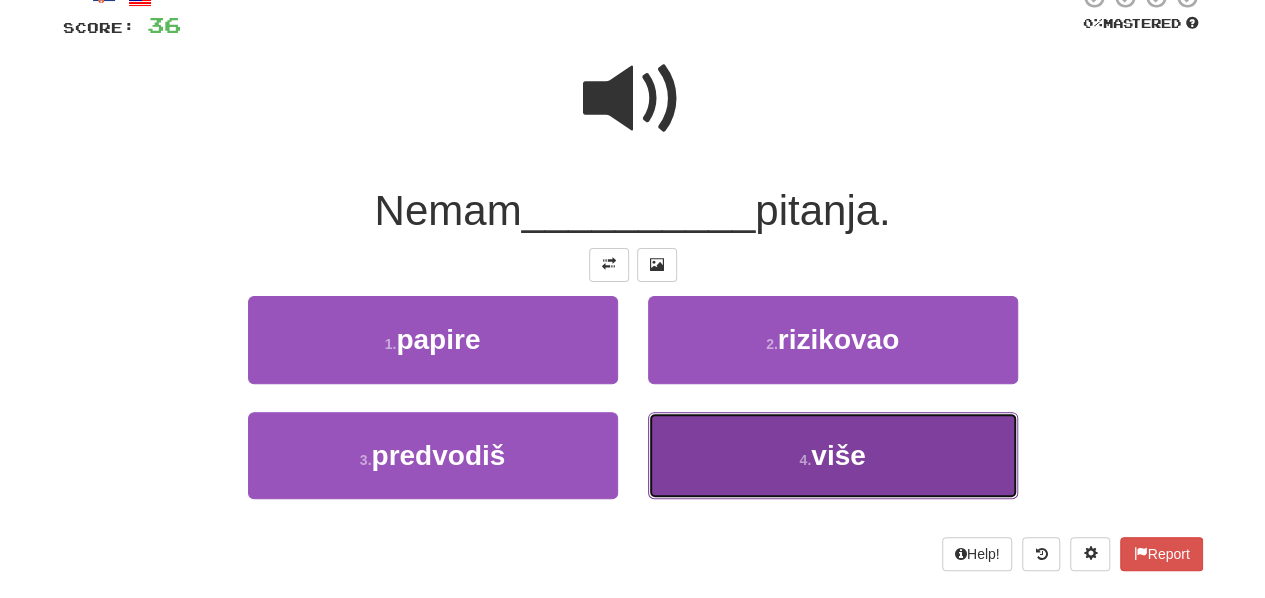 click on "4 .  više" at bounding box center [833, 455] 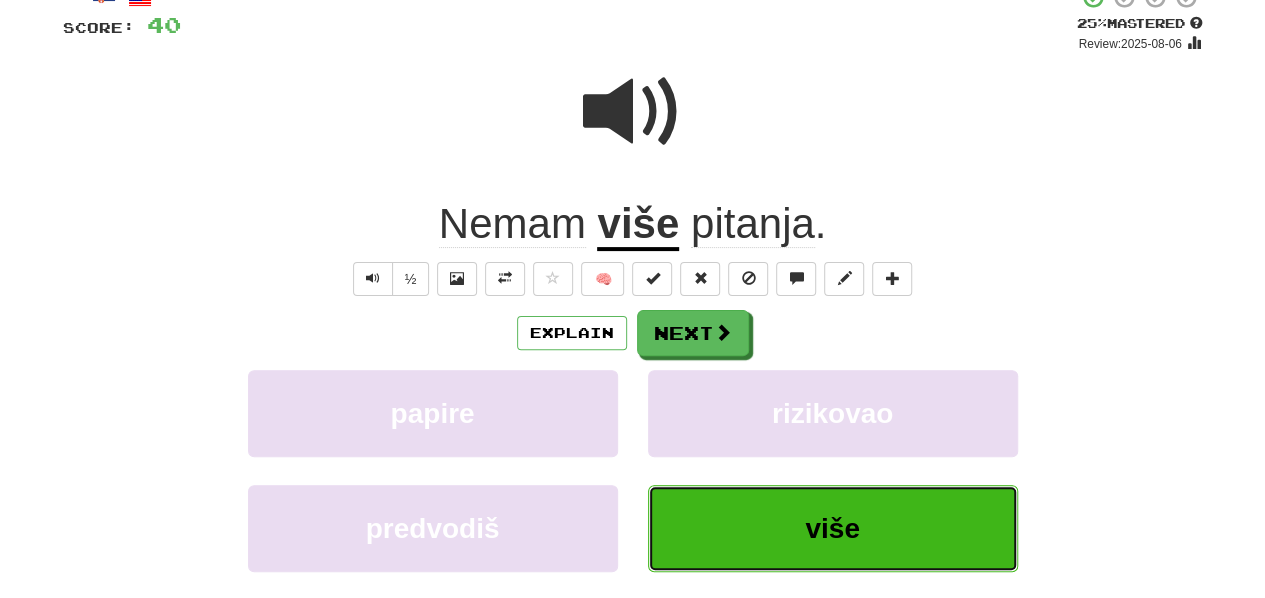 type 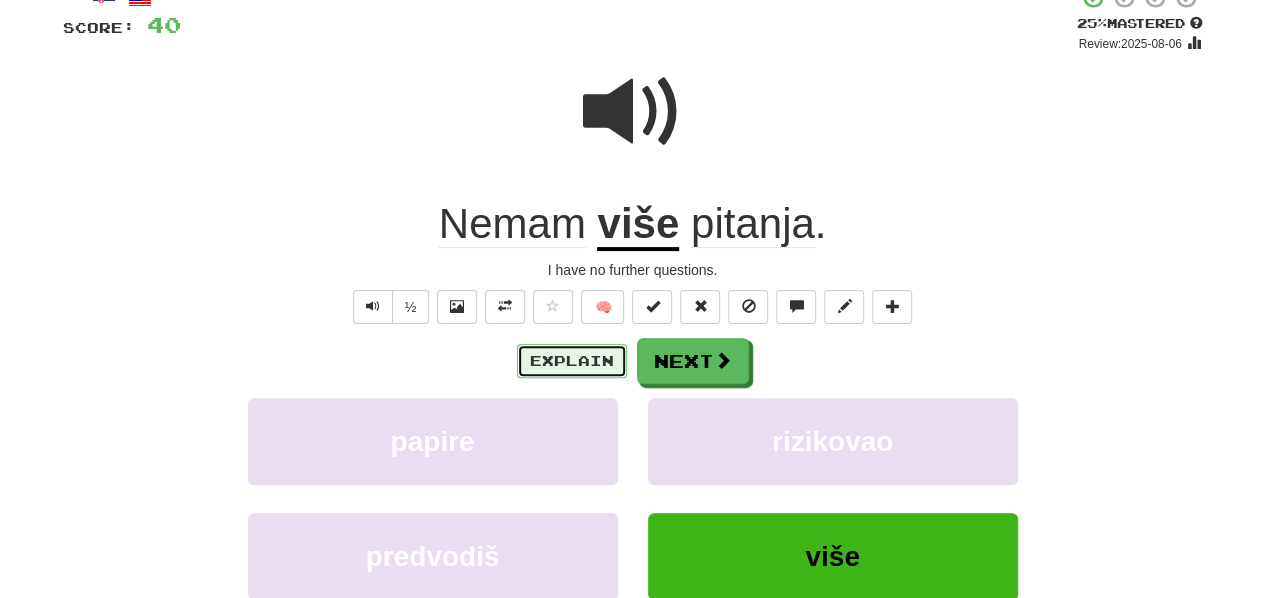 click on "Explain" at bounding box center [572, 361] 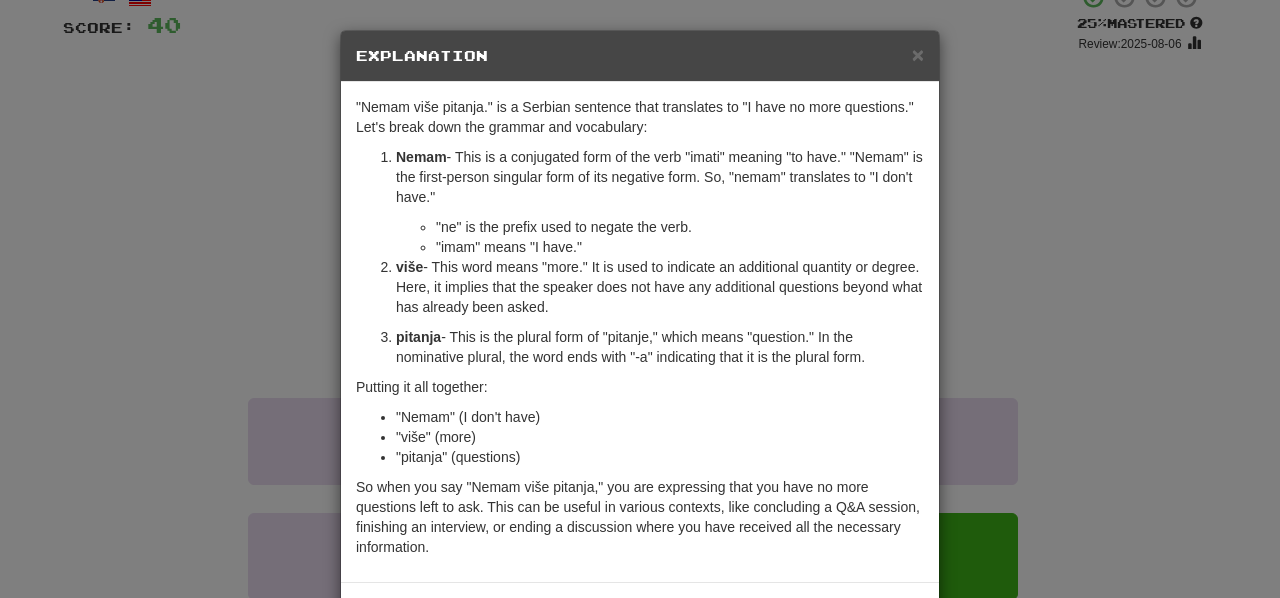 click on "× Explanation" at bounding box center (640, 56) 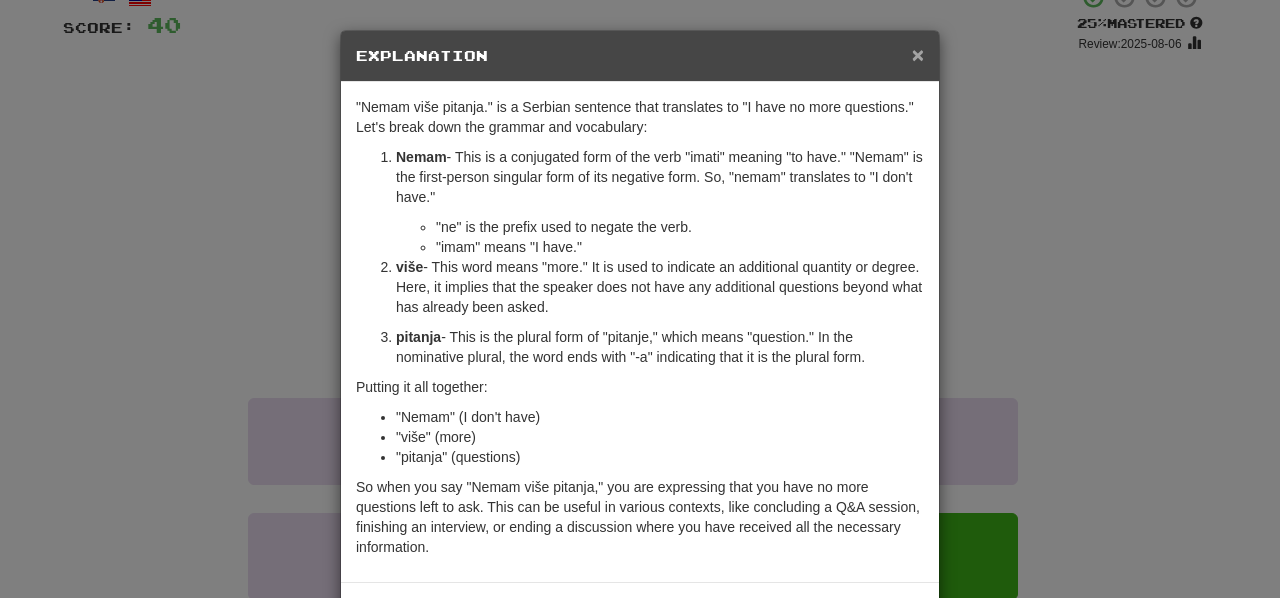 click on "×" at bounding box center [918, 54] 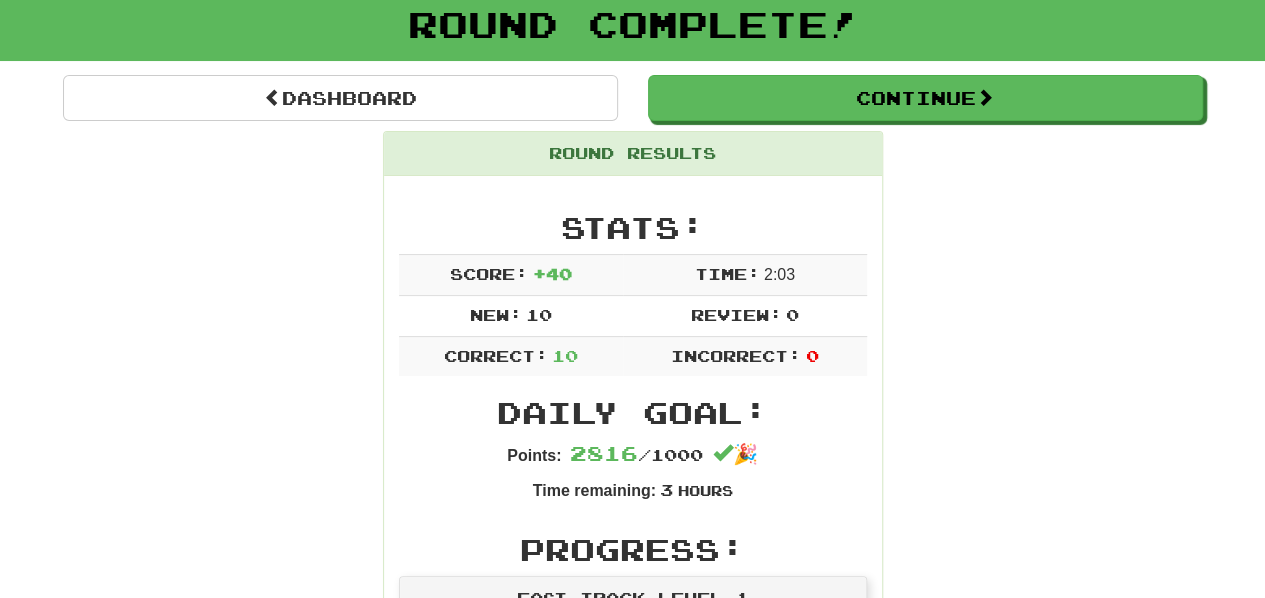 scroll, scrollTop: 124, scrollLeft: 0, axis: vertical 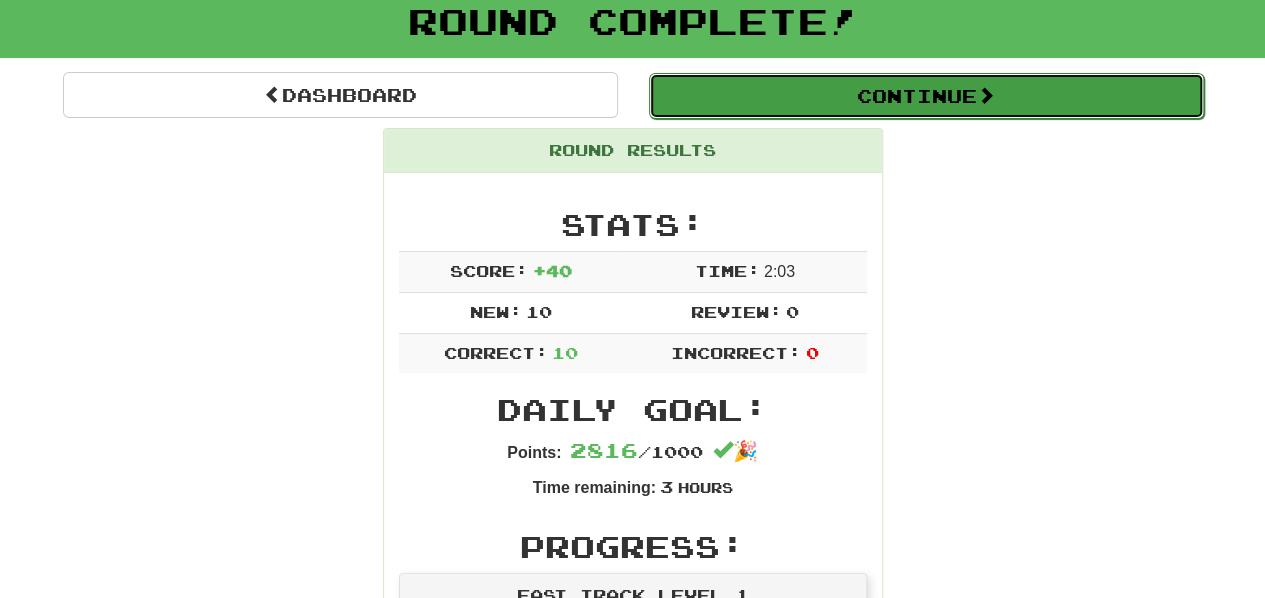 click on "Continue" at bounding box center [926, 96] 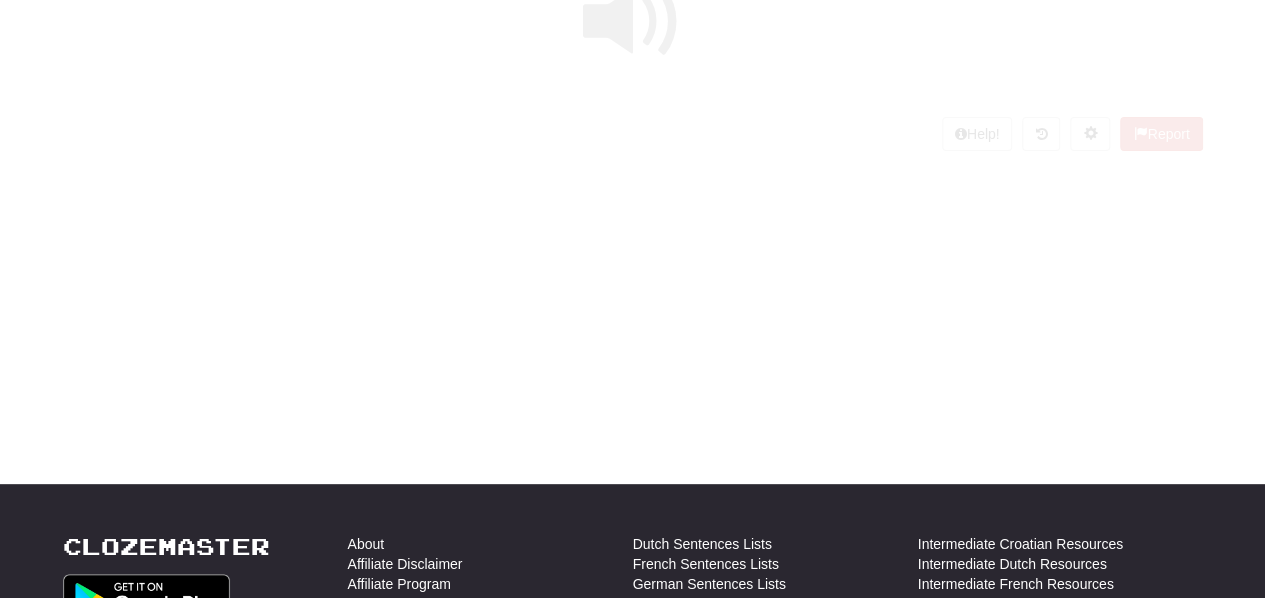 scroll, scrollTop: 124, scrollLeft: 0, axis: vertical 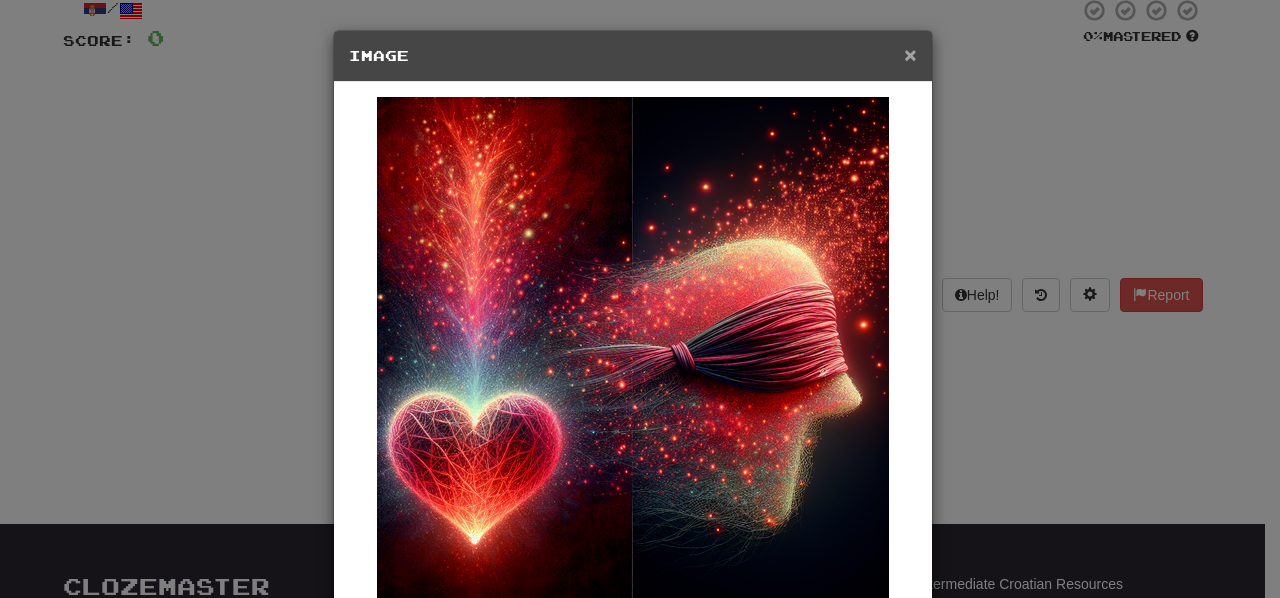 click on "×" at bounding box center (910, 54) 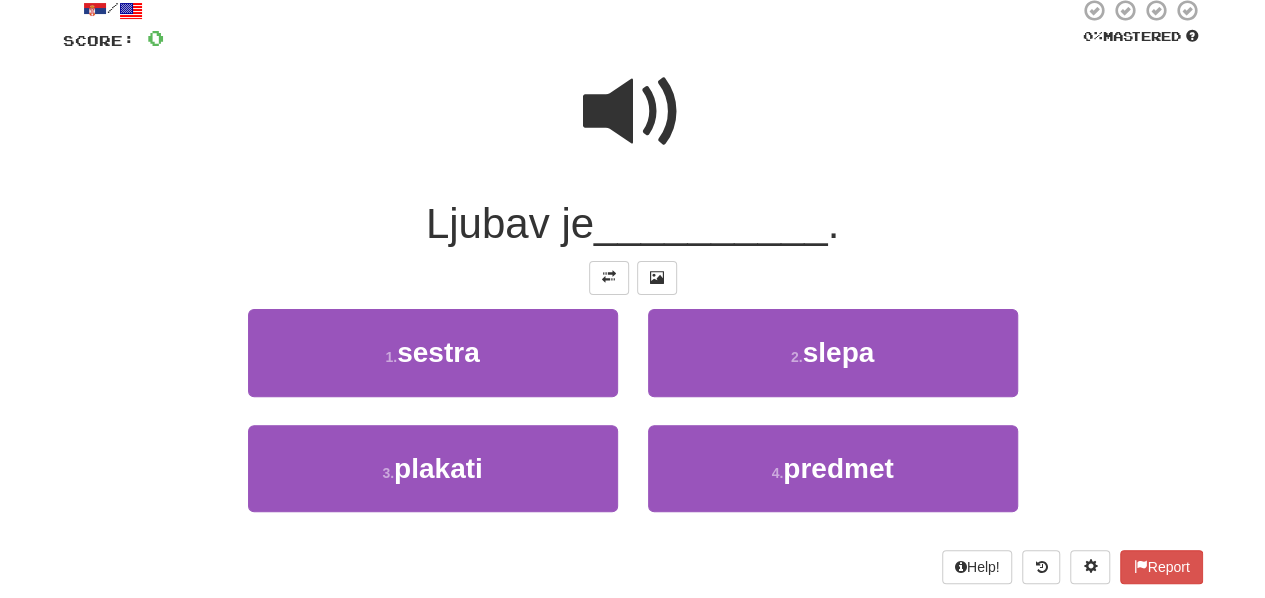 click on "2 .  slepa" at bounding box center (833, 366) 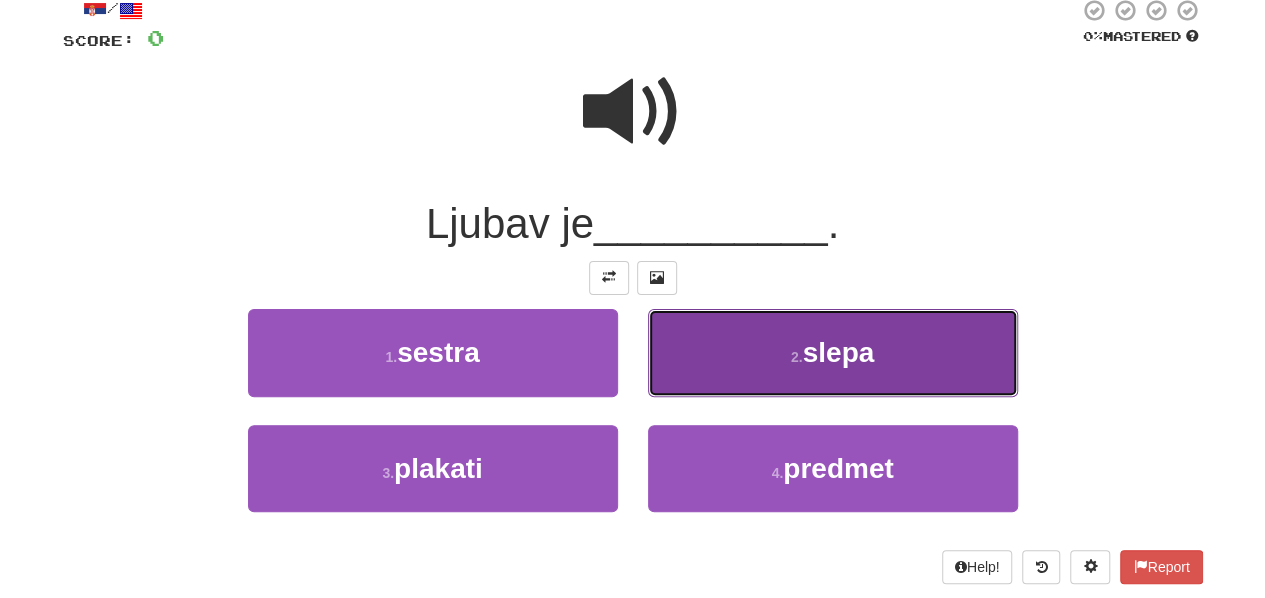 click on "2 .  slepa" at bounding box center (833, 352) 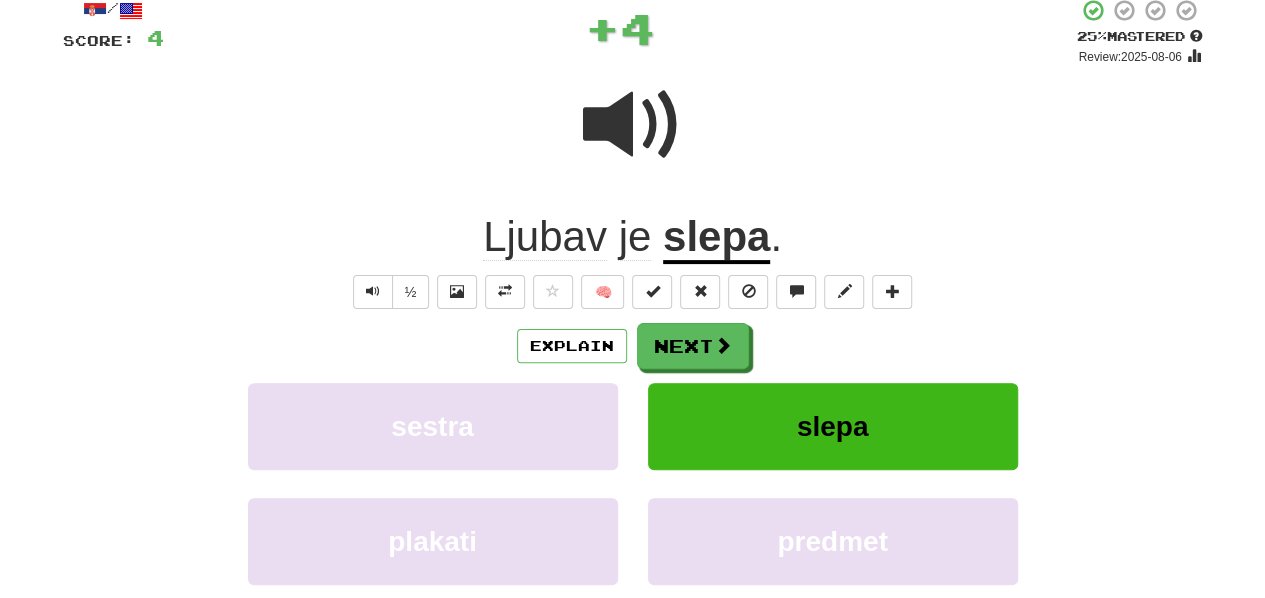 click on "Explain Next" at bounding box center (633, 346) 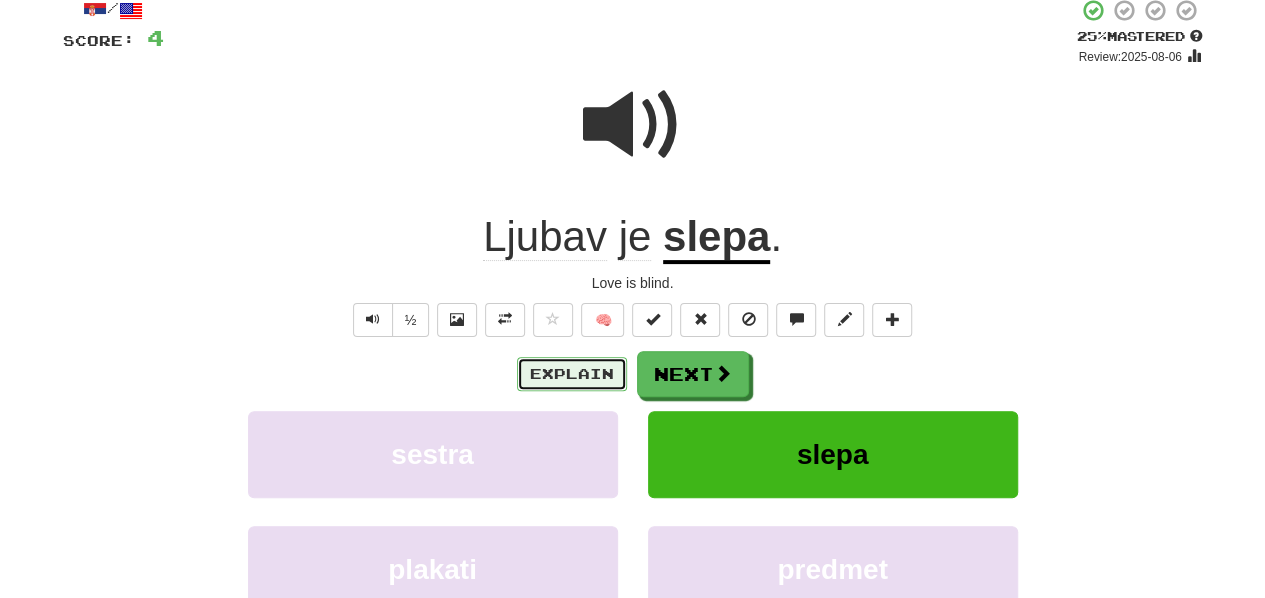 click on "Explain" at bounding box center [572, 374] 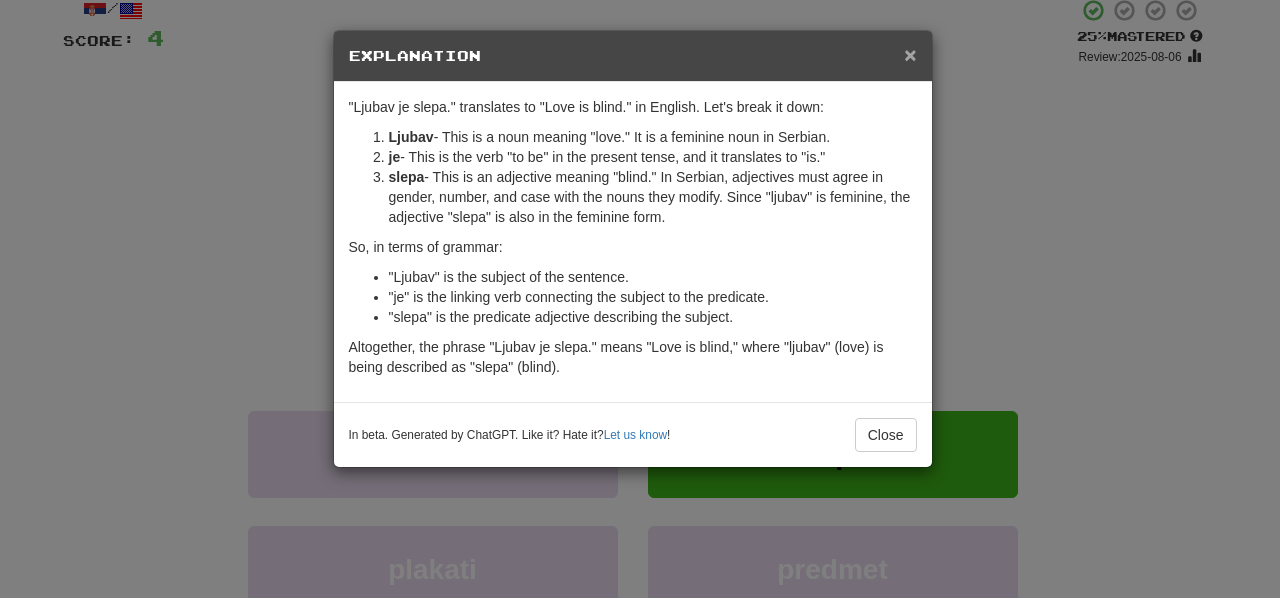 click on "×" at bounding box center (910, 54) 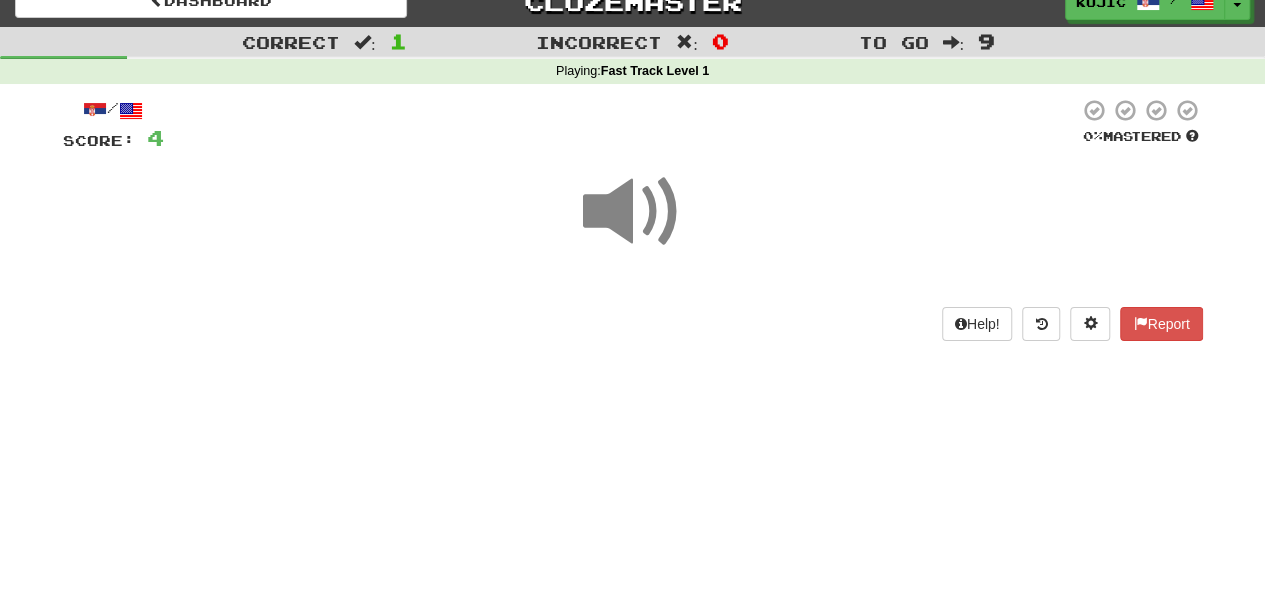 scroll, scrollTop: 22, scrollLeft: 0, axis: vertical 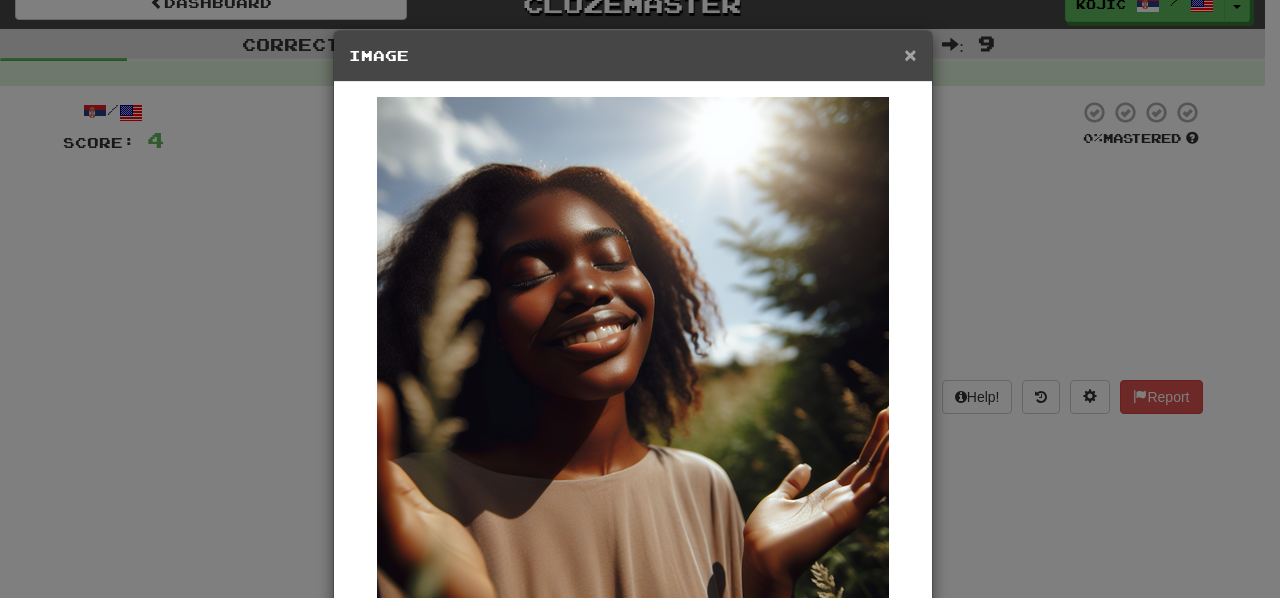 click on "×" at bounding box center (910, 54) 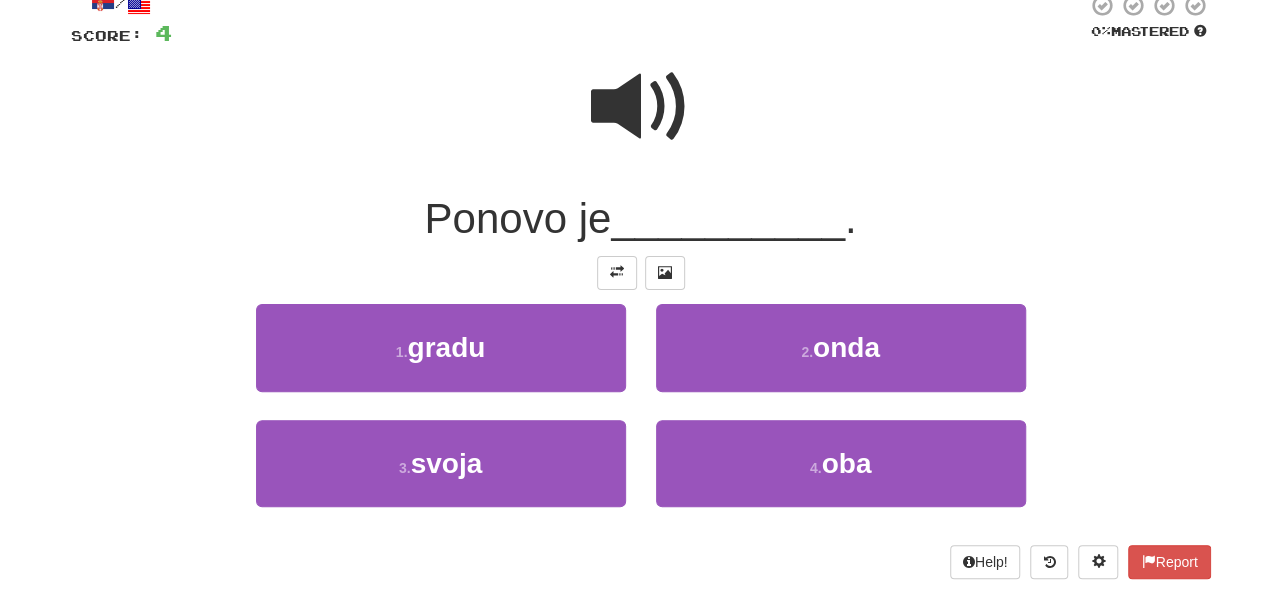 scroll, scrollTop: 130, scrollLeft: 0, axis: vertical 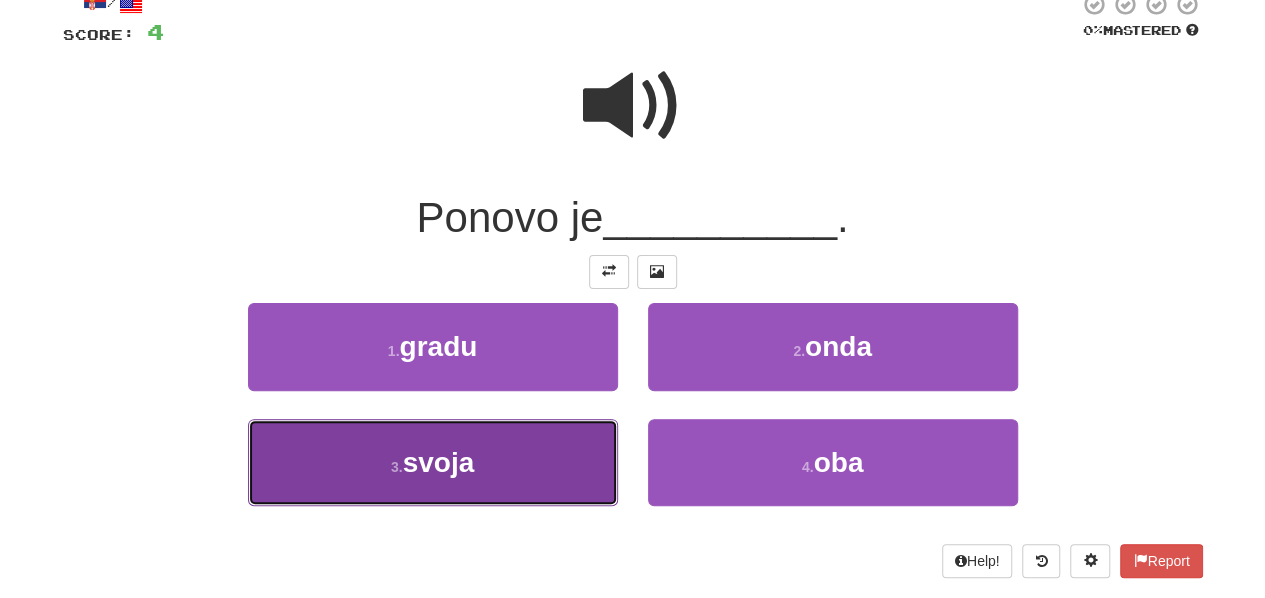 click on "3 .  svoja" at bounding box center [433, 462] 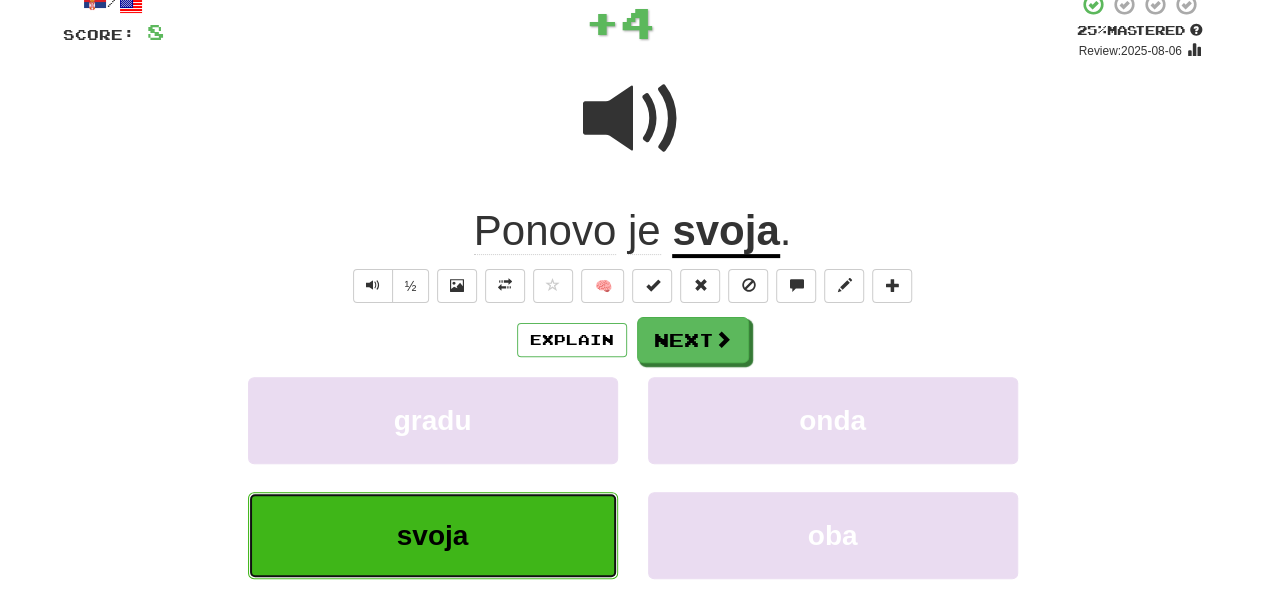 type 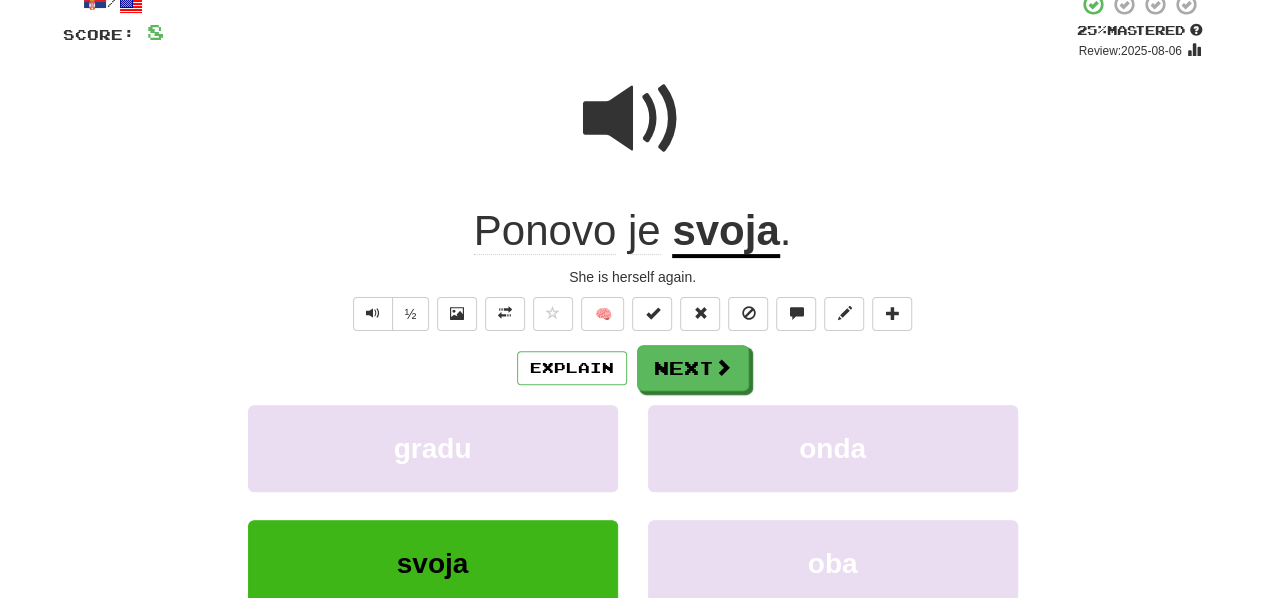 click on "Explain Next" at bounding box center (633, 368) 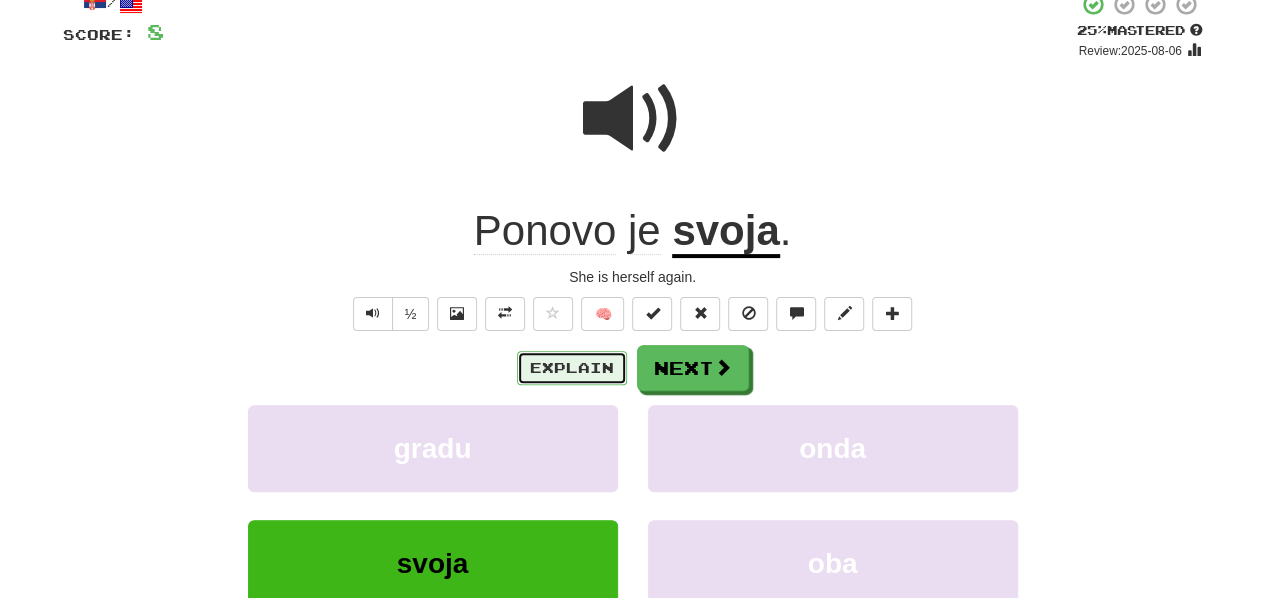 click on "Explain" at bounding box center (572, 368) 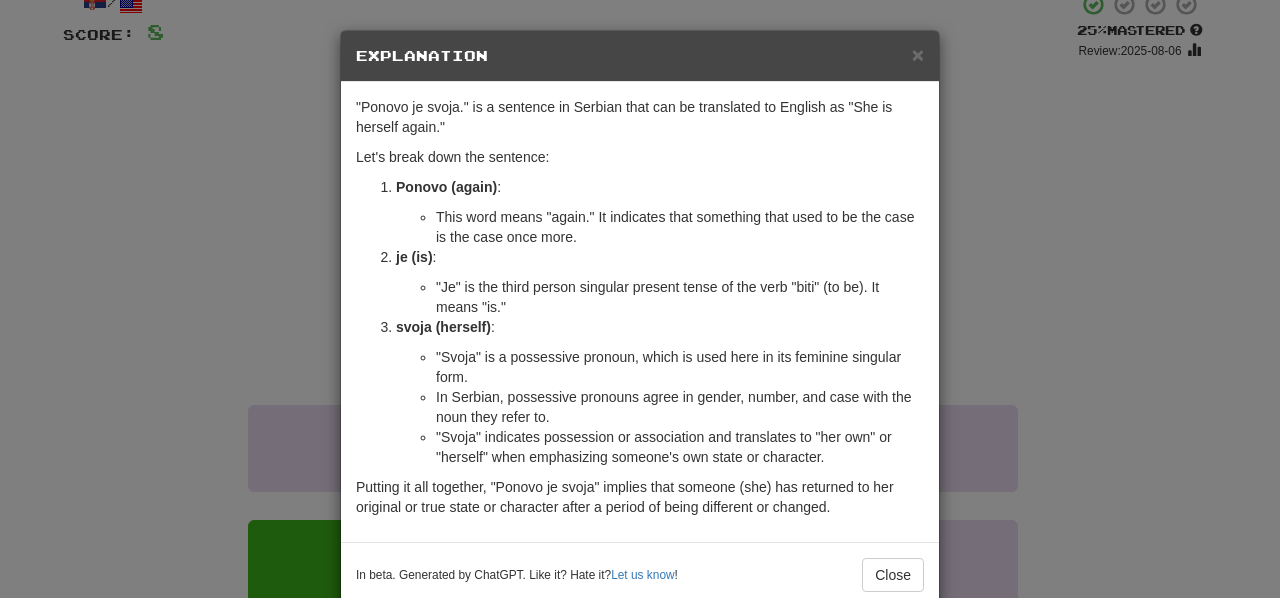 click on "× Explanation" at bounding box center [640, 56] 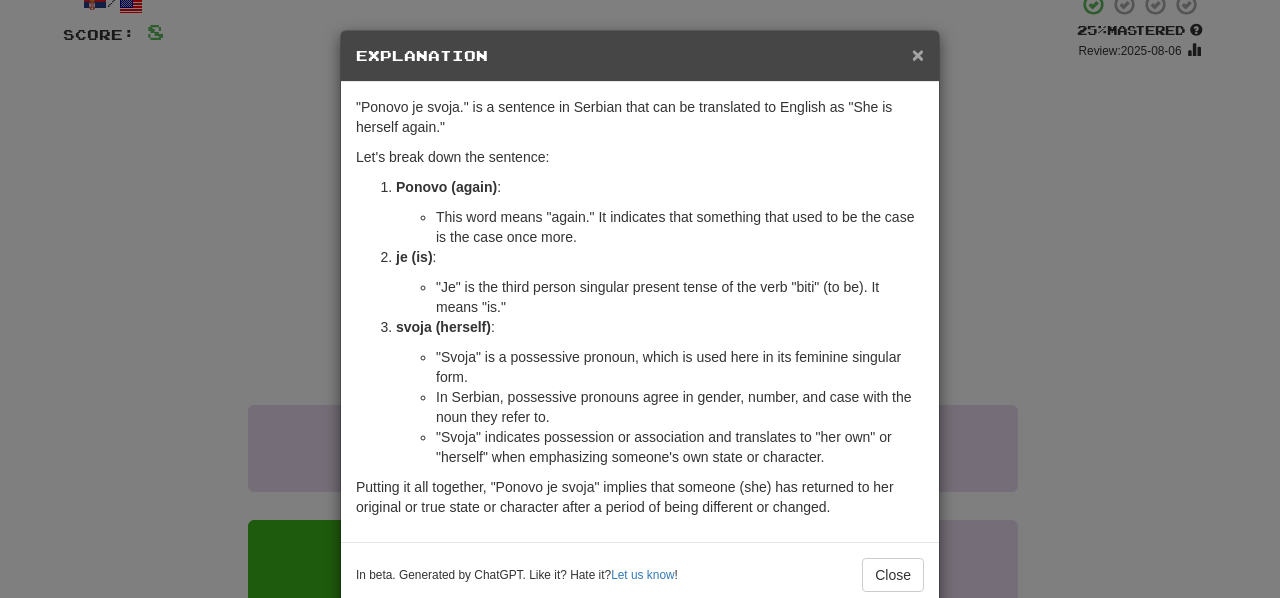 click on "×" at bounding box center (918, 54) 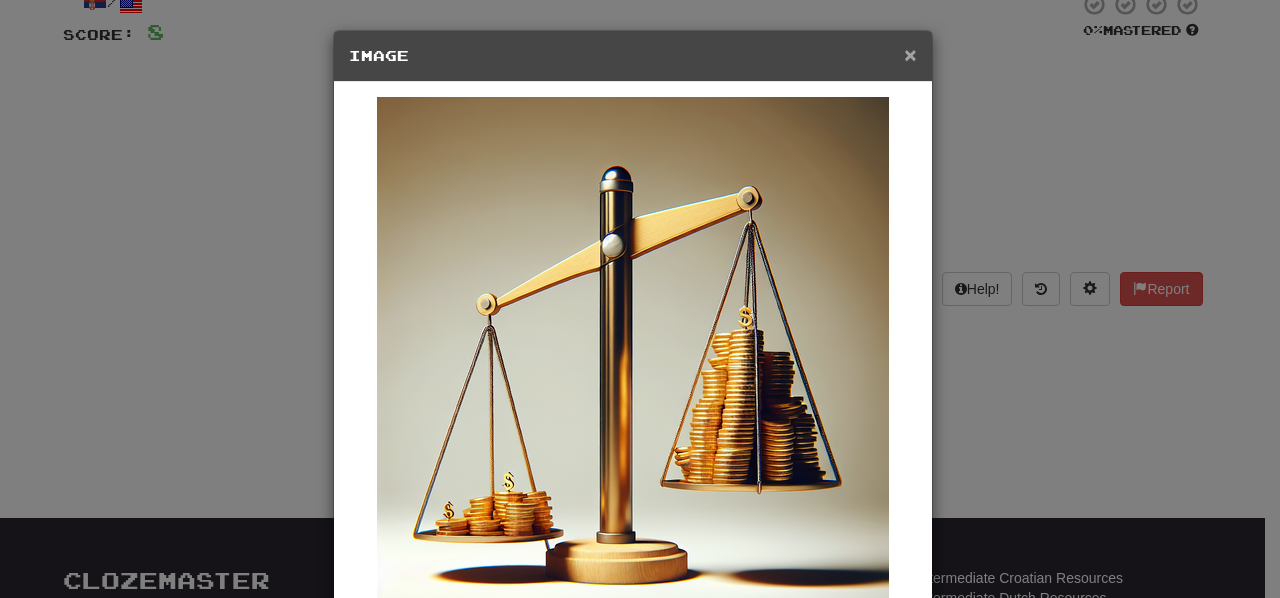 click on "×" at bounding box center (910, 54) 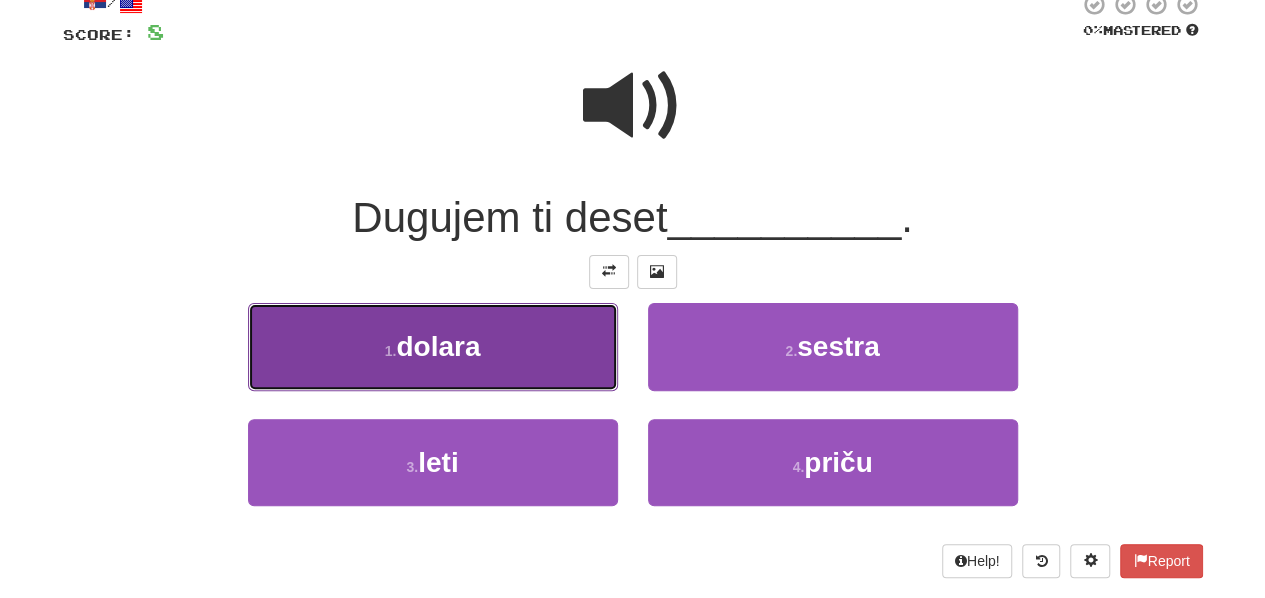click on "1 .  dolara" at bounding box center [433, 346] 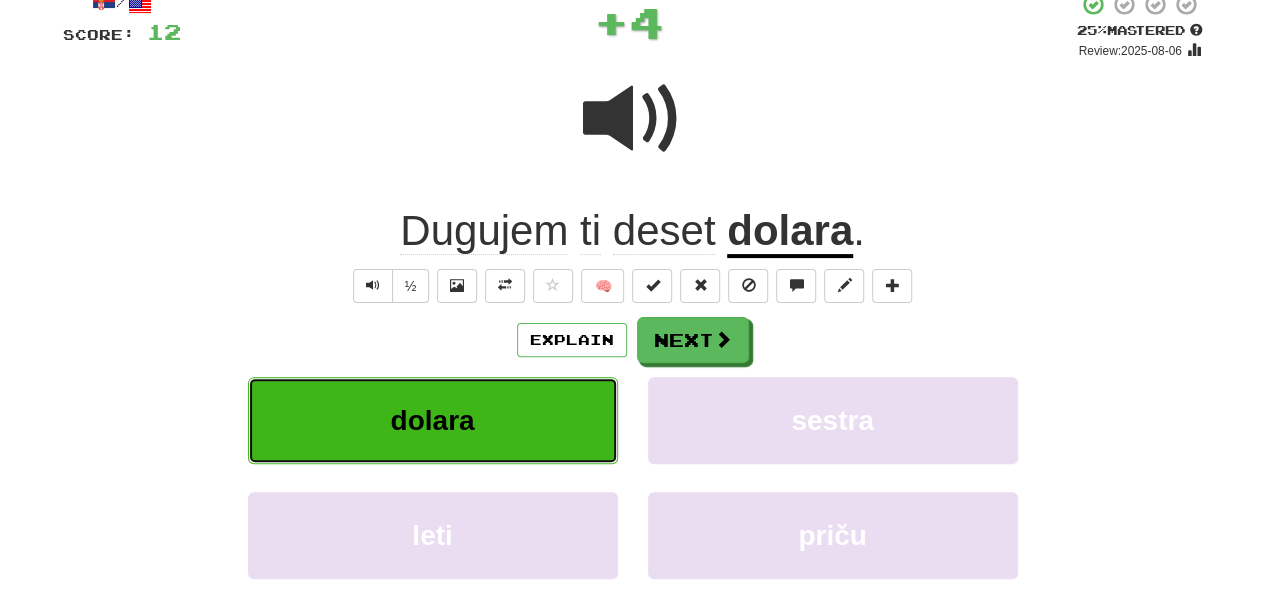 type 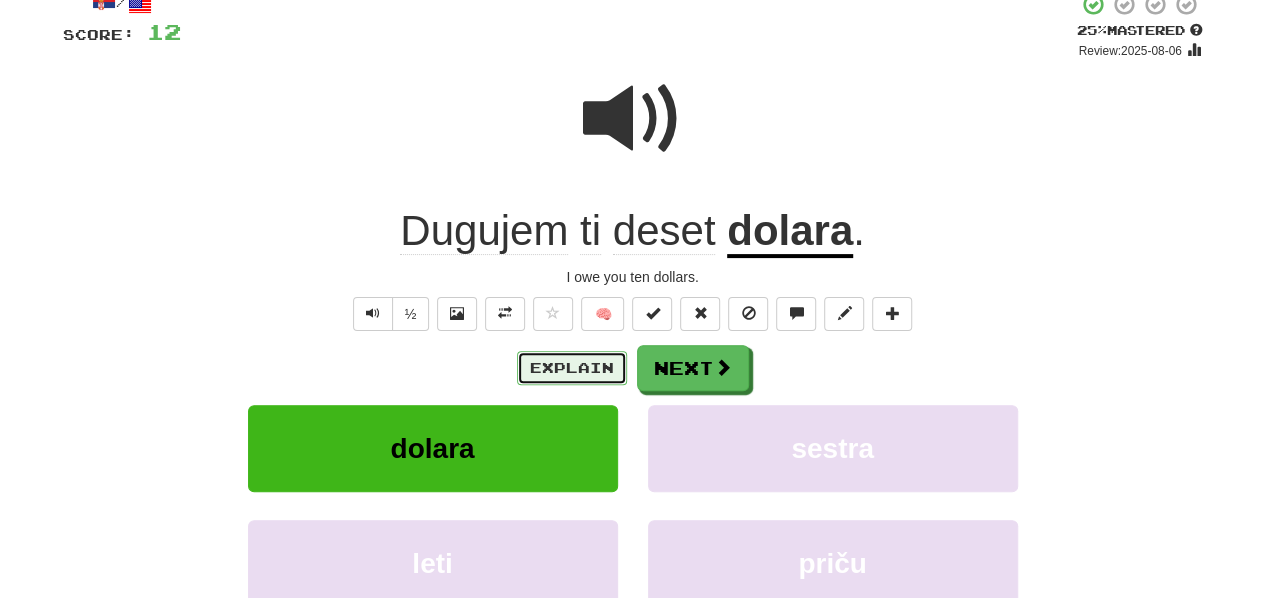 click on "Explain" at bounding box center [572, 368] 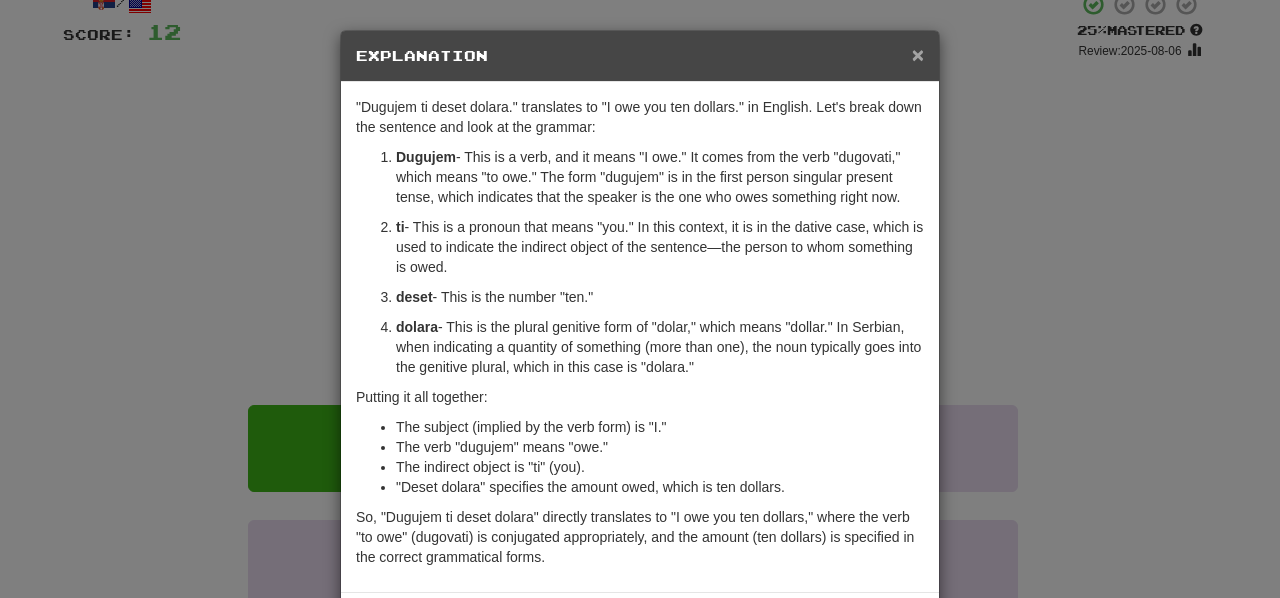 click on "×" at bounding box center [918, 54] 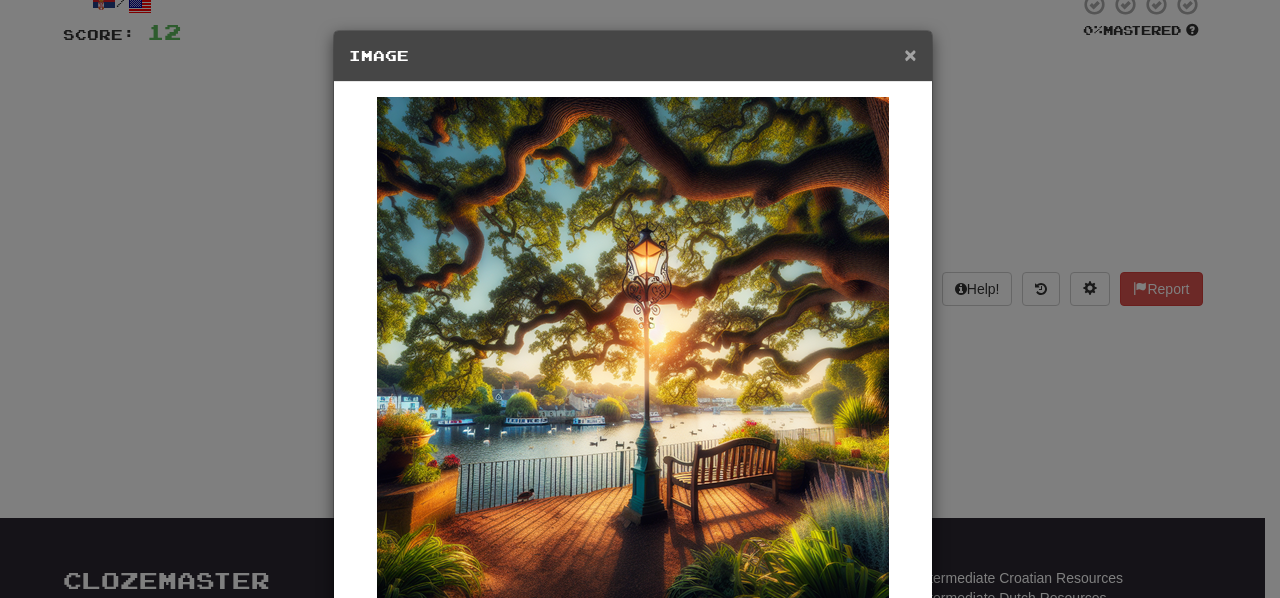 click on "×" at bounding box center [910, 54] 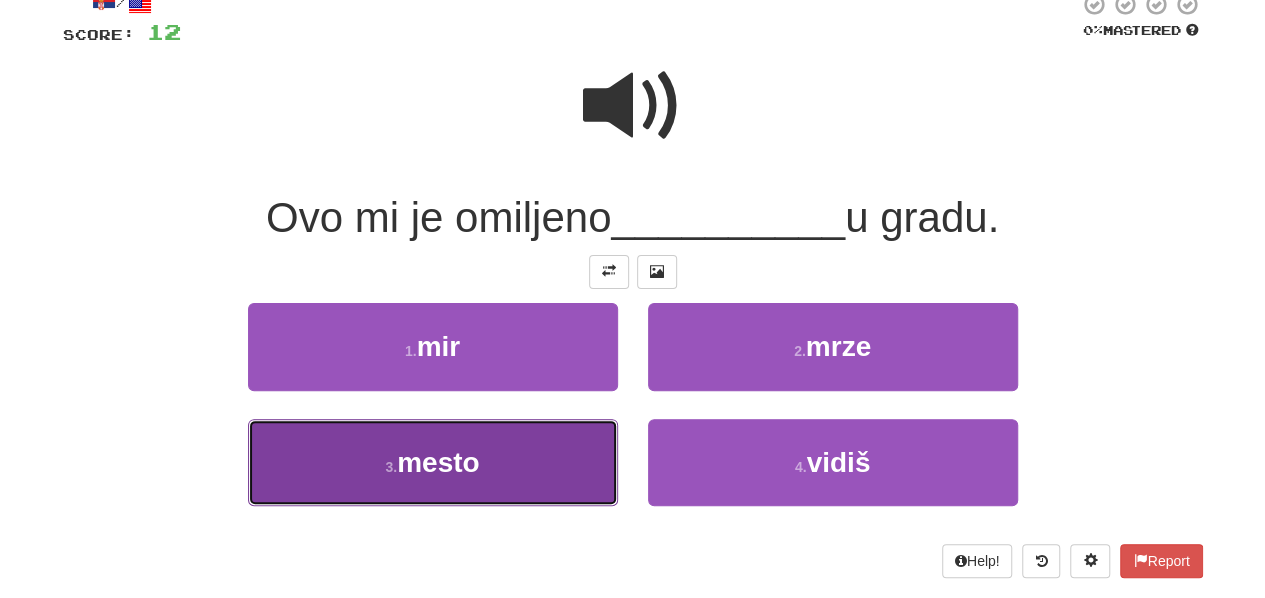 click on "3 .  mesto" at bounding box center (433, 462) 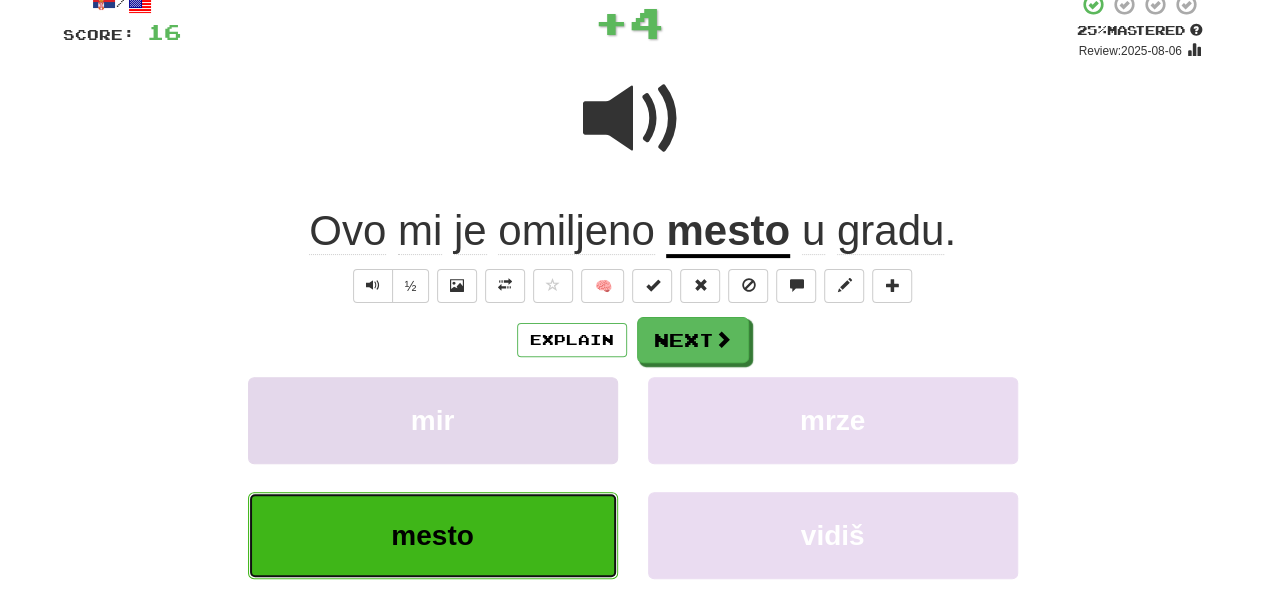 type 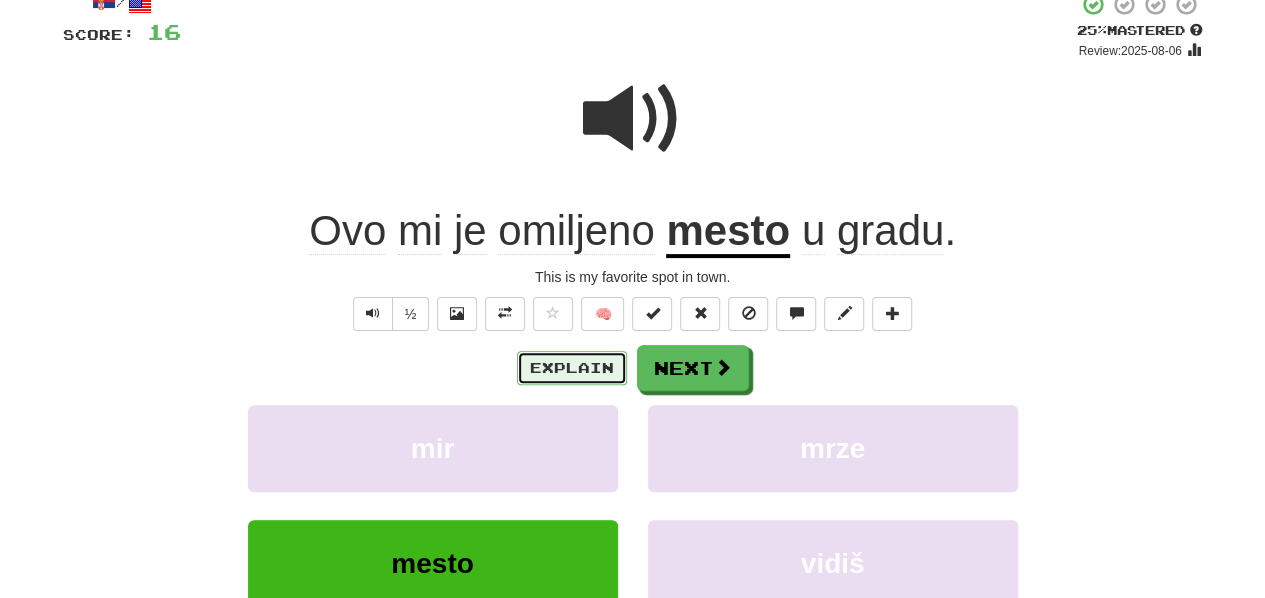 click on "Explain" at bounding box center (572, 368) 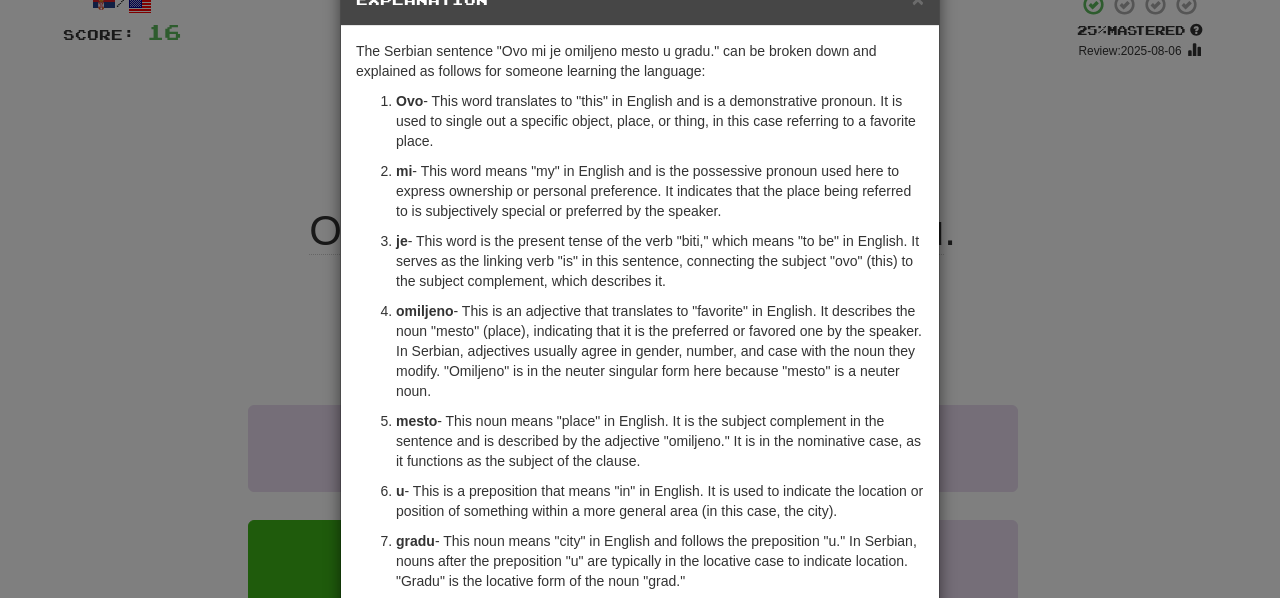 scroll, scrollTop: 59, scrollLeft: 0, axis: vertical 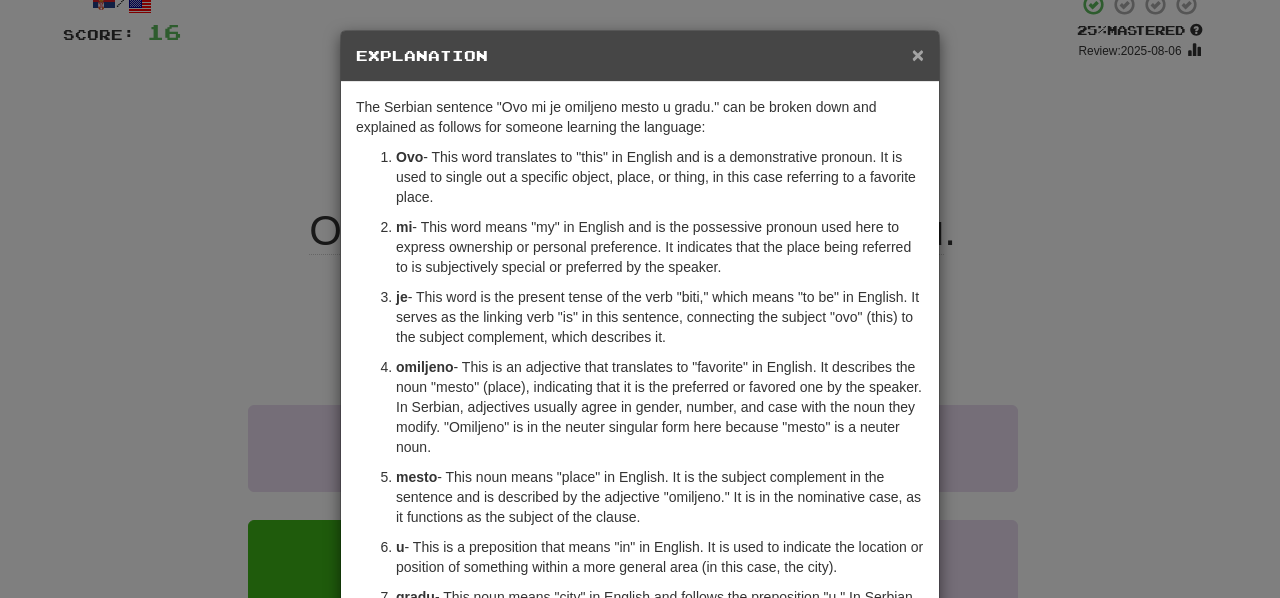 click on "×" at bounding box center (918, 54) 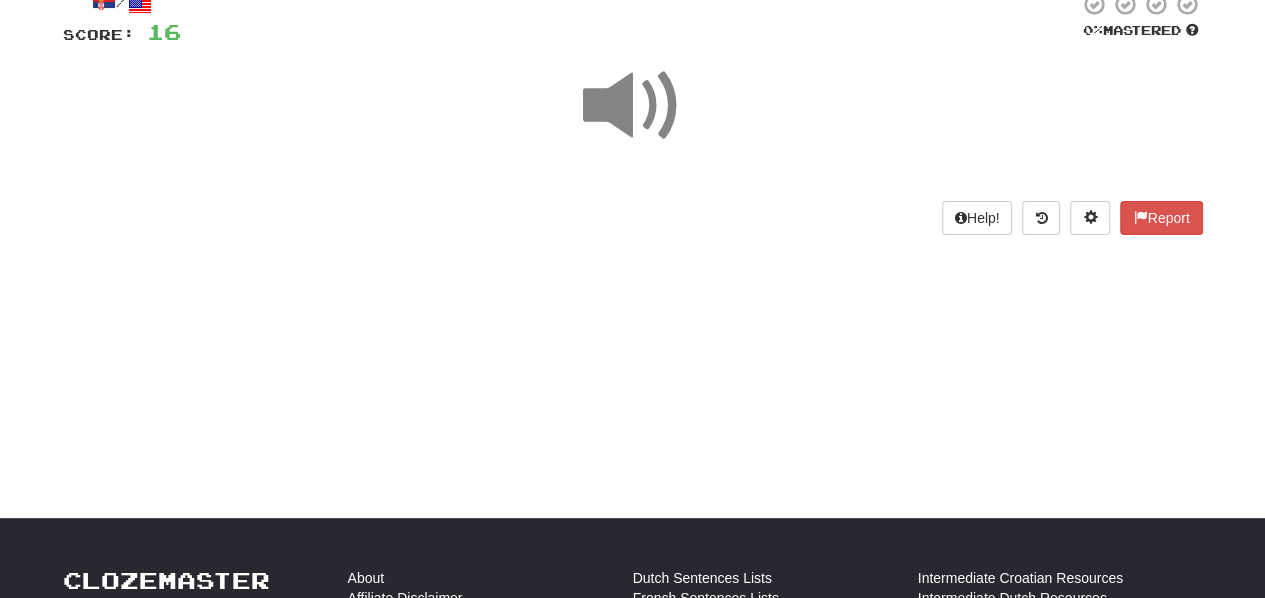 scroll, scrollTop: 0, scrollLeft: 0, axis: both 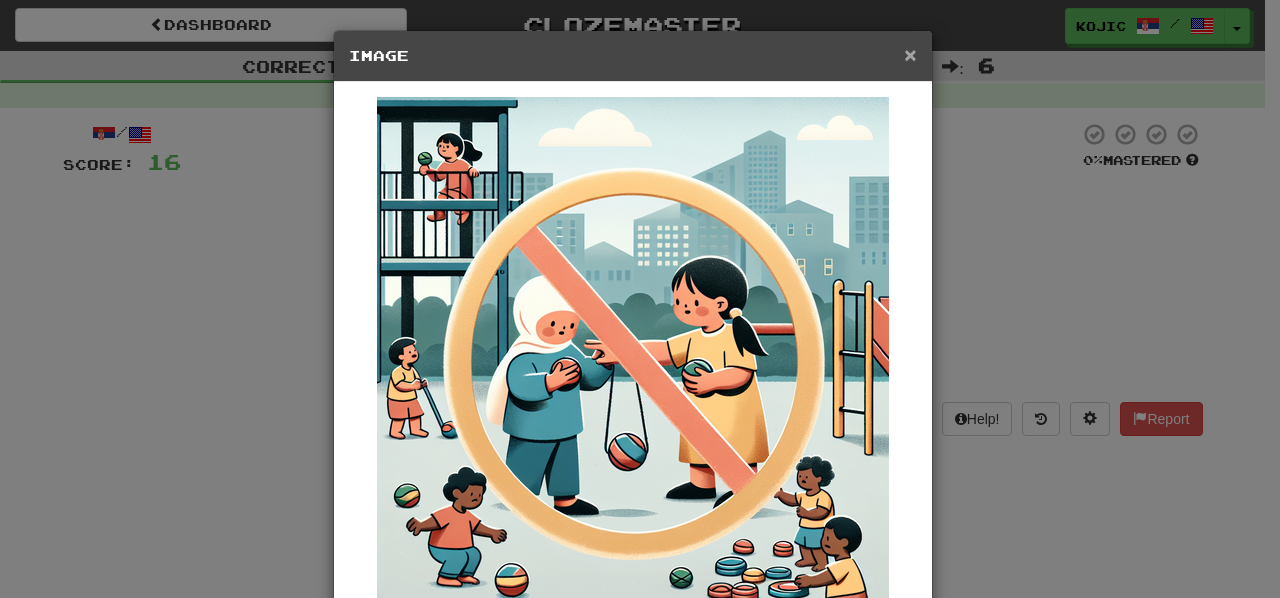 click on "×" at bounding box center [910, 54] 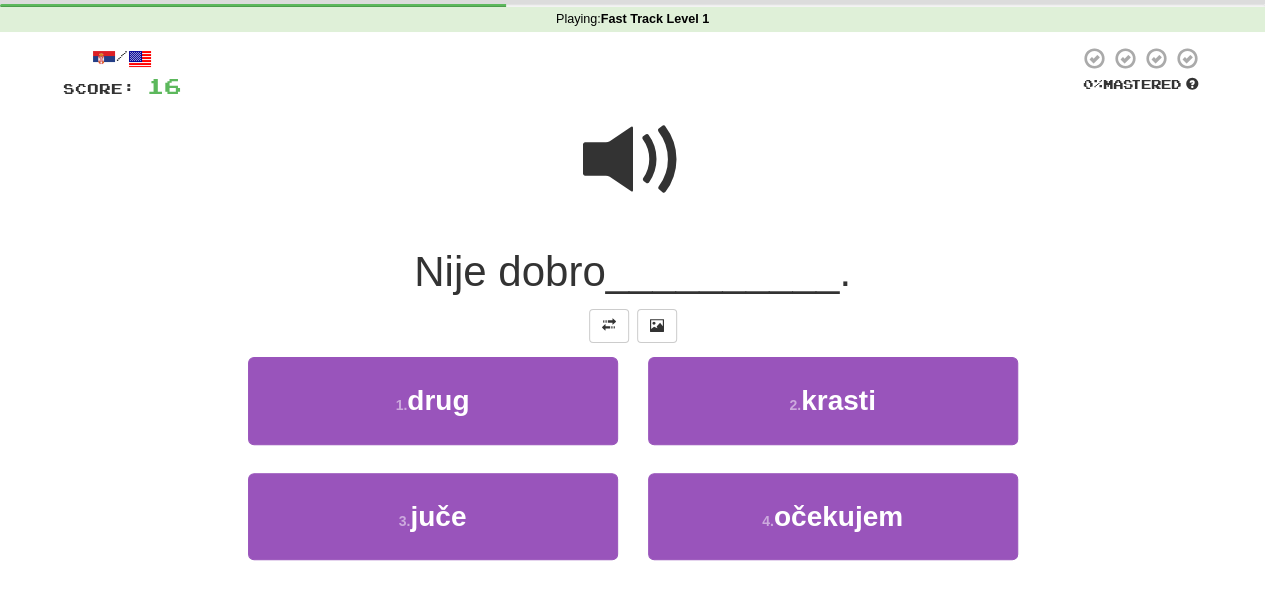 scroll, scrollTop: 90, scrollLeft: 0, axis: vertical 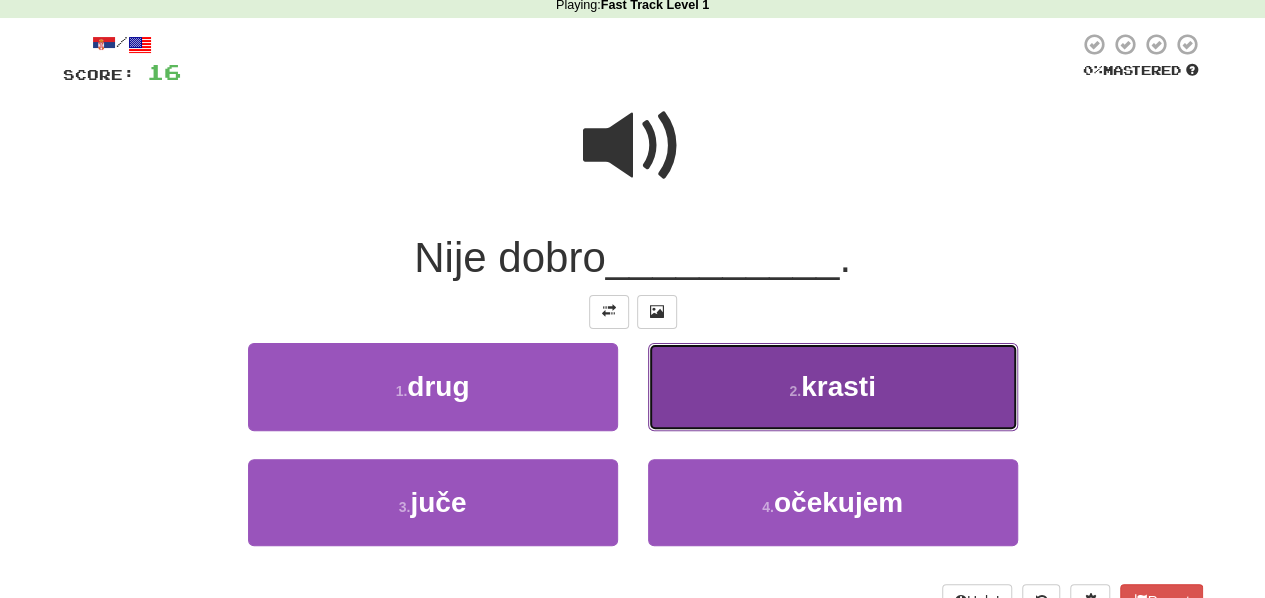 click on "krasti" at bounding box center (838, 386) 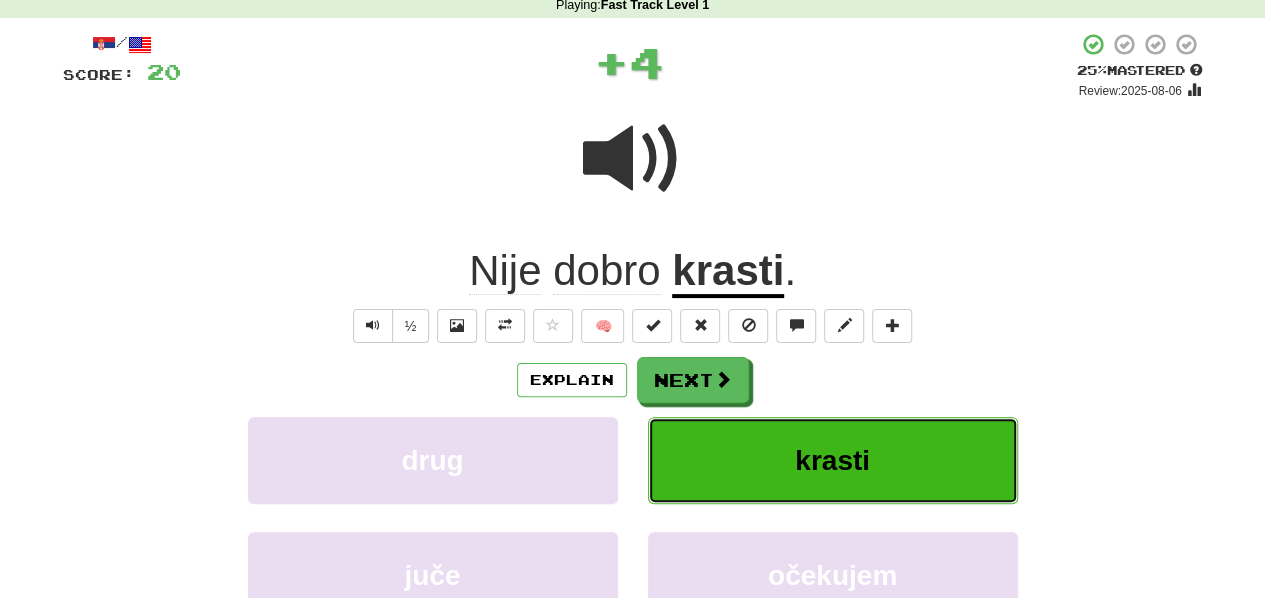 type 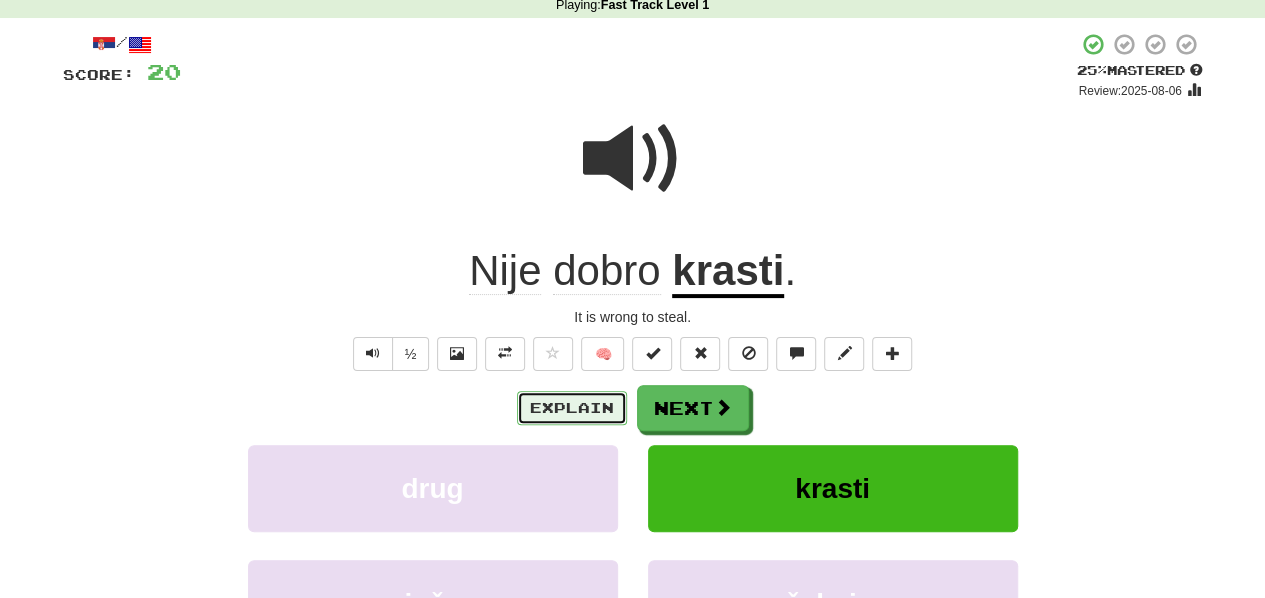 click on "Explain" at bounding box center [572, 408] 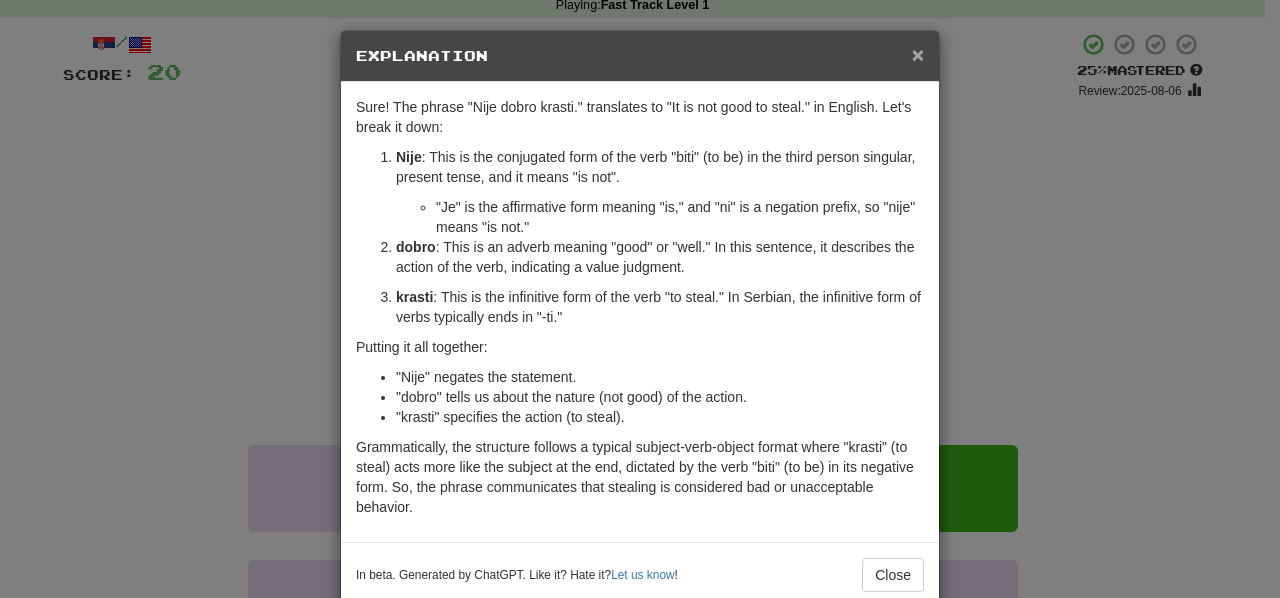 click on "×" at bounding box center (918, 54) 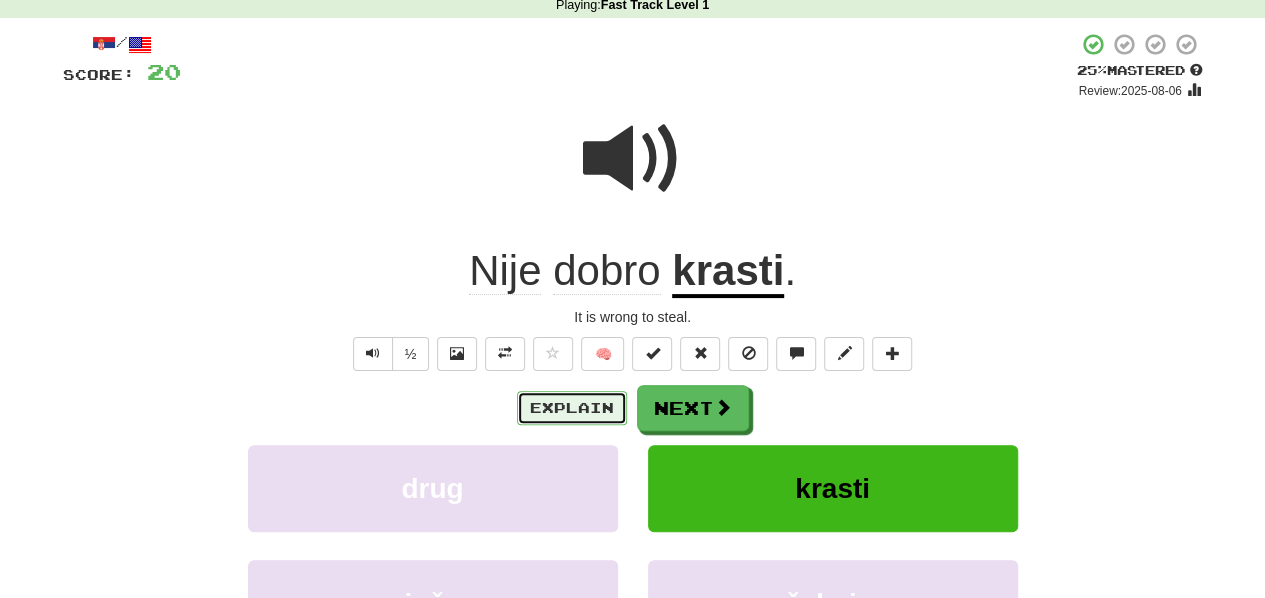 click on "Explain" at bounding box center (572, 408) 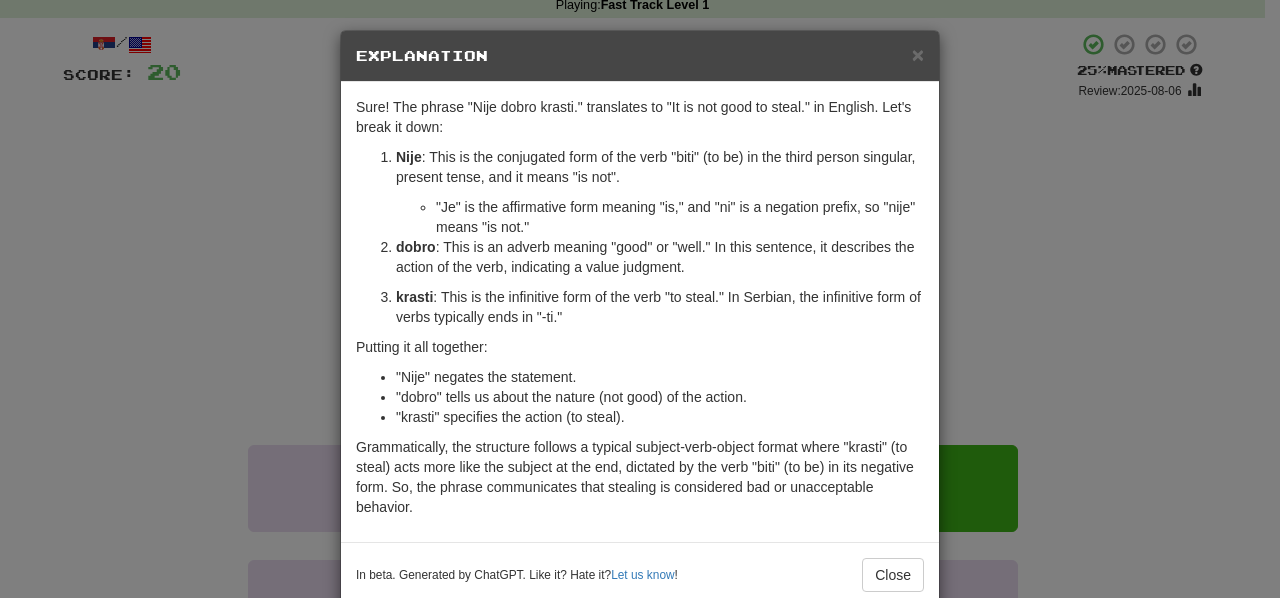 click on "× Explanation" at bounding box center [640, 56] 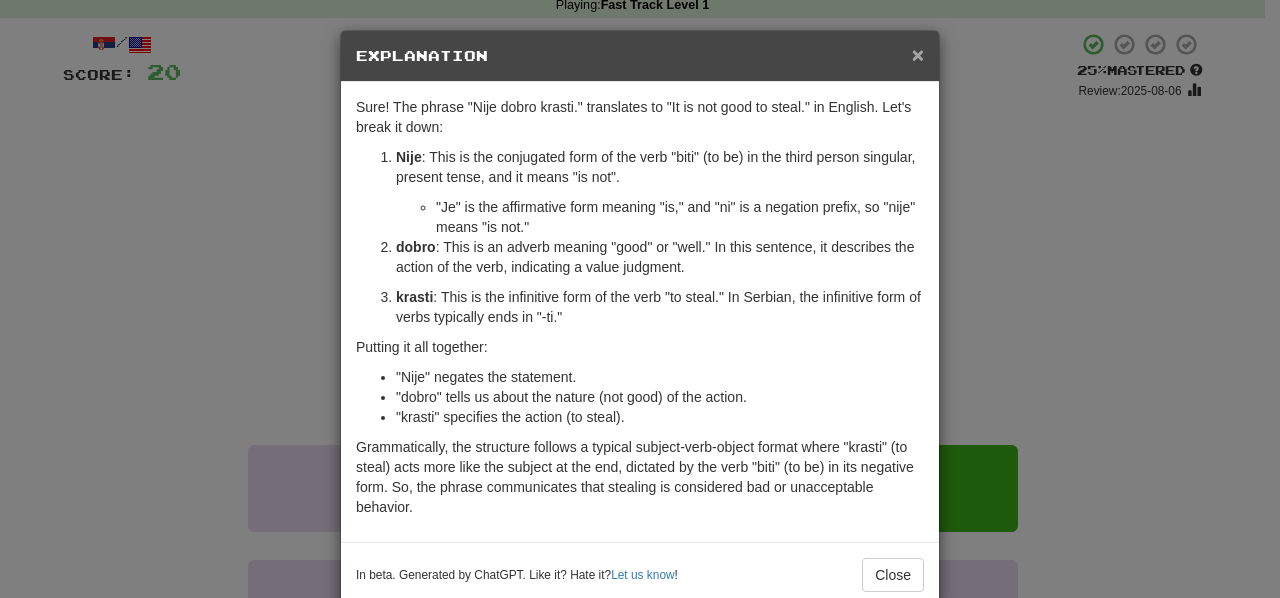 click on "×" at bounding box center (918, 54) 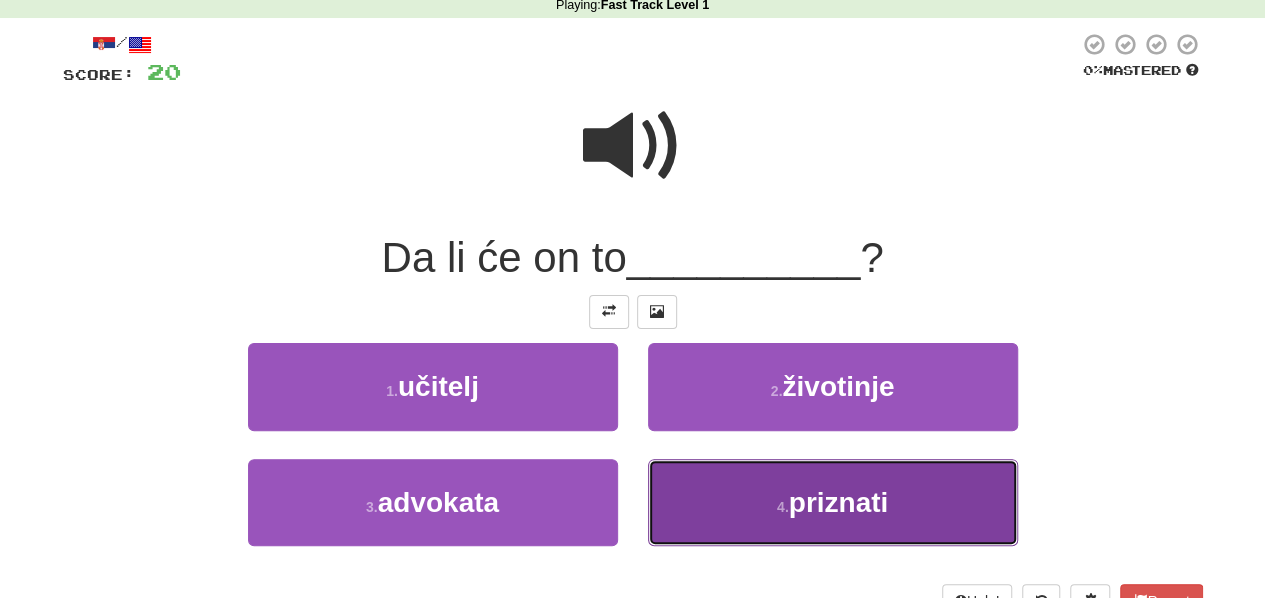click on "4 .  priznati" at bounding box center (833, 502) 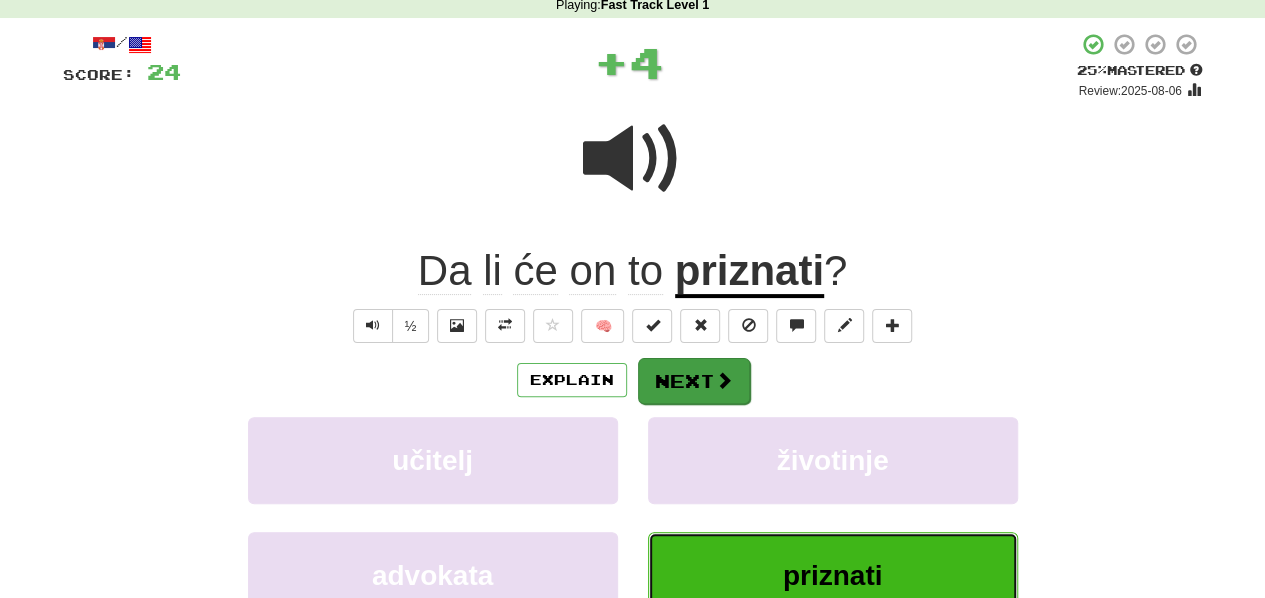 type 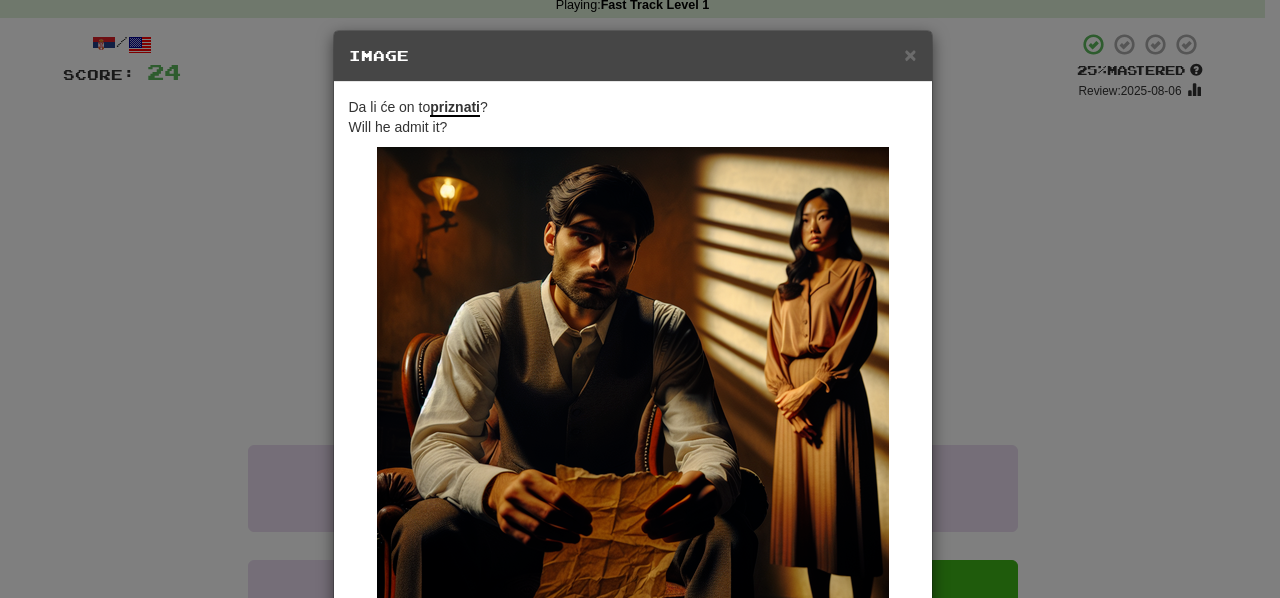 click on "× Image" at bounding box center (633, 56) 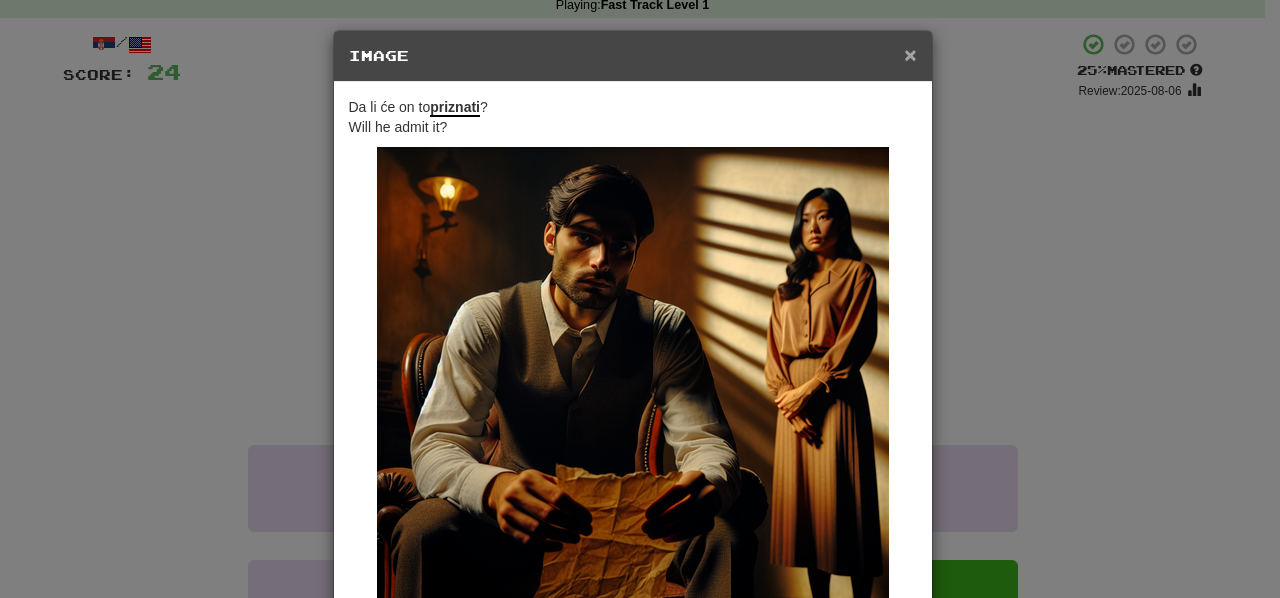 click on "×" at bounding box center [910, 54] 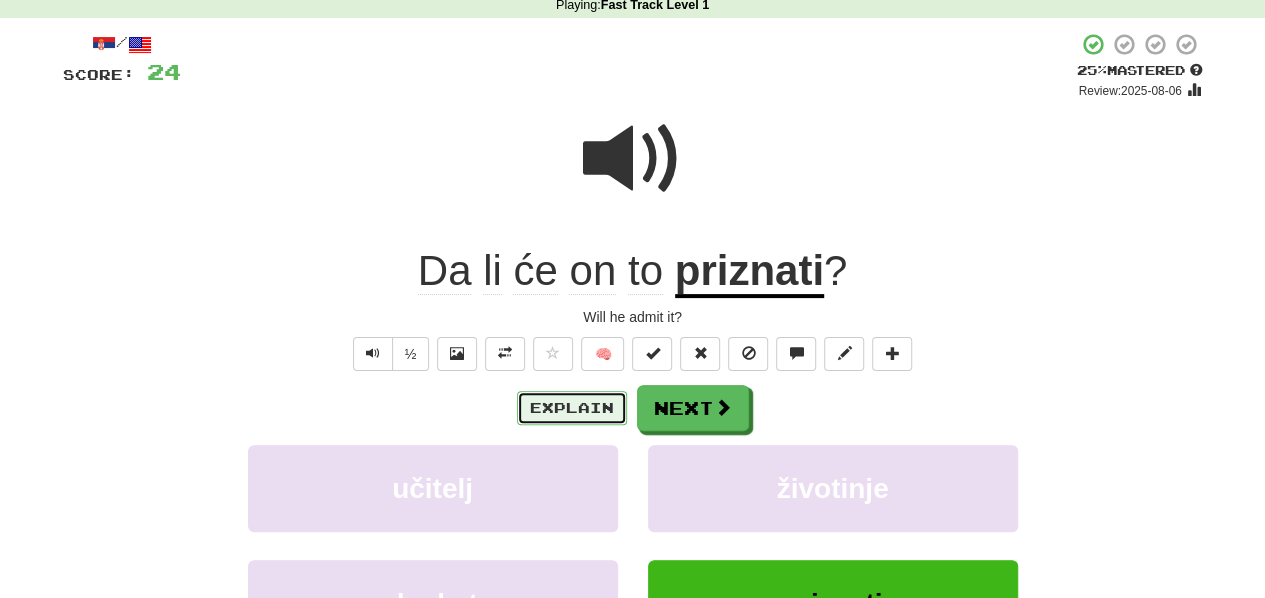click on "Explain" at bounding box center (572, 408) 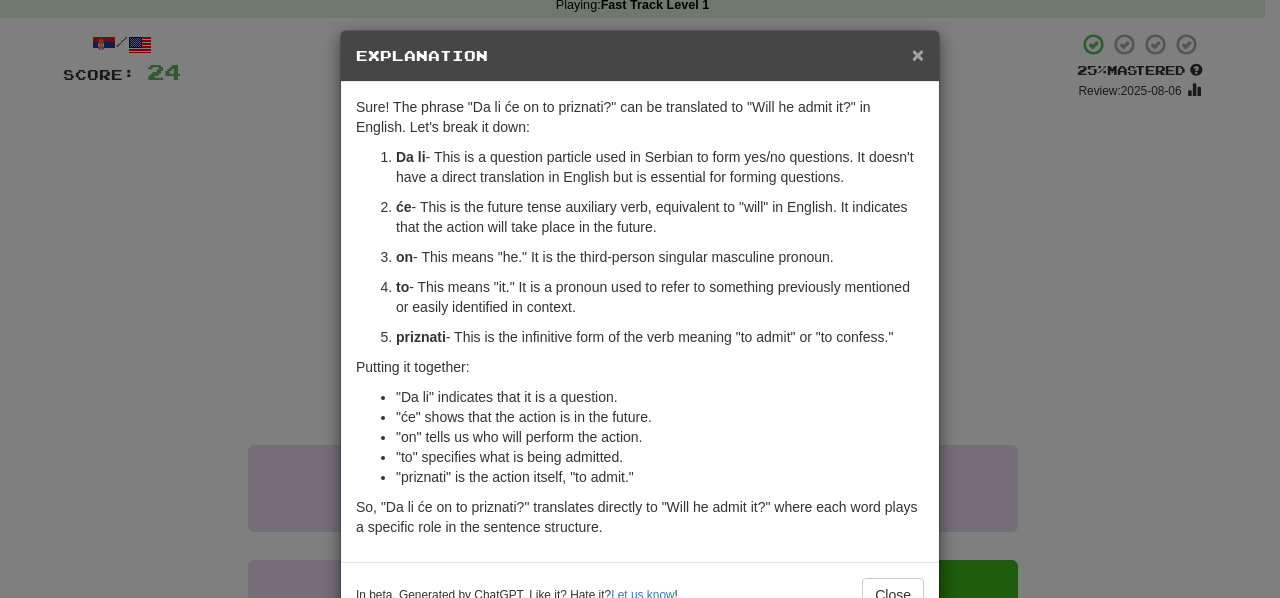 click on "×" at bounding box center (918, 54) 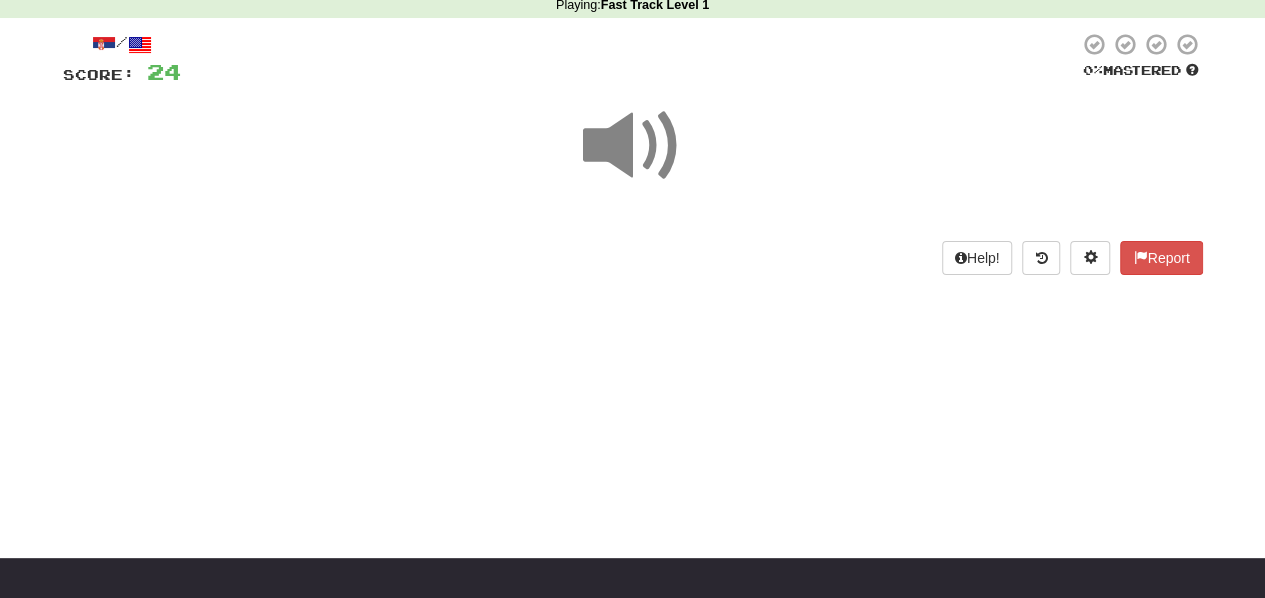 scroll, scrollTop: 0, scrollLeft: 0, axis: both 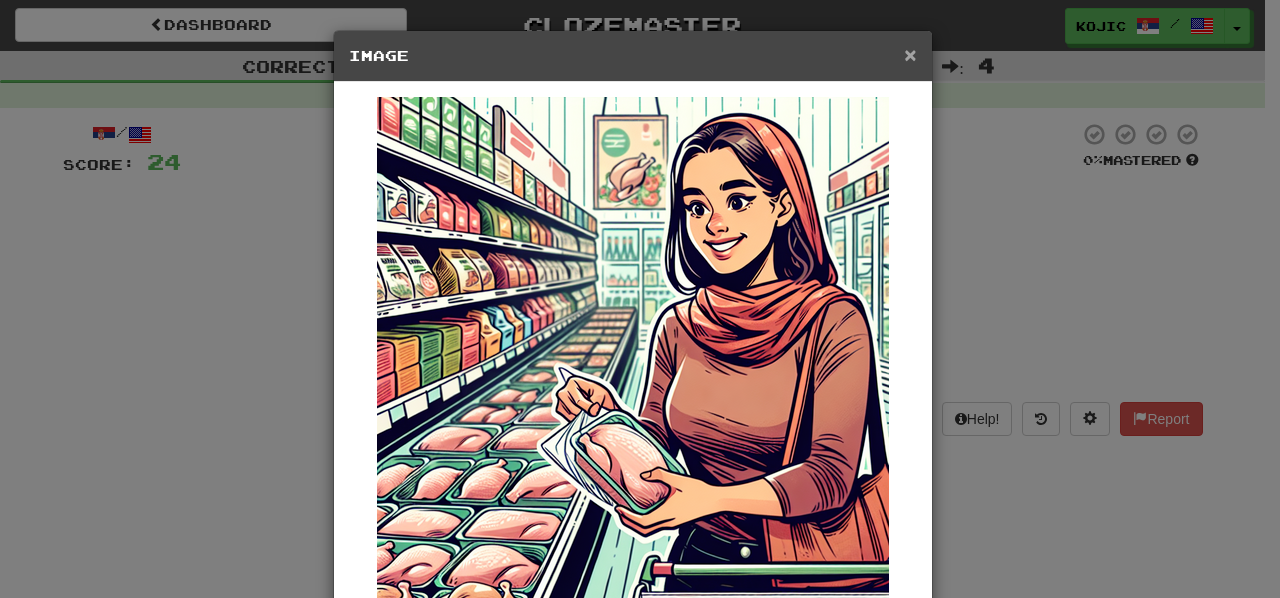 click on "×" at bounding box center [910, 54] 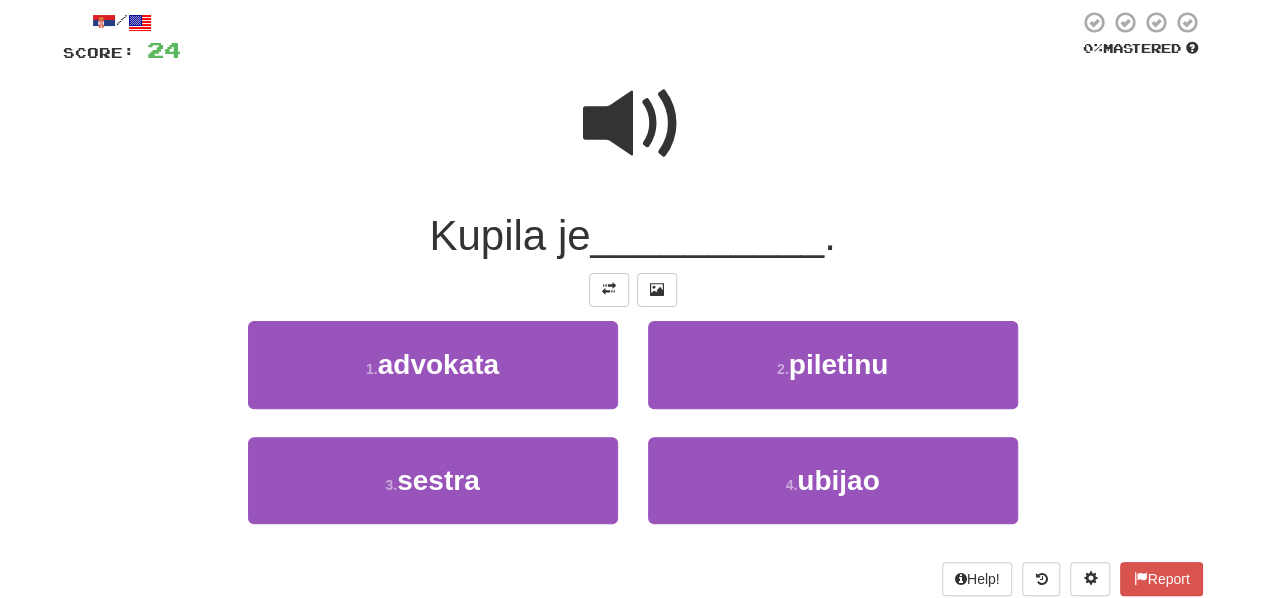scroll, scrollTop: 114, scrollLeft: 0, axis: vertical 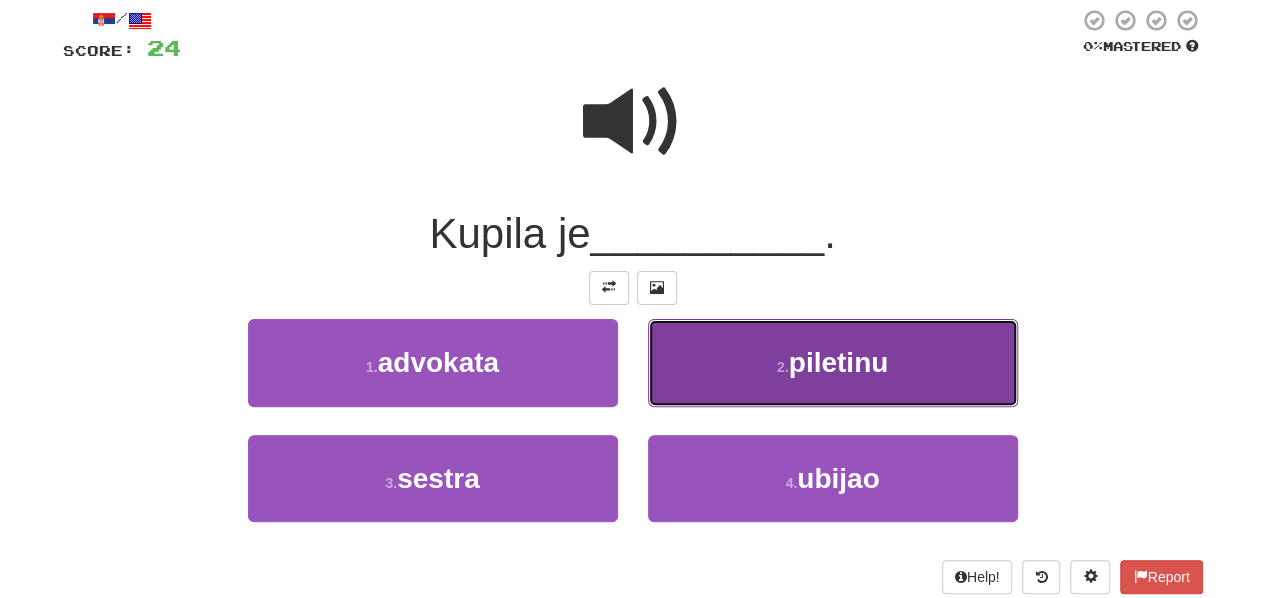 click on "2 .  piletinu" at bounding box center [833, 362] 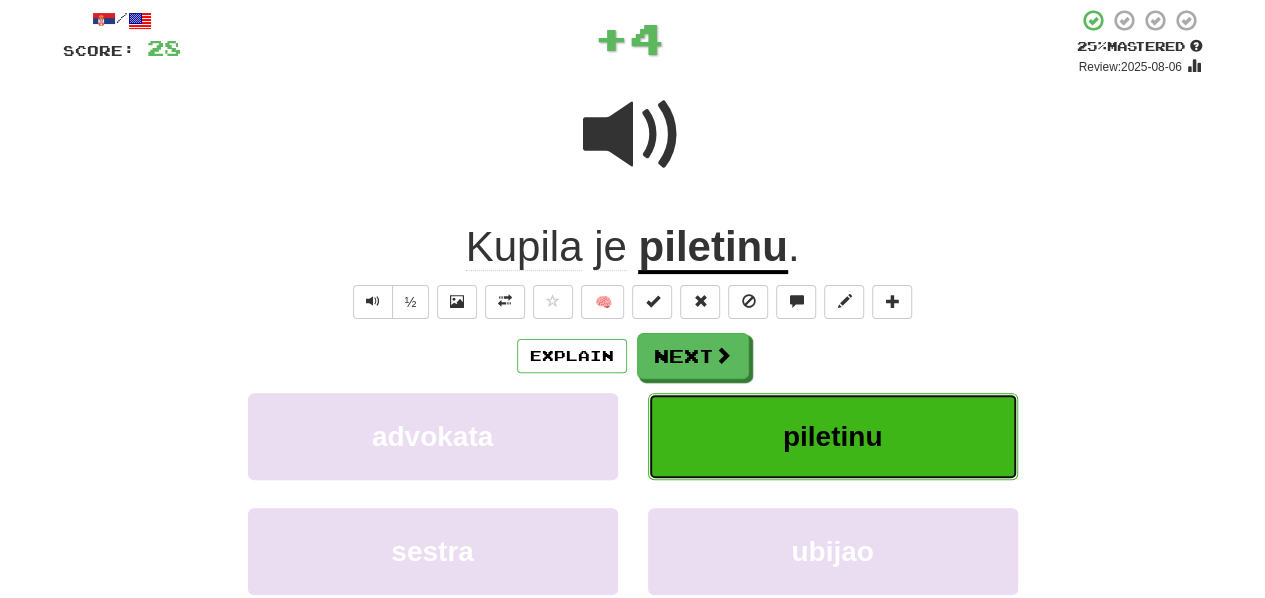 type 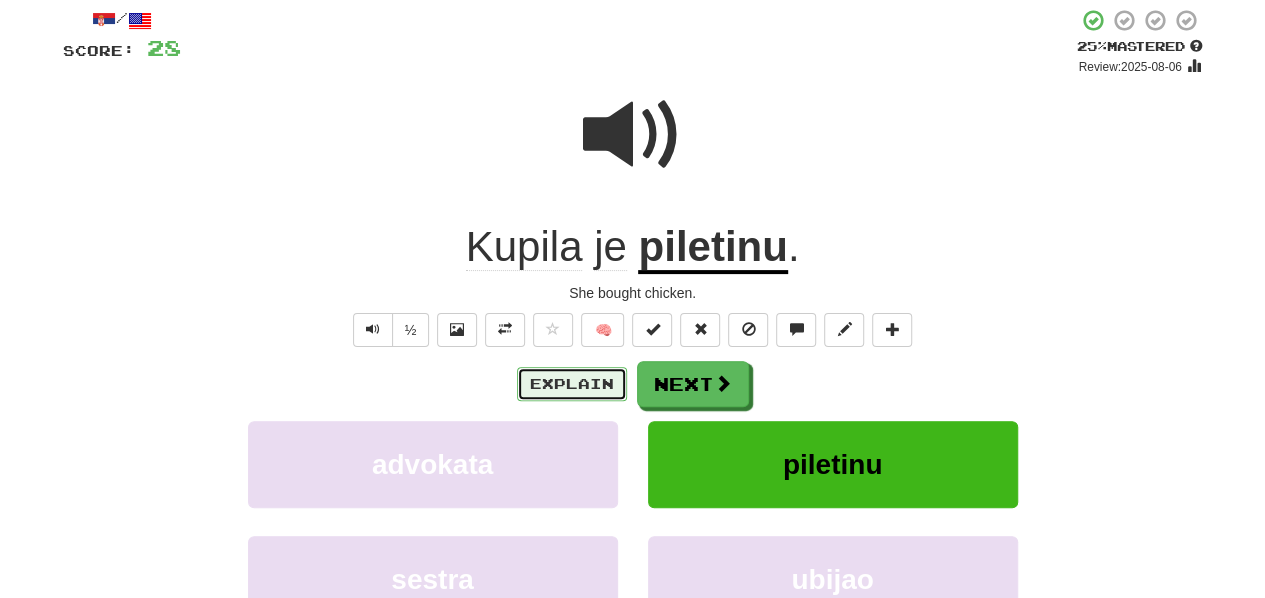 click on "Explain" at bounding box center (572, 384) 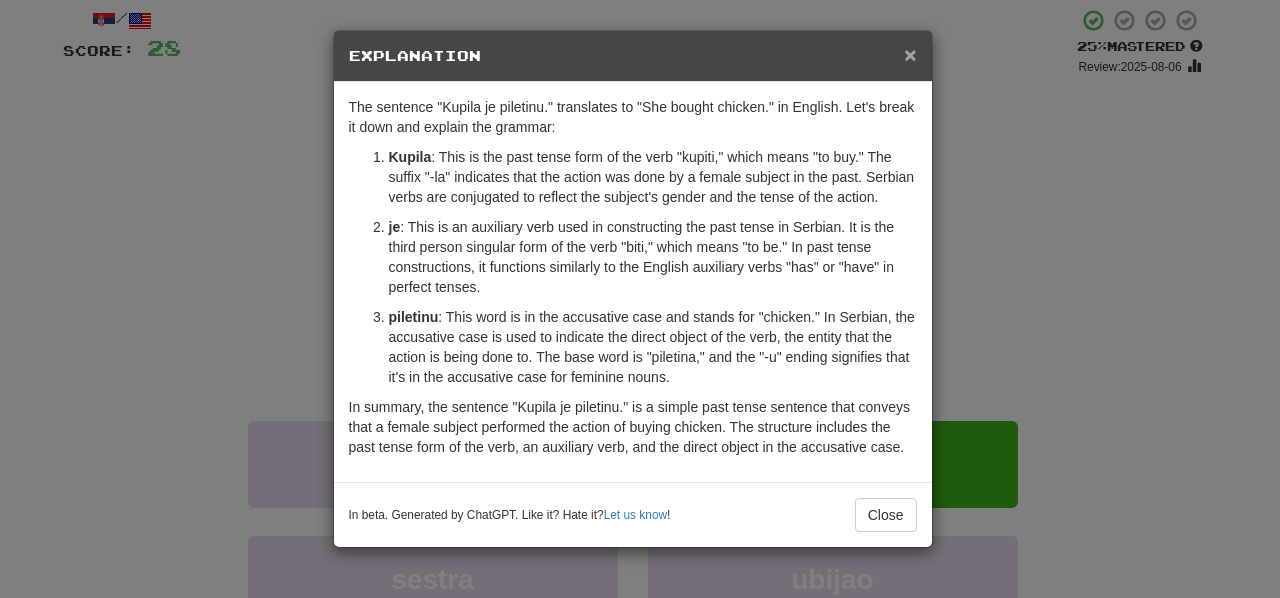 click on "×" at bounding box center (910, 54) 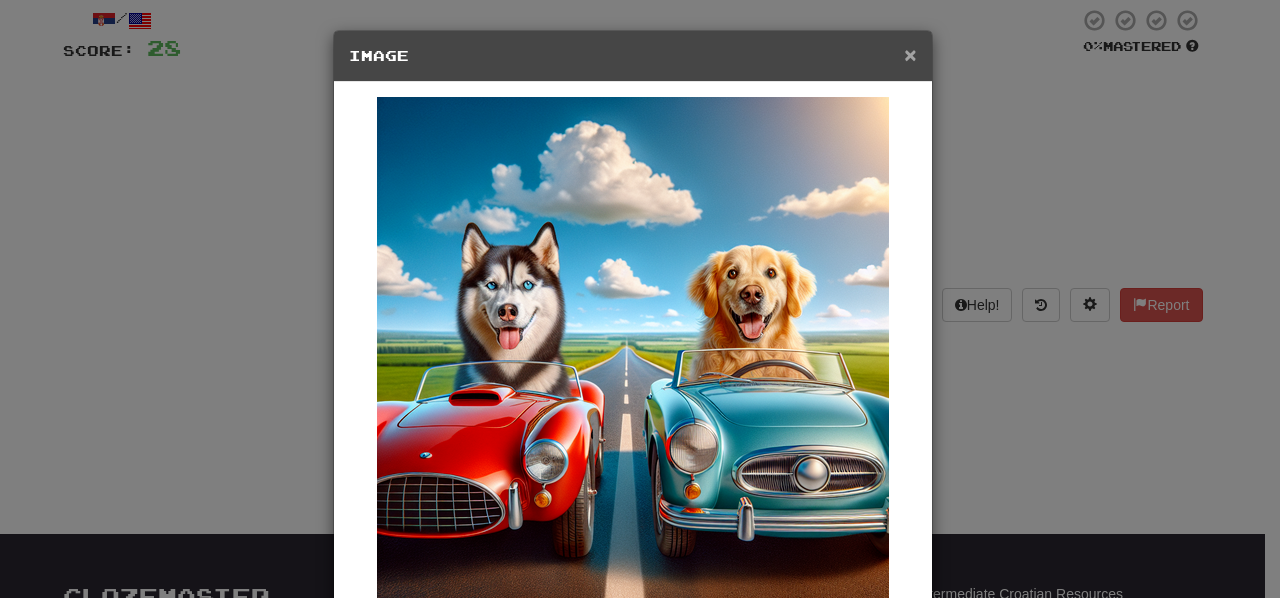 click on "×" at bounding box center [910, 54] 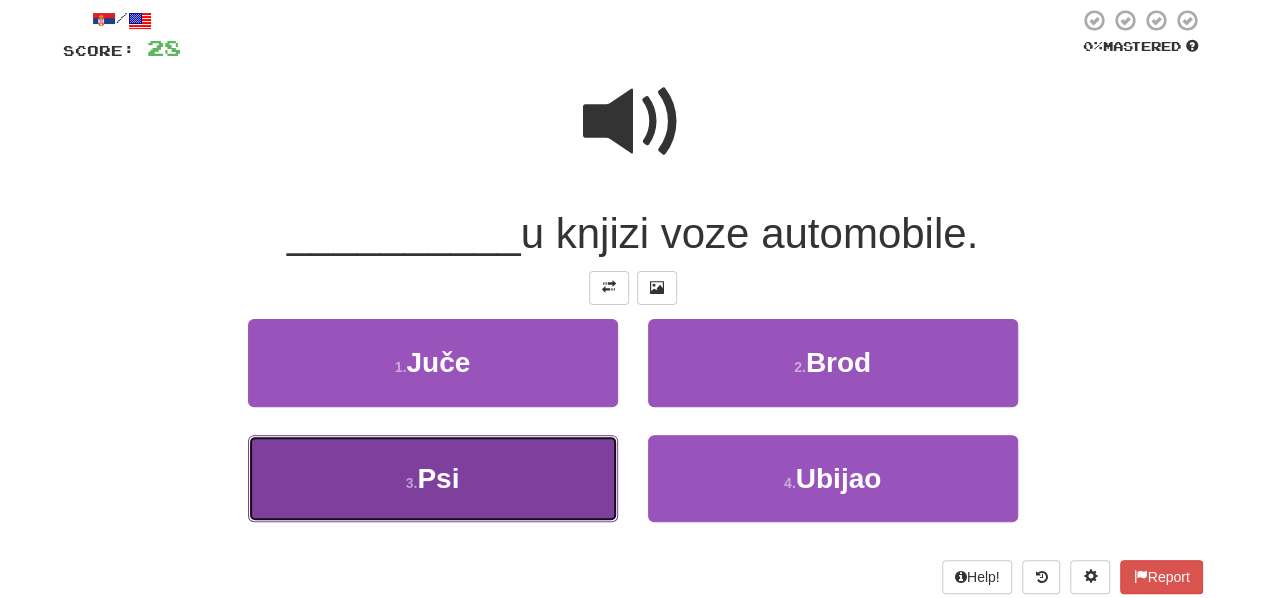 click on "3 .  Psi" at bounding box center (433, 478) 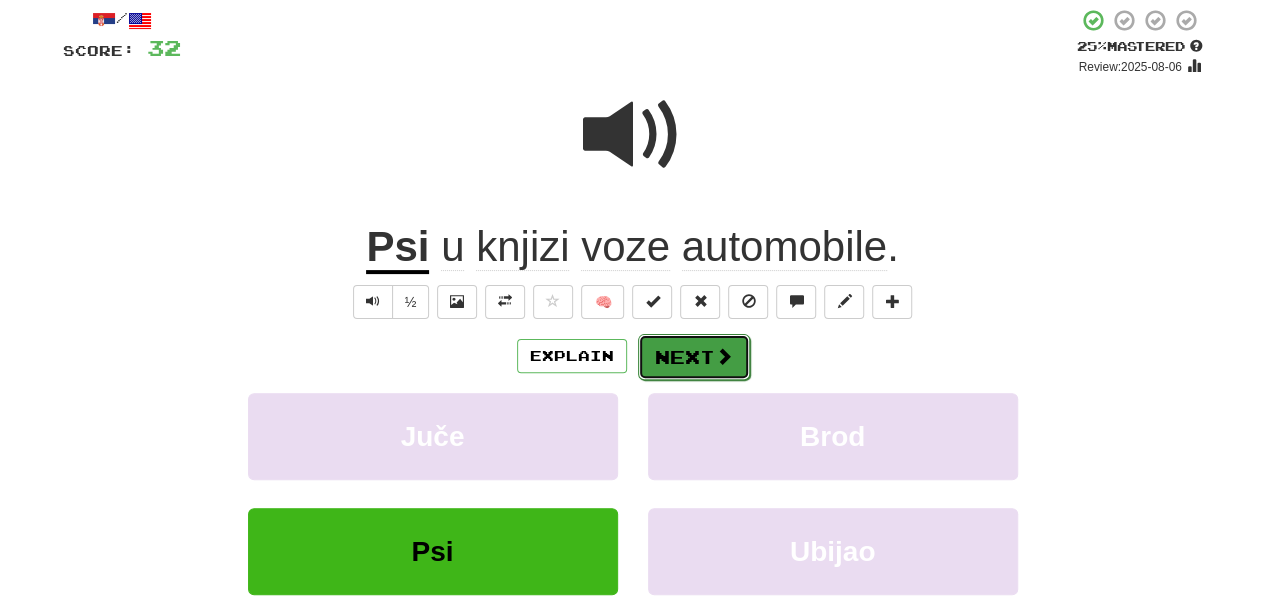 type 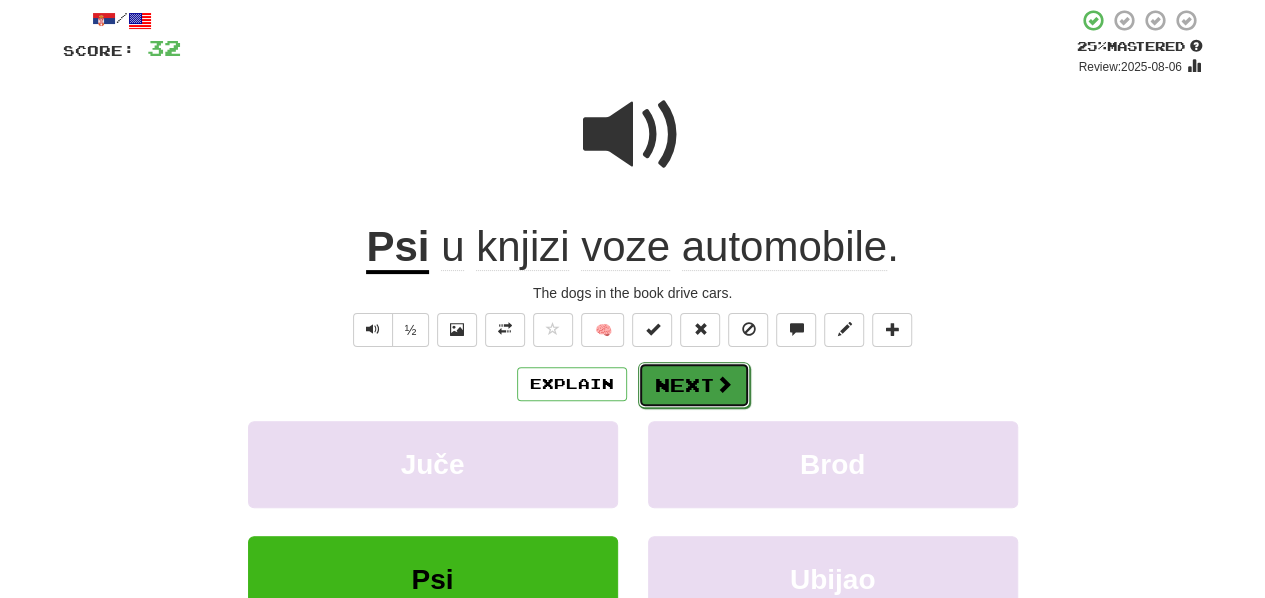 click on "Next" at bounding box center [694, 385] 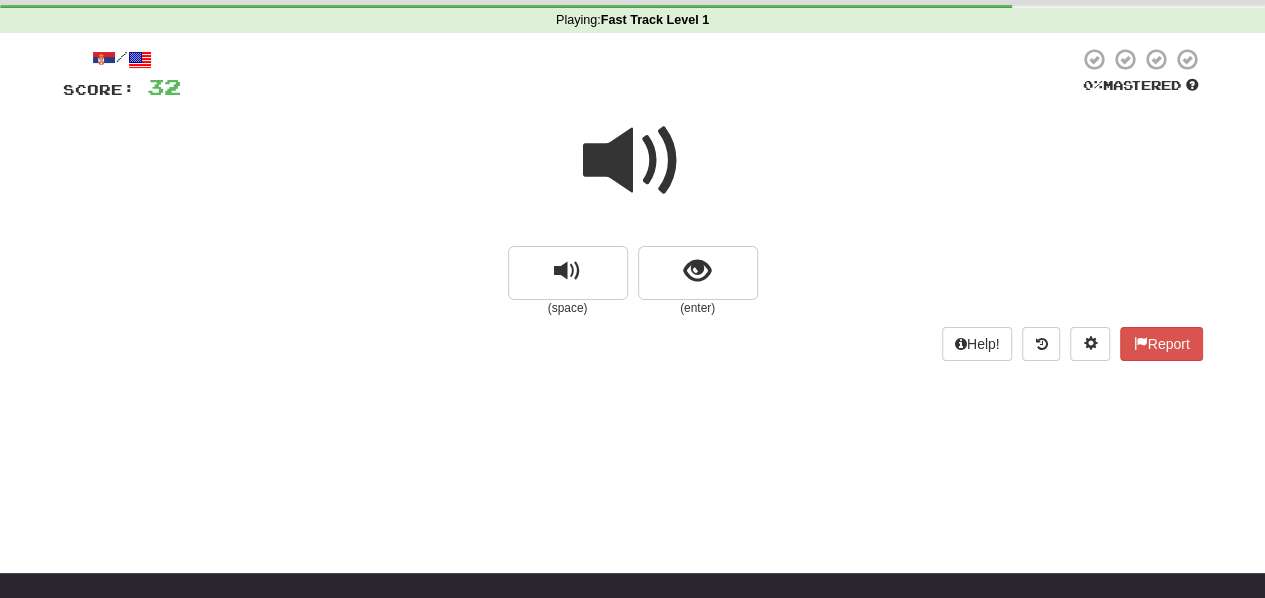 scroll, scrollTop: 80, scrollLeft: 0, axis: vertical 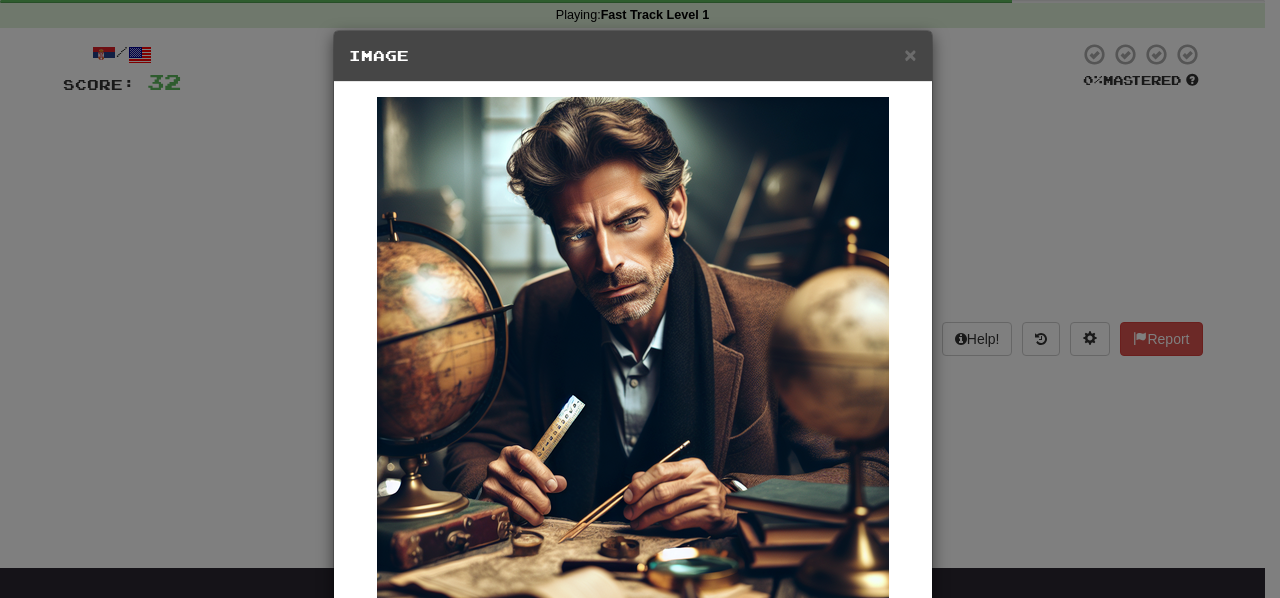 click on "× Image" at bounding box center [633, 56] 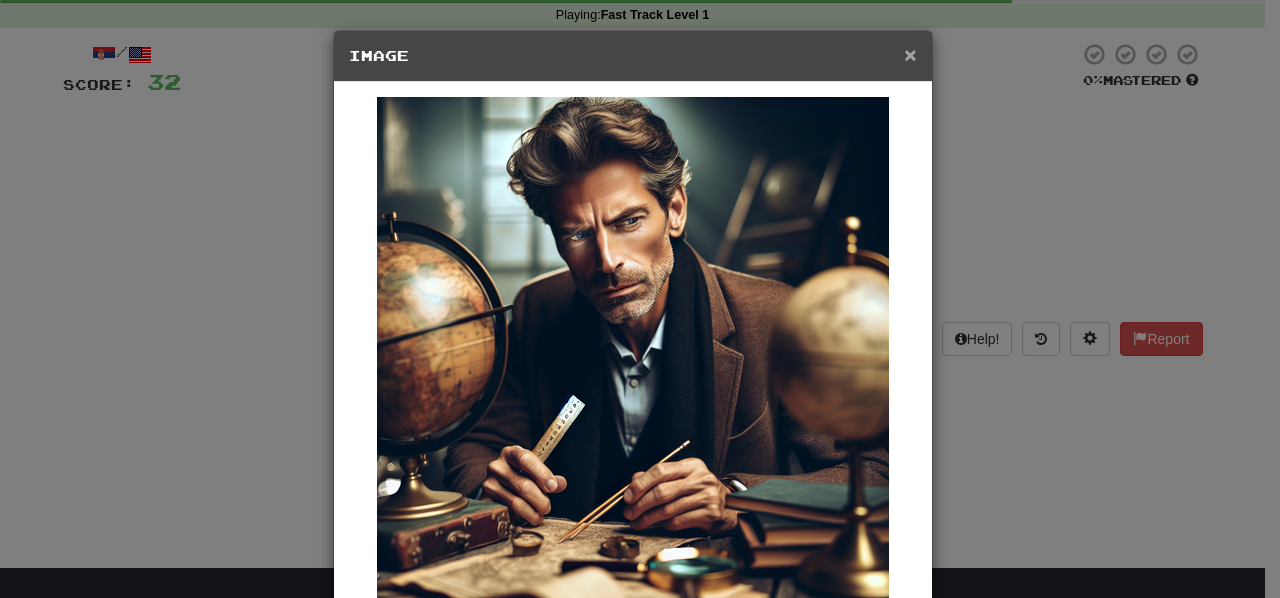click on "×" at bounding box center [910, 54] 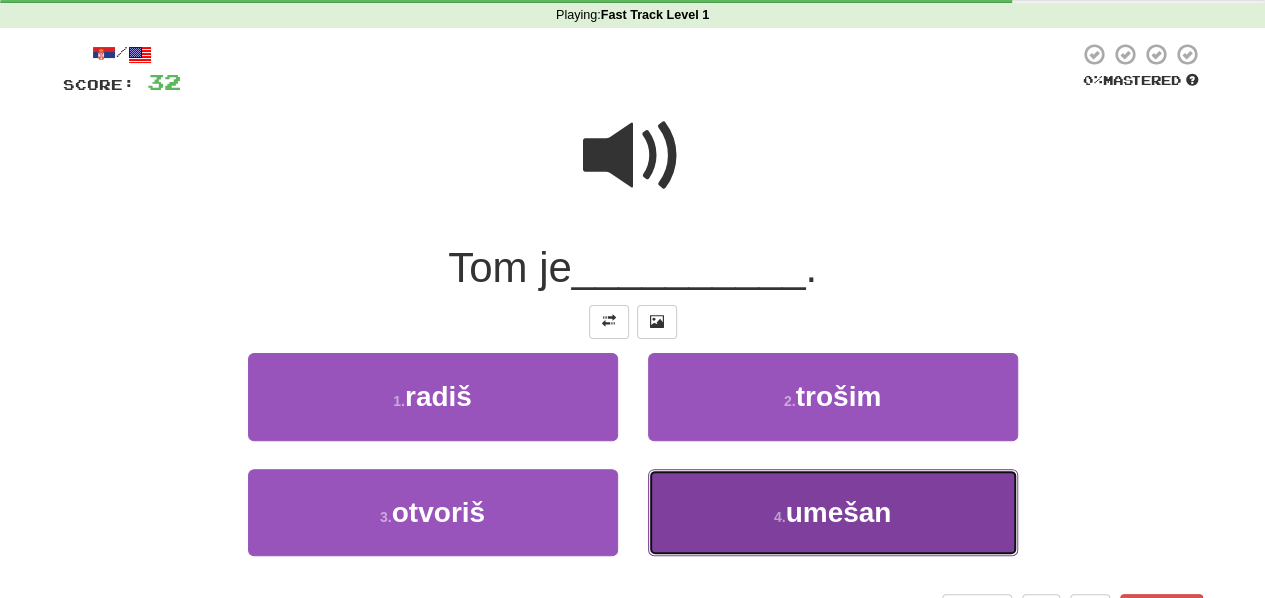 click on "4 .  umešan" at bounding box center (833, 512) 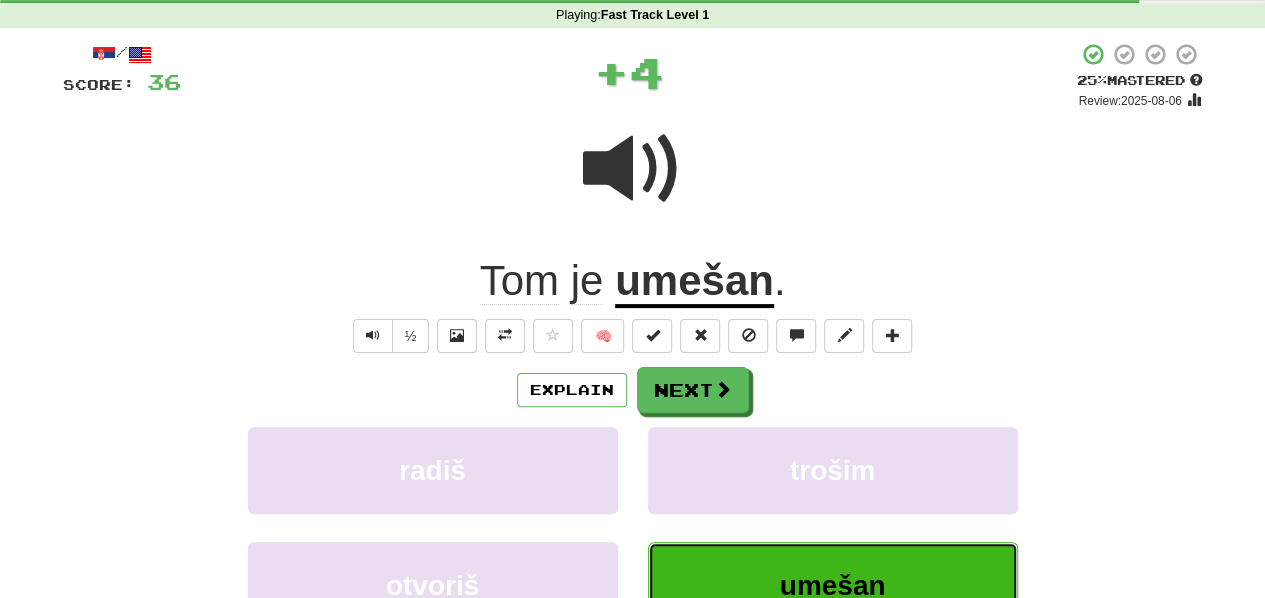 type 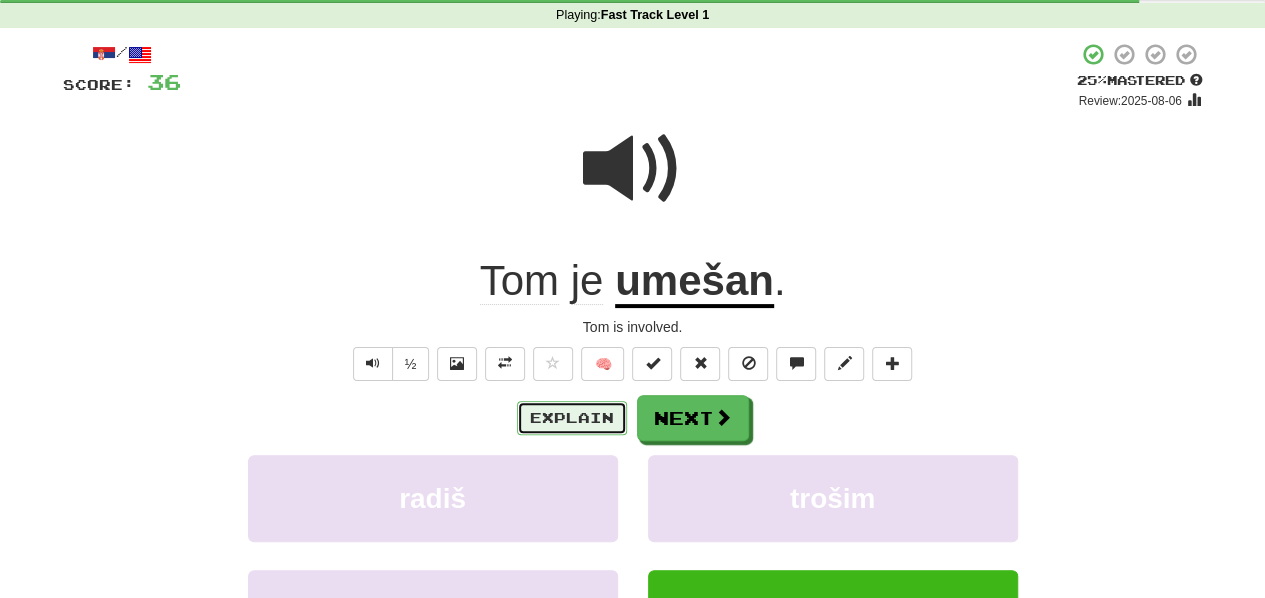 click on "Explain" at bounding box center [572, 418] 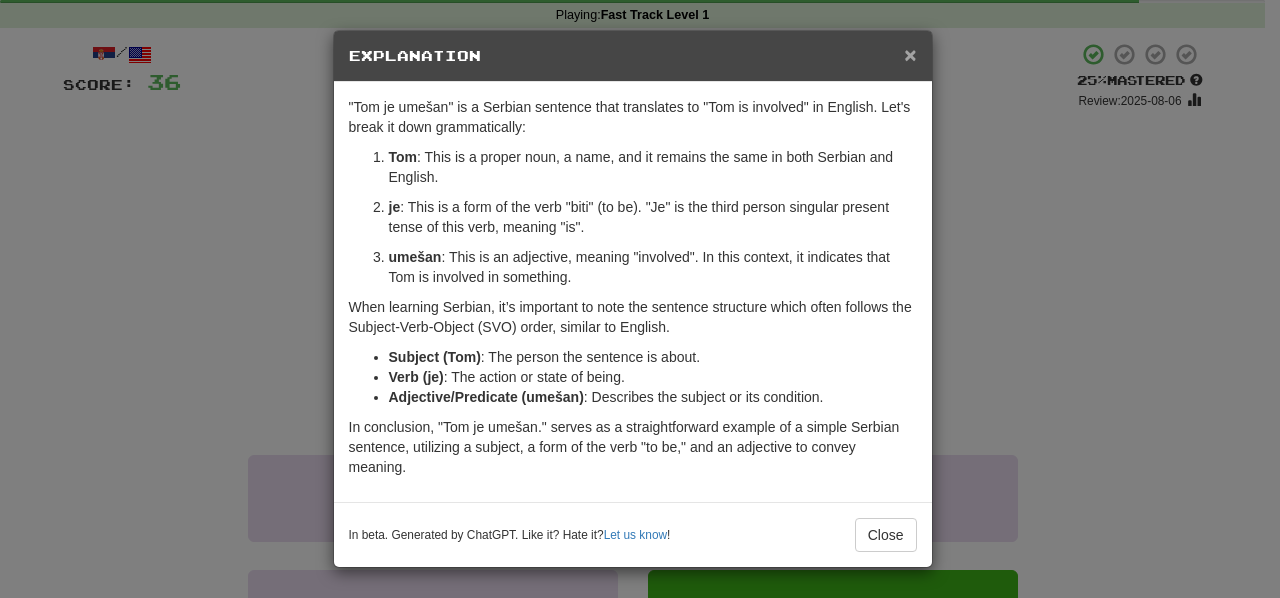 click on "×" at bounding box center (910, 54) 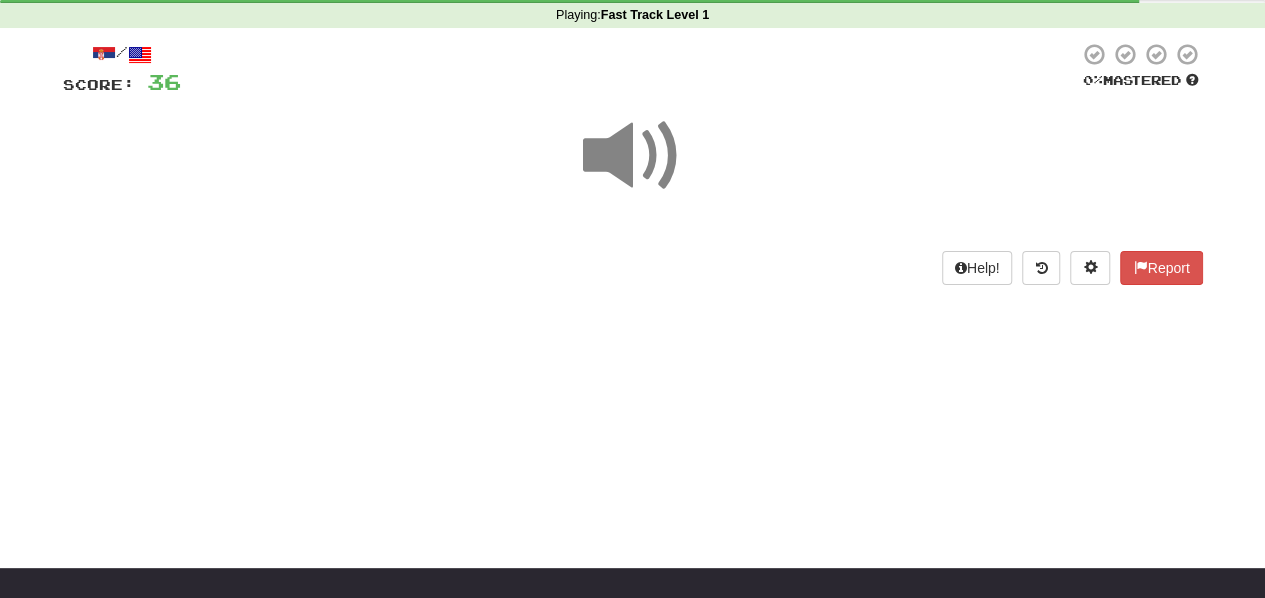 scroll, scrollTop: 0, scrollLeft: 0, axis: both 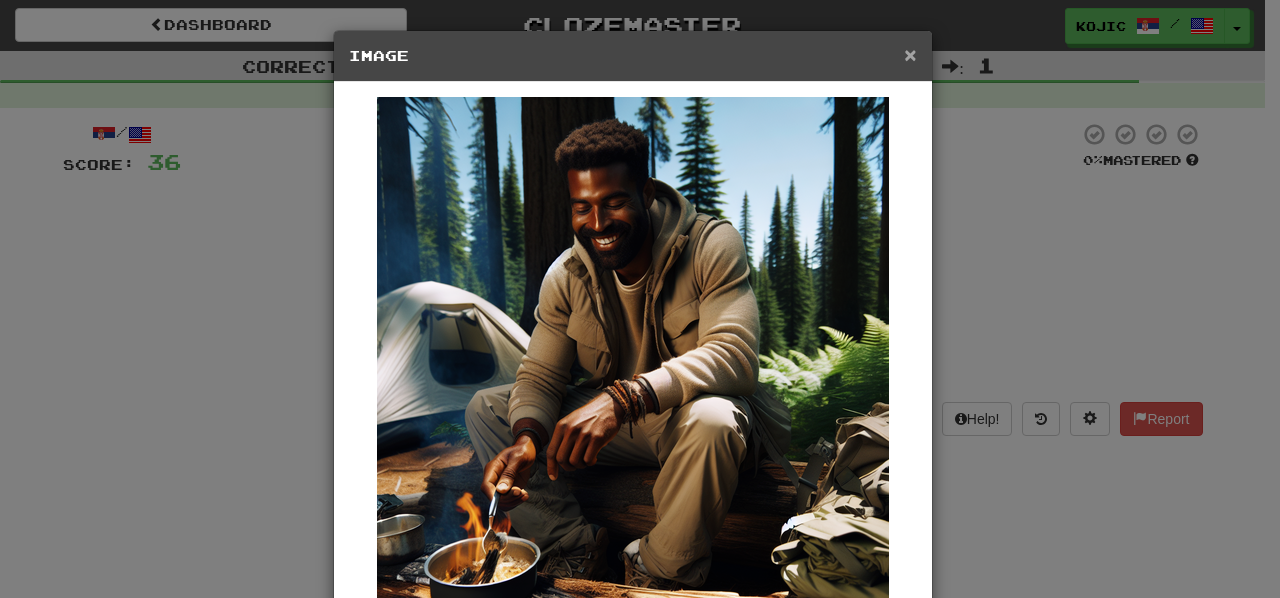 click on "×" at bounding box center [910, 54] 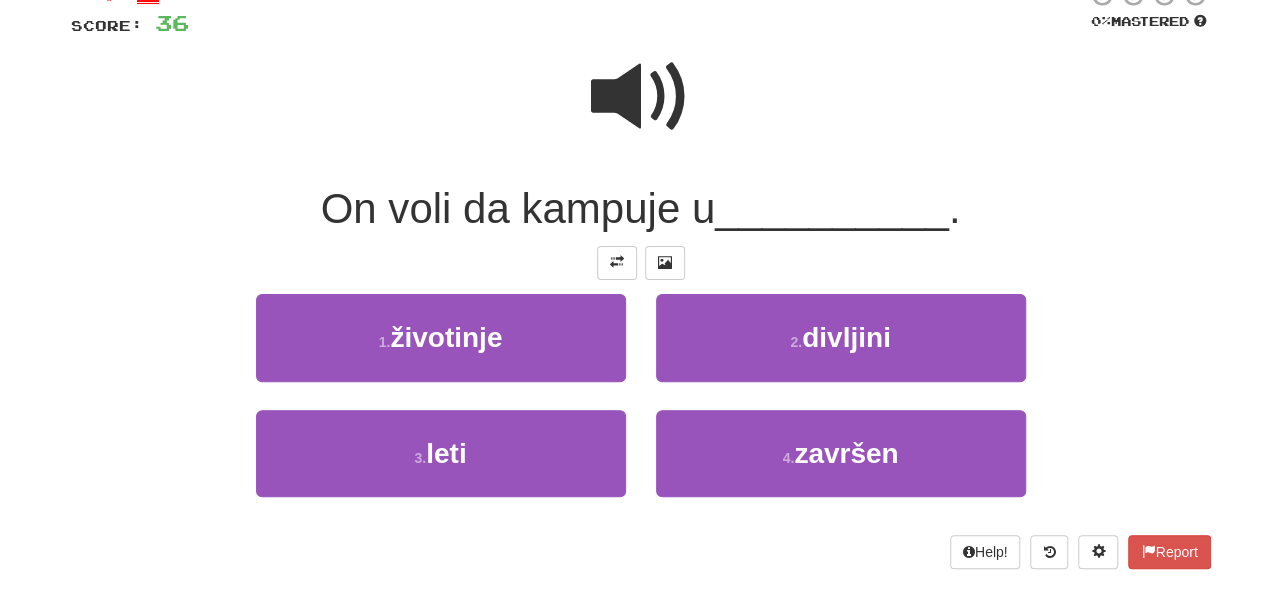 scroll, scrollTop: 146, scrollLeft: 0, axis: vertical 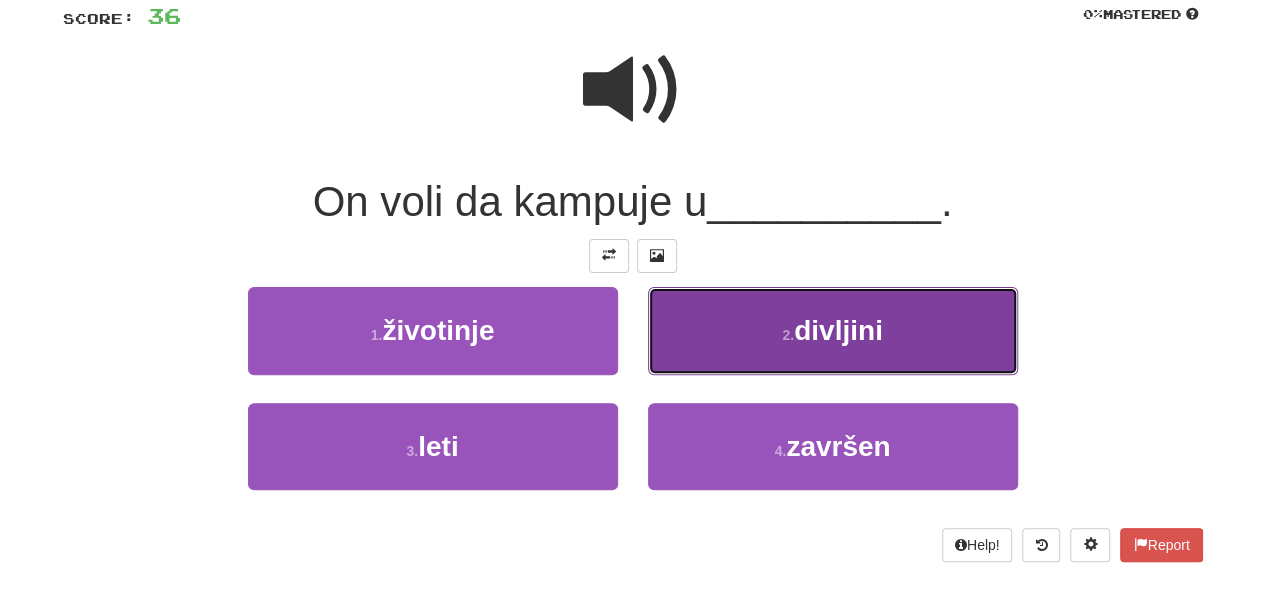 click on "2 .  divljini" at bounding box center (833, 330) 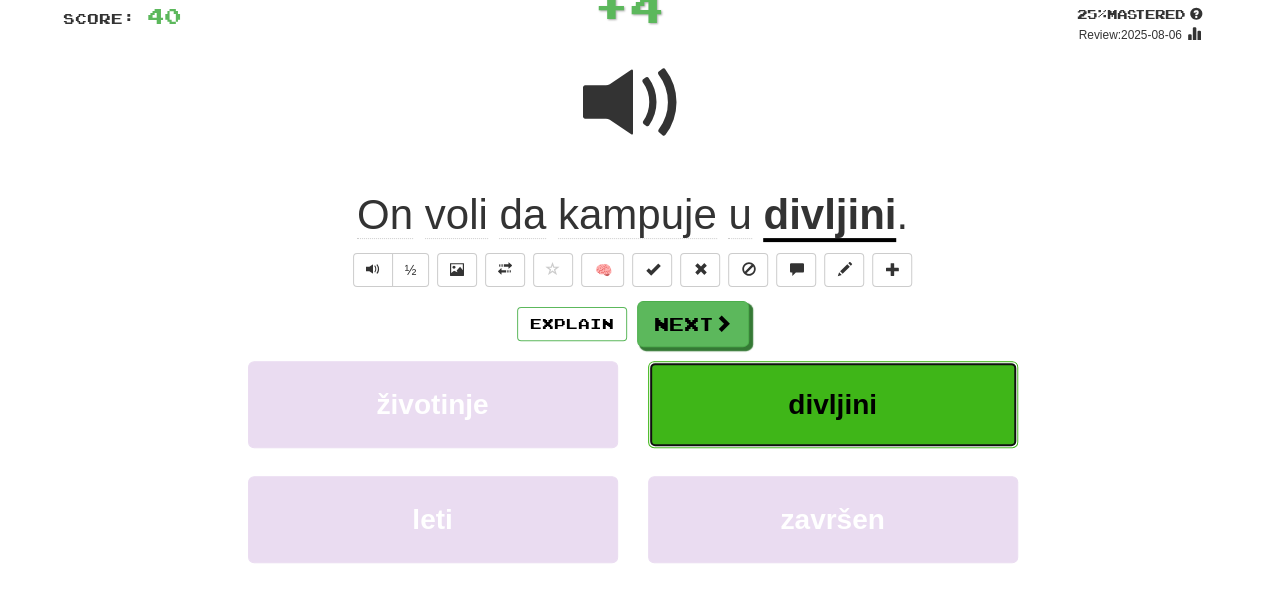 type 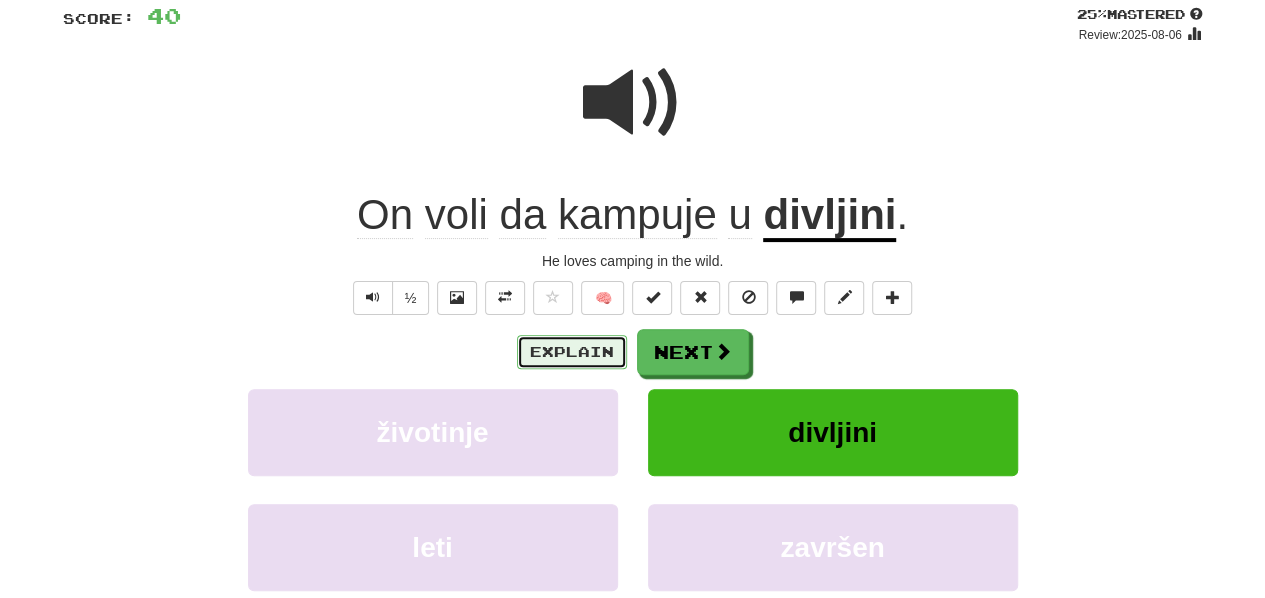 click on "Explain" at bounding box center (572, 352) 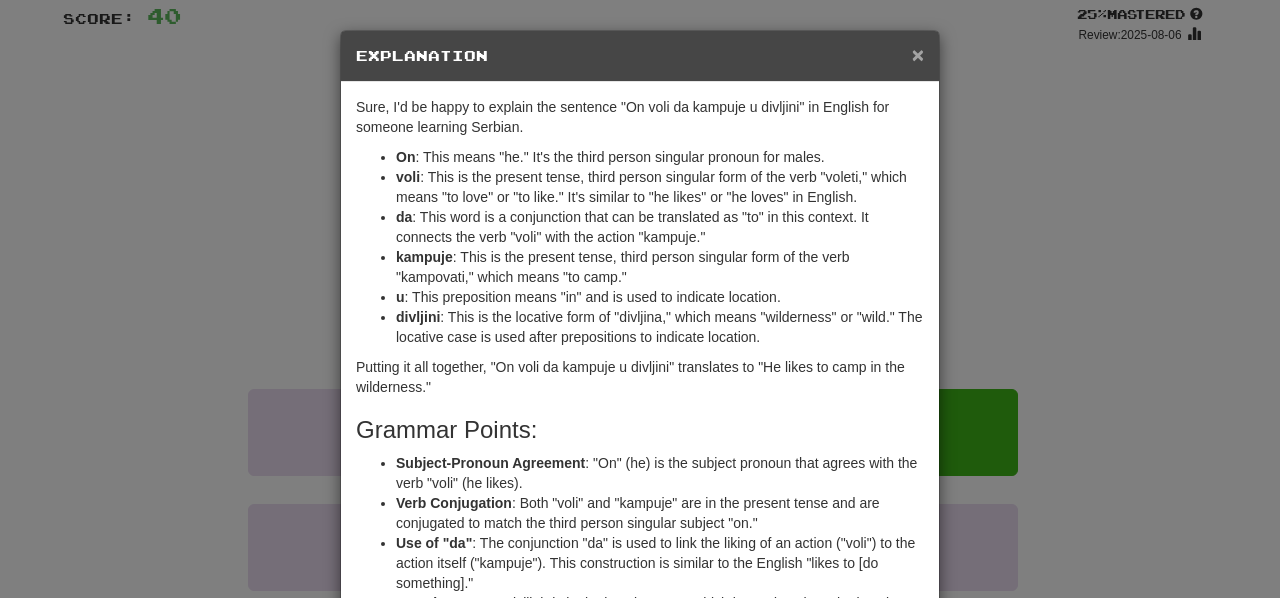 click on "×" at bounding box center [918, 54] 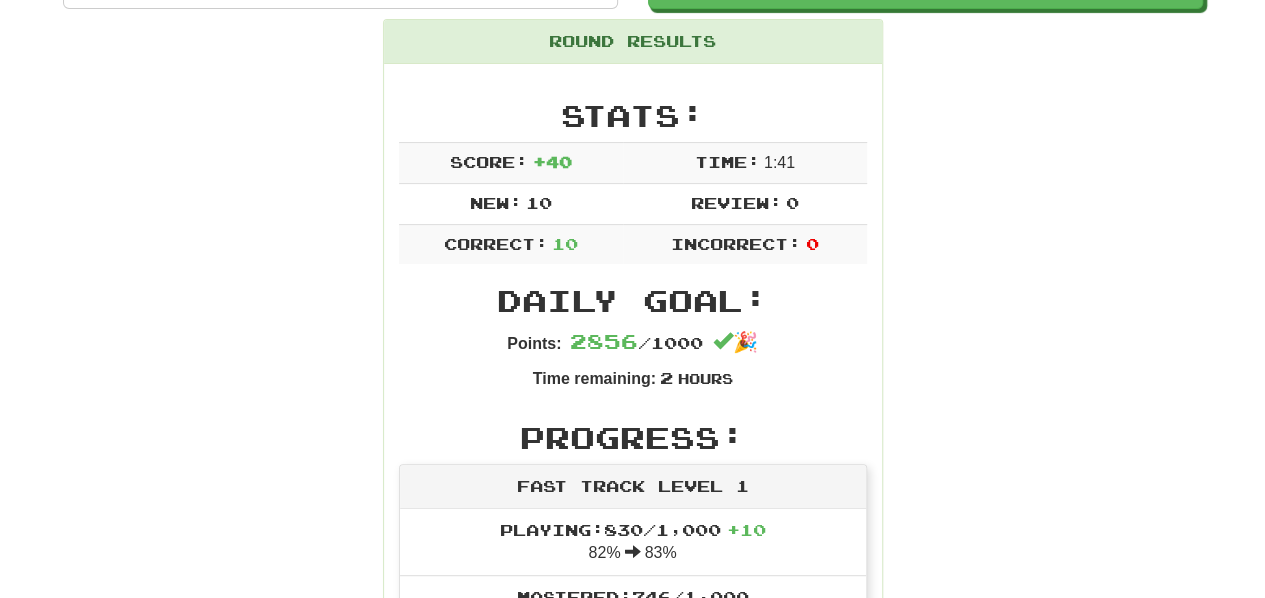 scroll, scrollTop: 0, scrollLeft: 0, axis: both 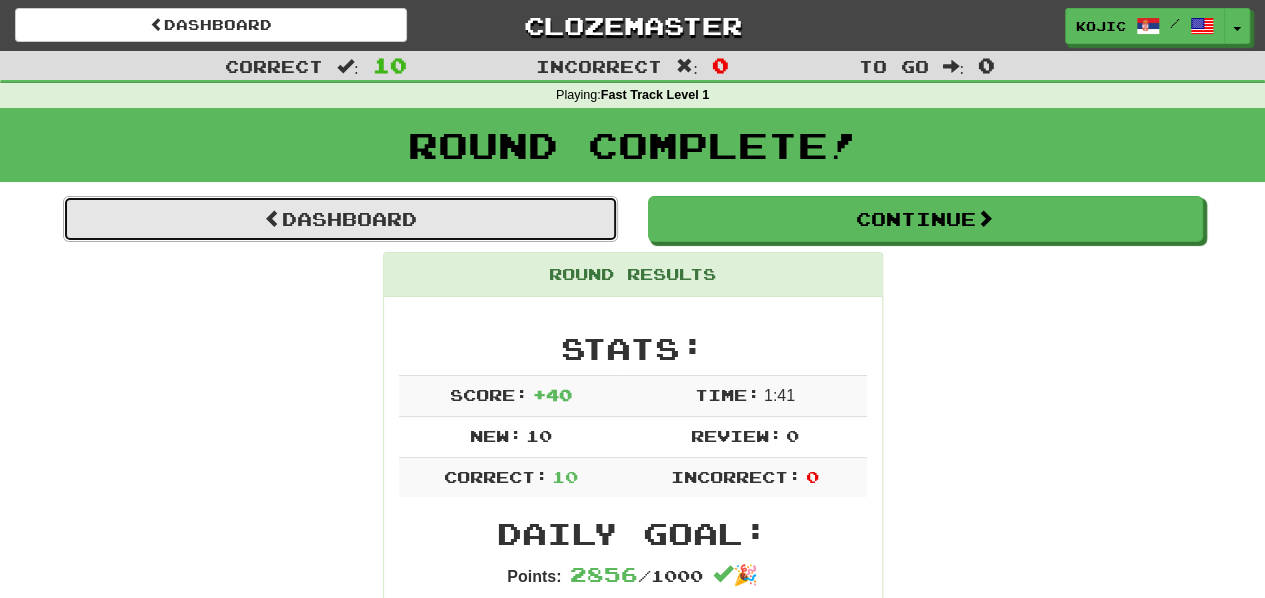 click on "Dashboard" at bounding box center (340, 219) 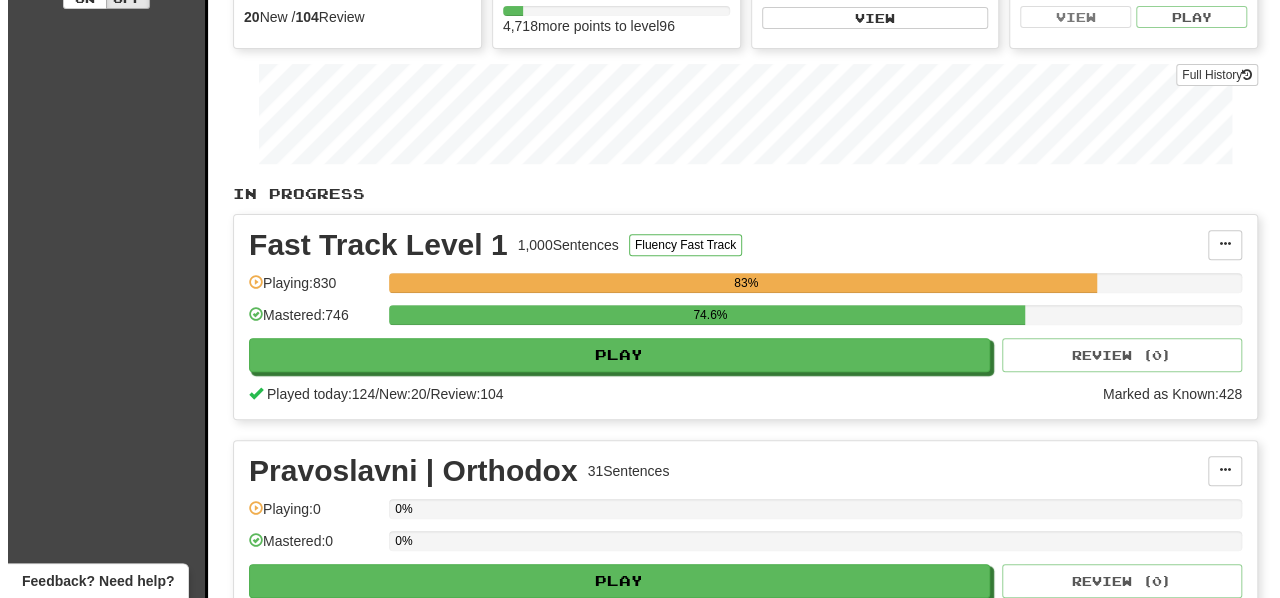 scroll, scrollTop: 249, scrollLeft: 0, axis: vertical 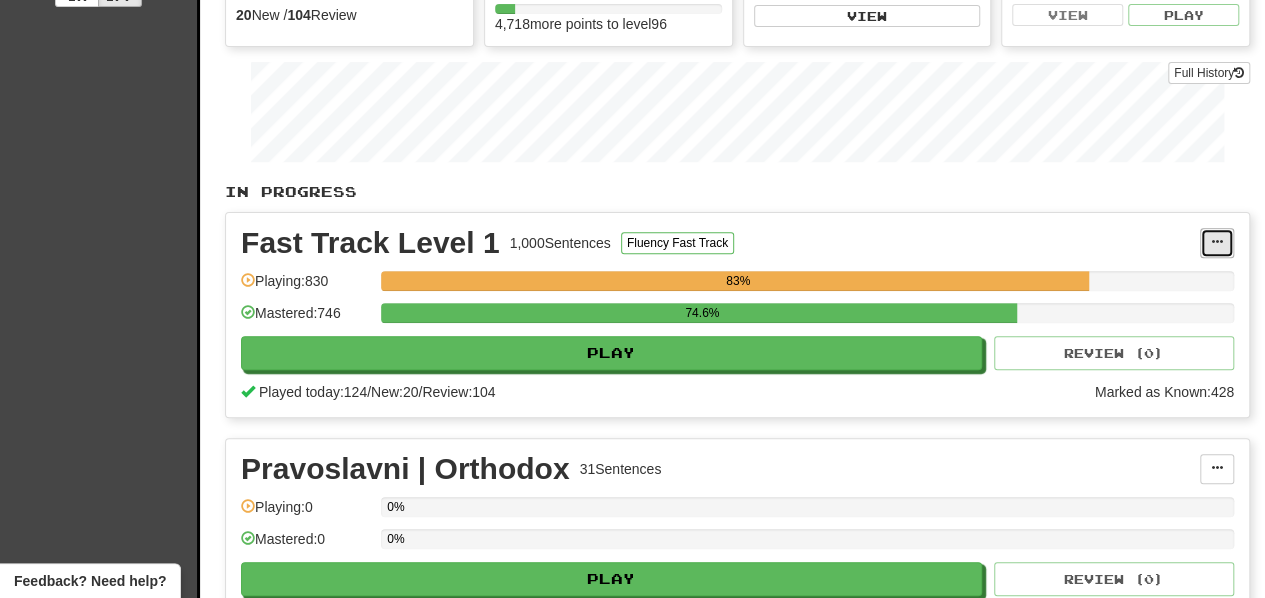 click at bounding box center (1217, 243) 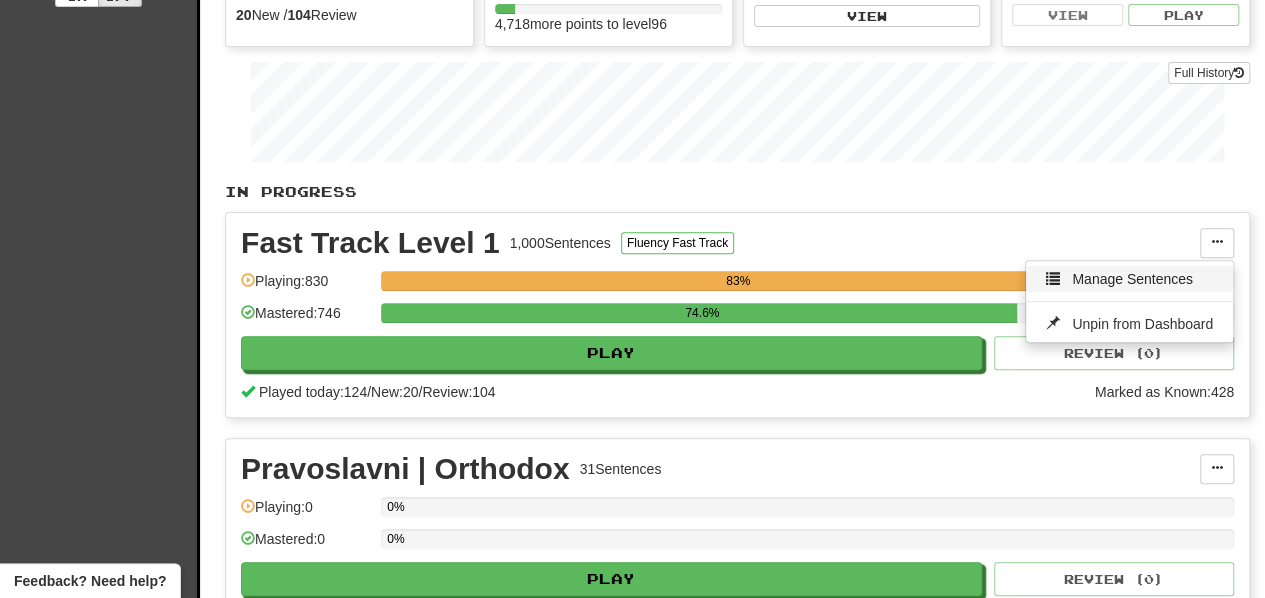 click on "Manage Sentences" at bounding box center [1132, 279] 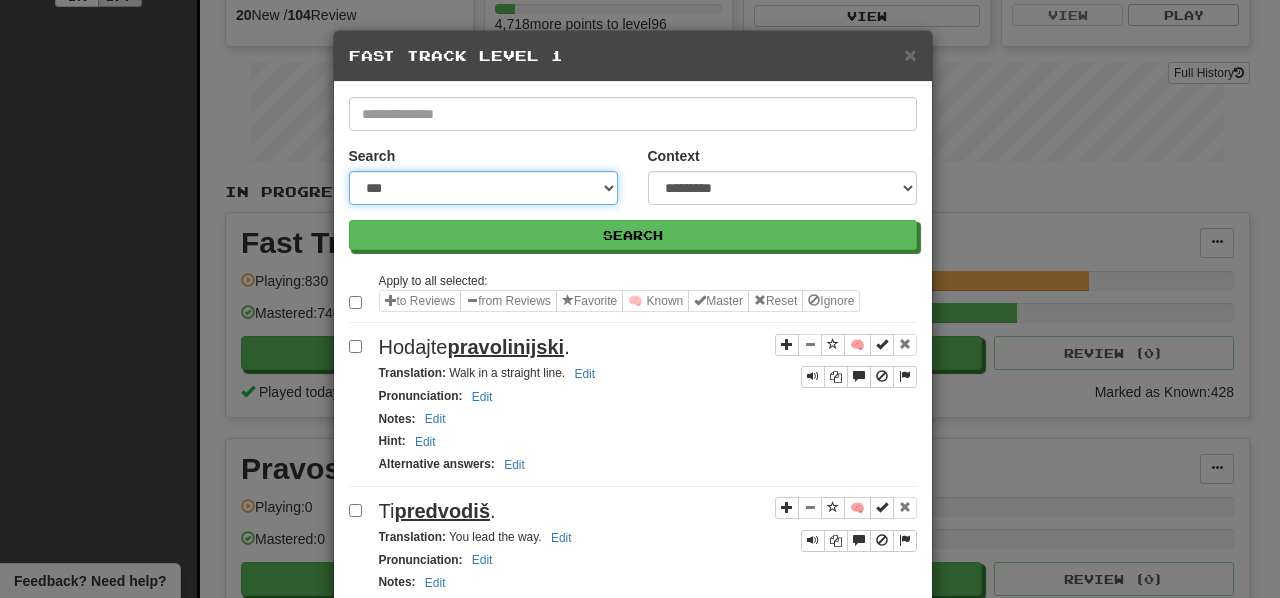 click on "**********" at bounding box center (483, 188) 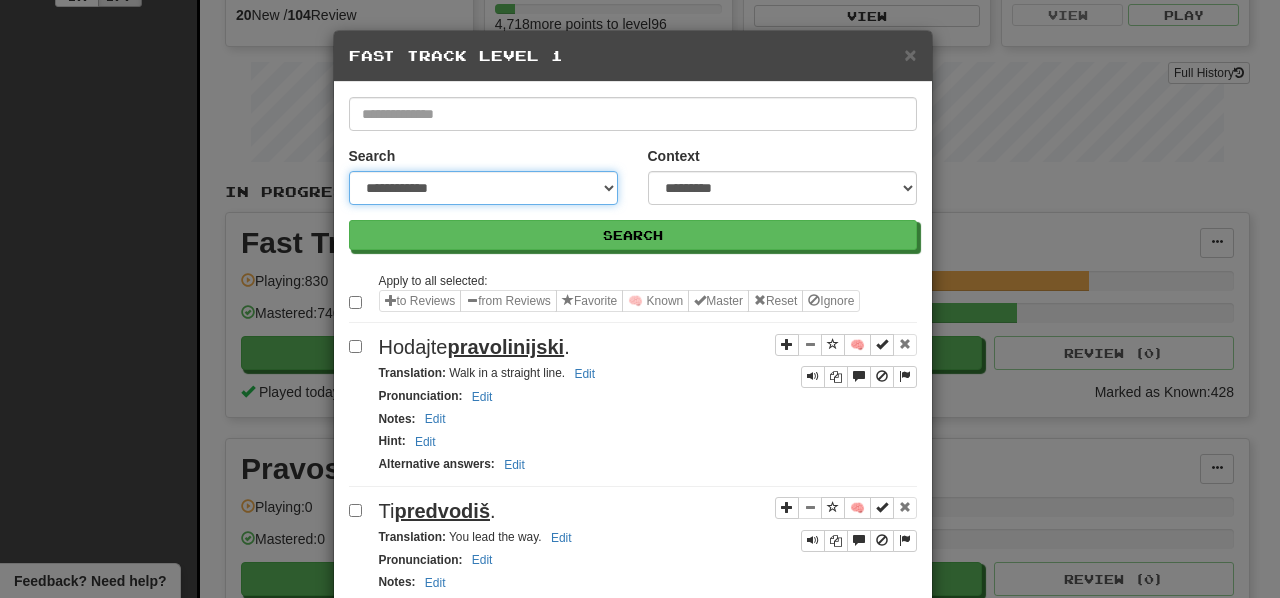 click on "**********" at bounding box center (483, 188) 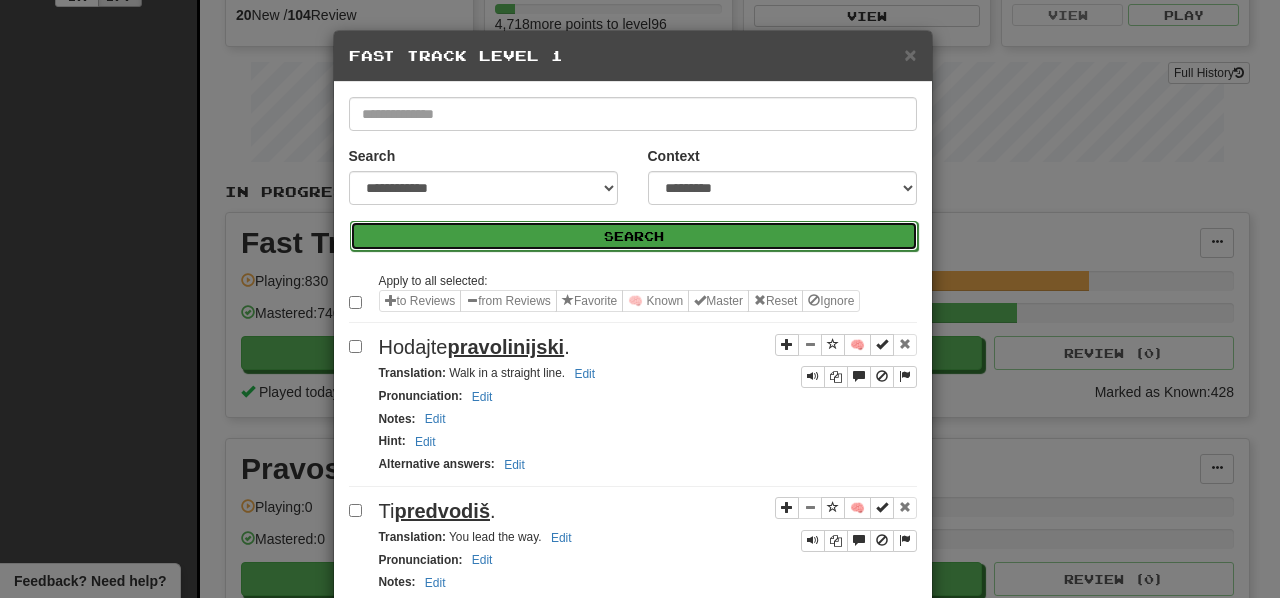 click on "Search" at bounding box center [634, 236] 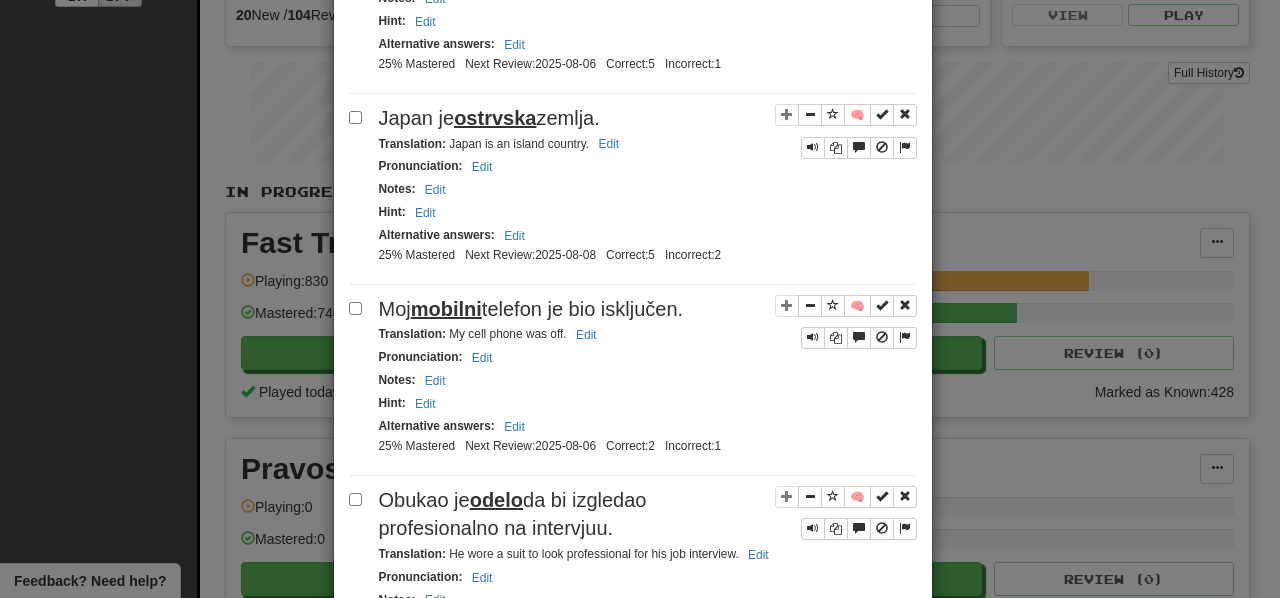 scroll, scrollTop: 0, scrollLeft: 0, axis: both 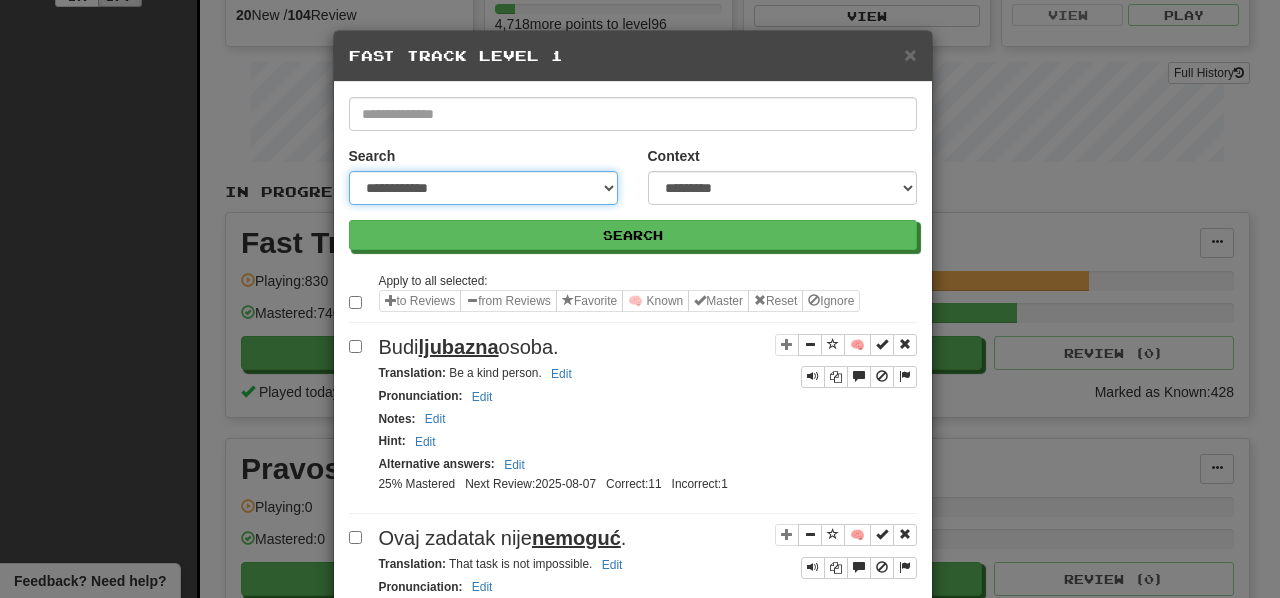 click on "**********" at bounding box center (483, 188) 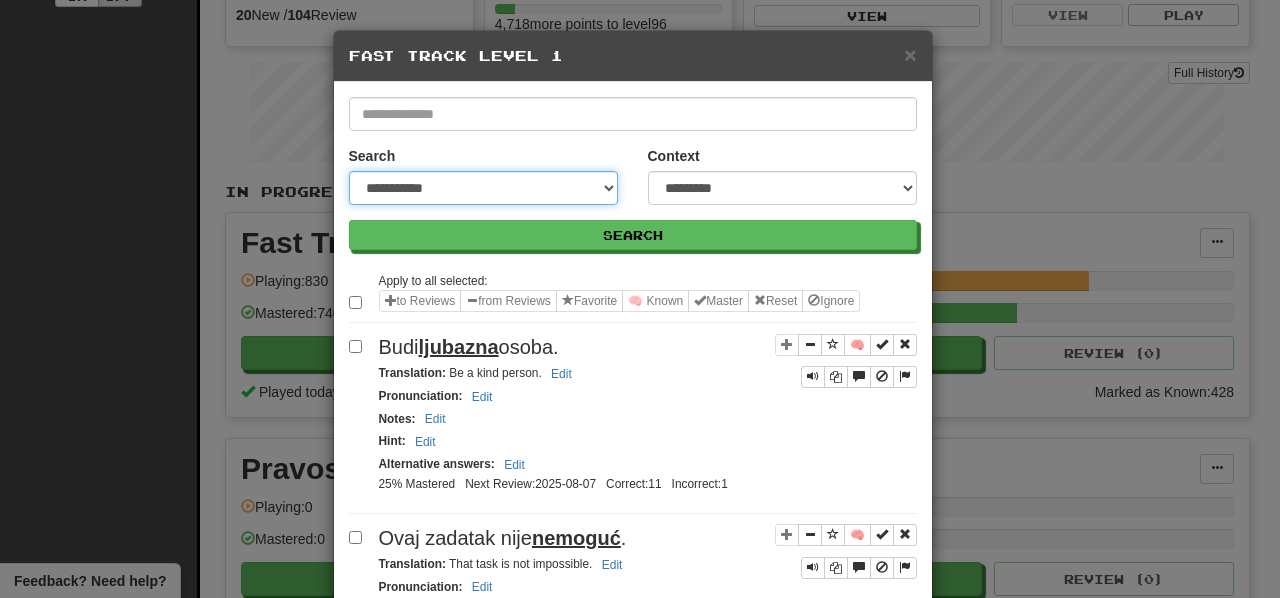 click on "**********" at bounding box center (483, 188) 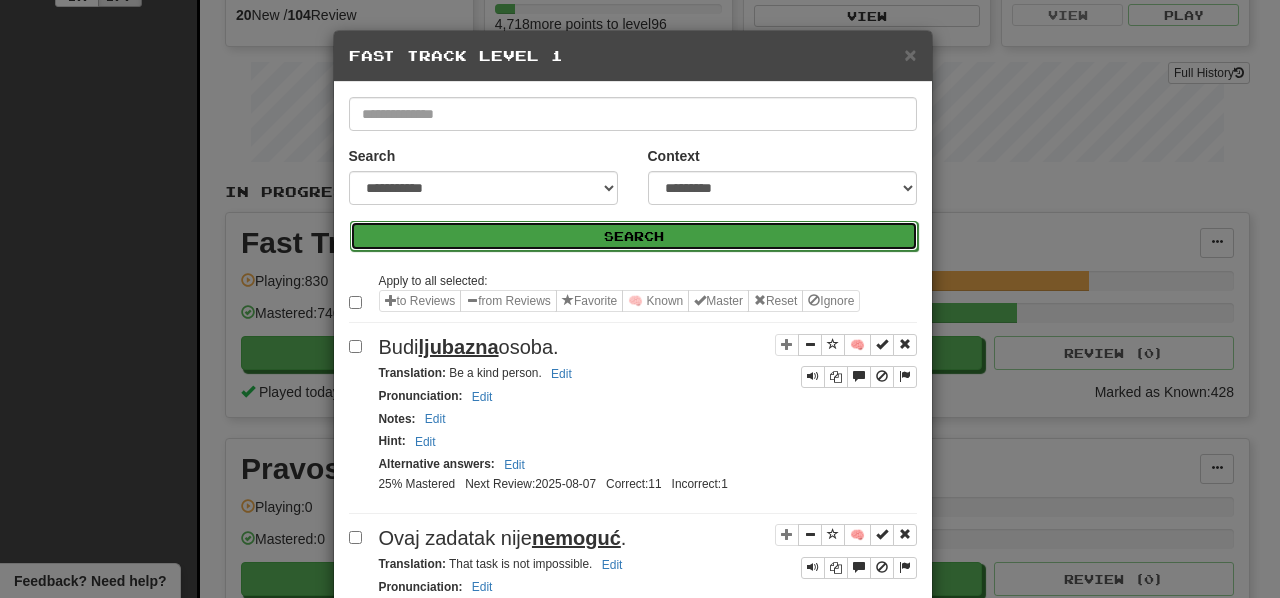 click on "Search" at bounding box center (634, 236) 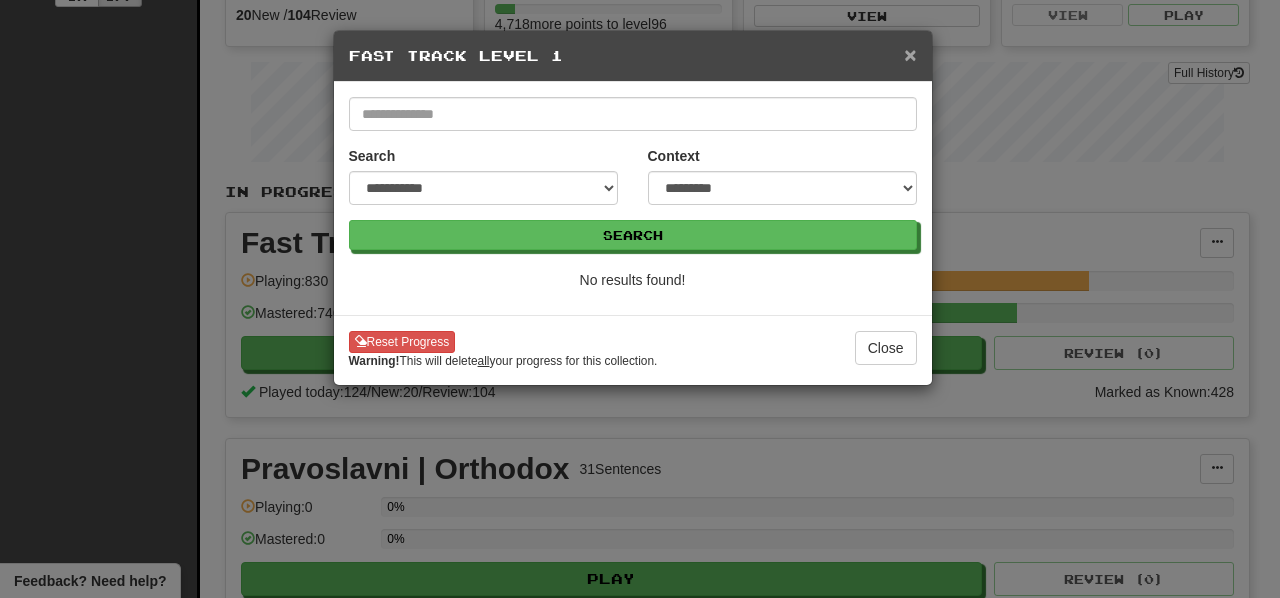 click on "×" at bounding box center [910, 54] 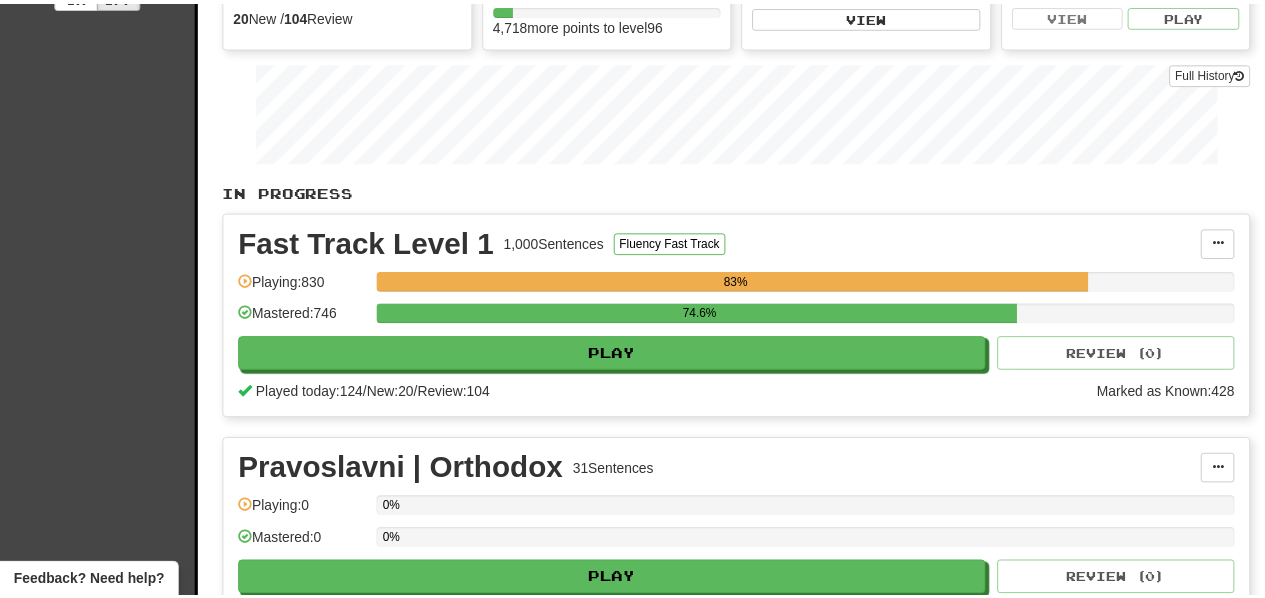scroll, scrollTop: 0, scrollLeft: 0, axis: both 